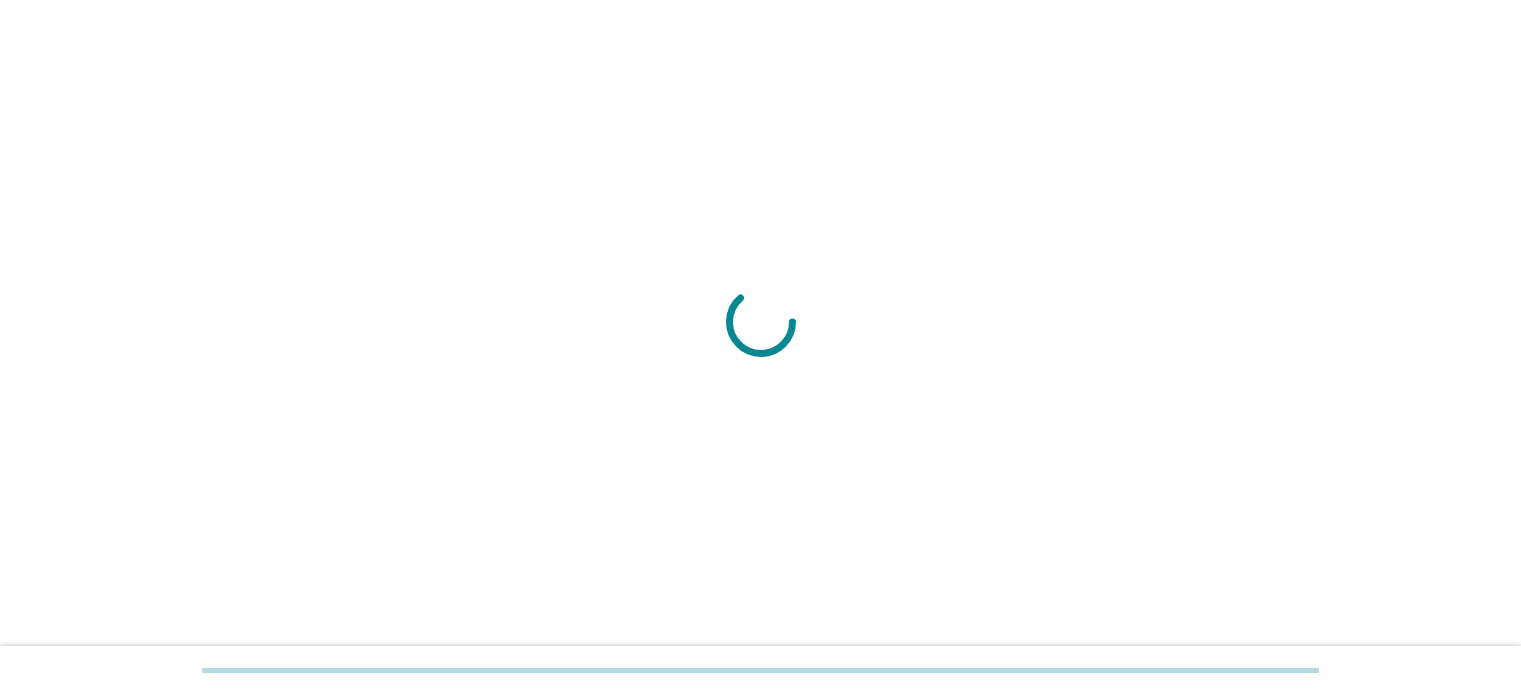 scroll, scrollTop: 0, scrollLeft: 0, axis: both 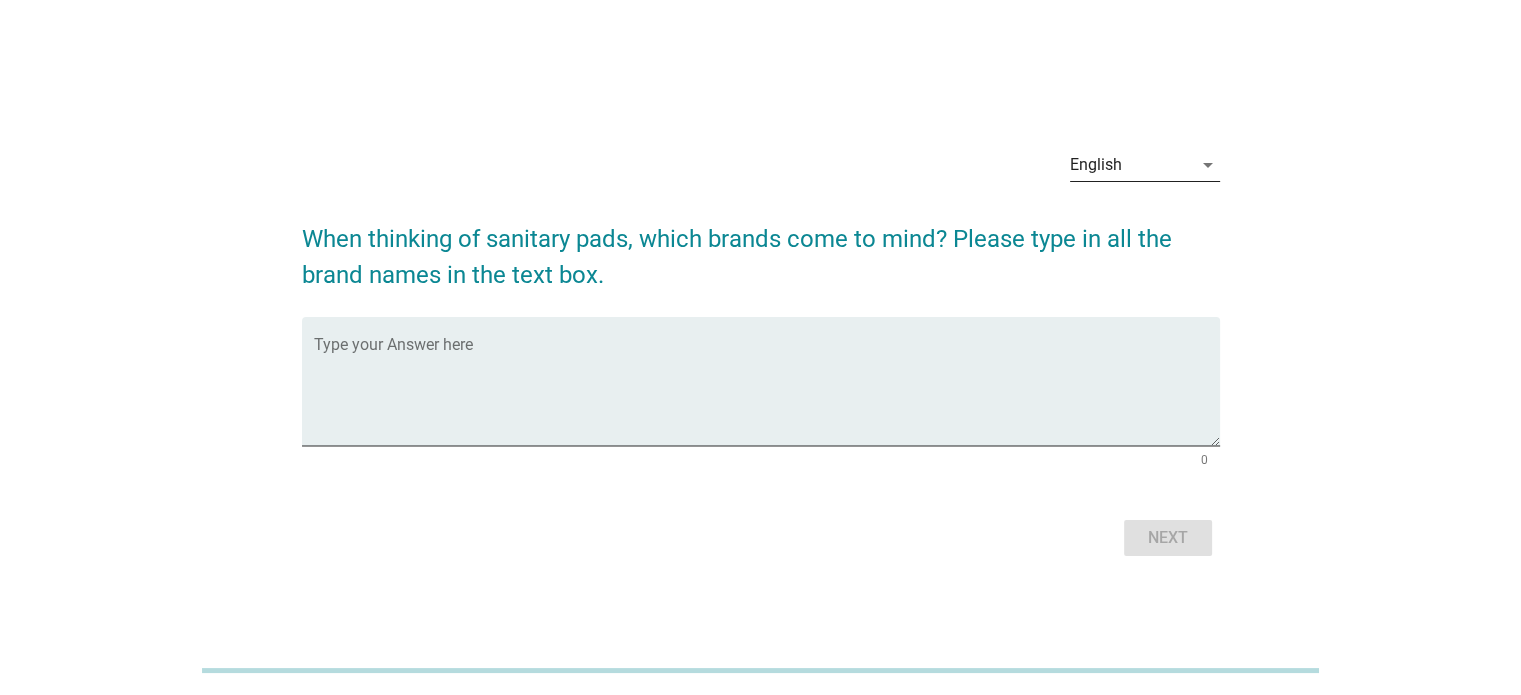 click on "English" at bounding box center (1131, 165) 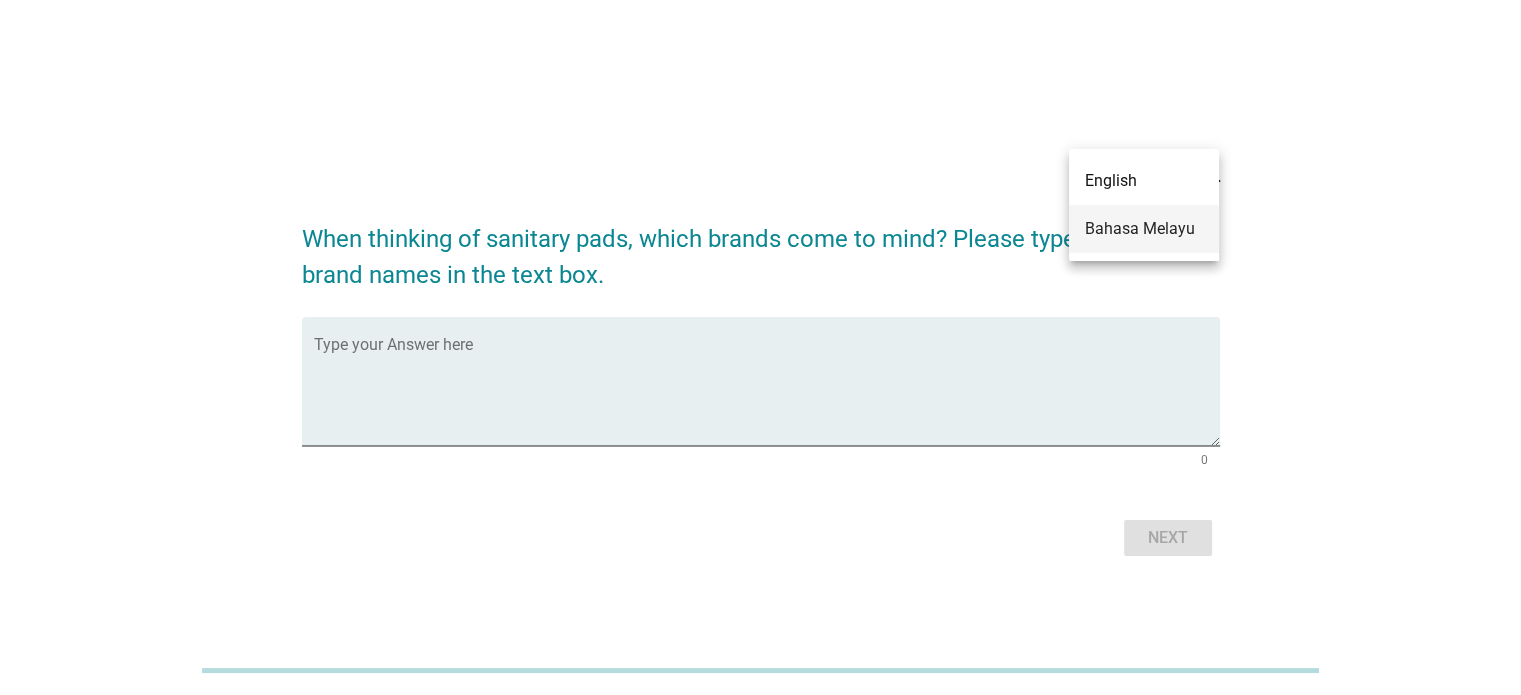 click on "Bahasa Melayu" at bounding box center (1144, 229) 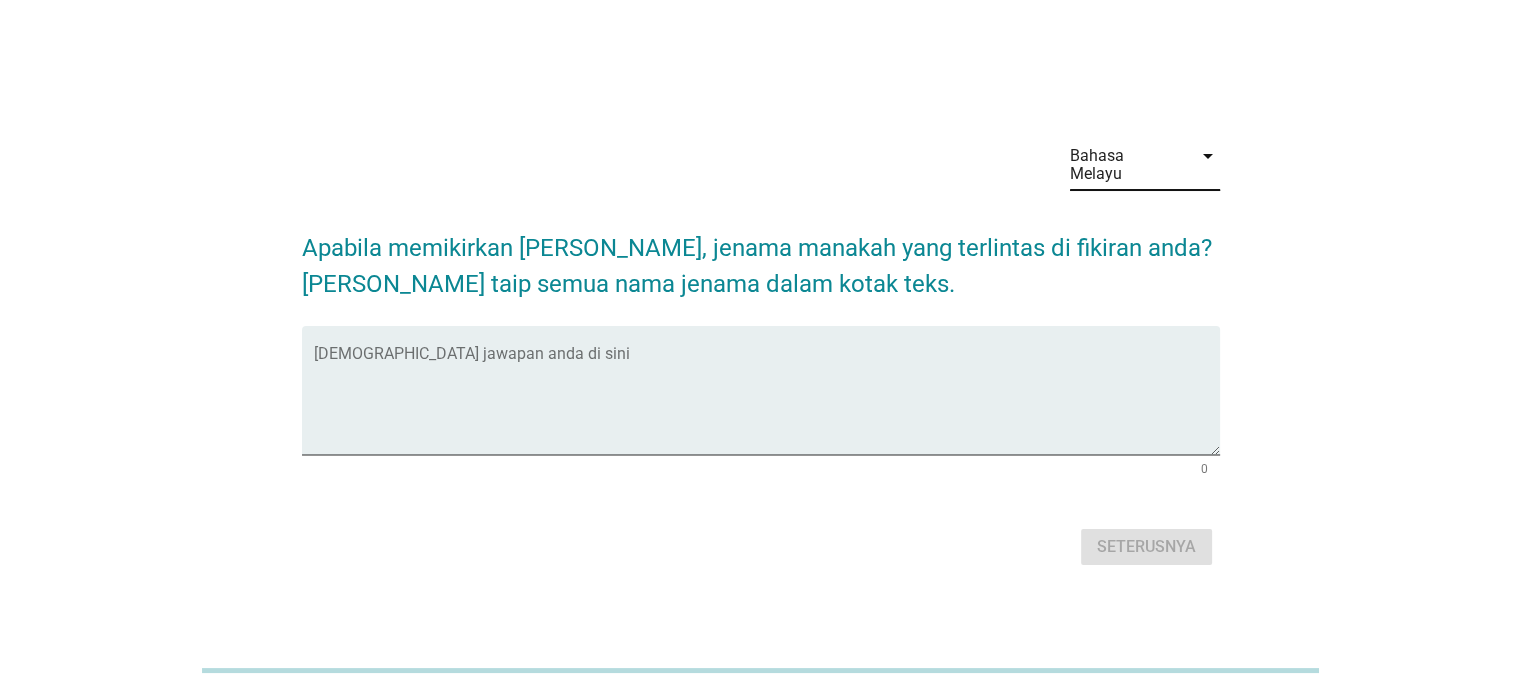 click on "Bahasa Melayu" at bounding box center [1131, 165] 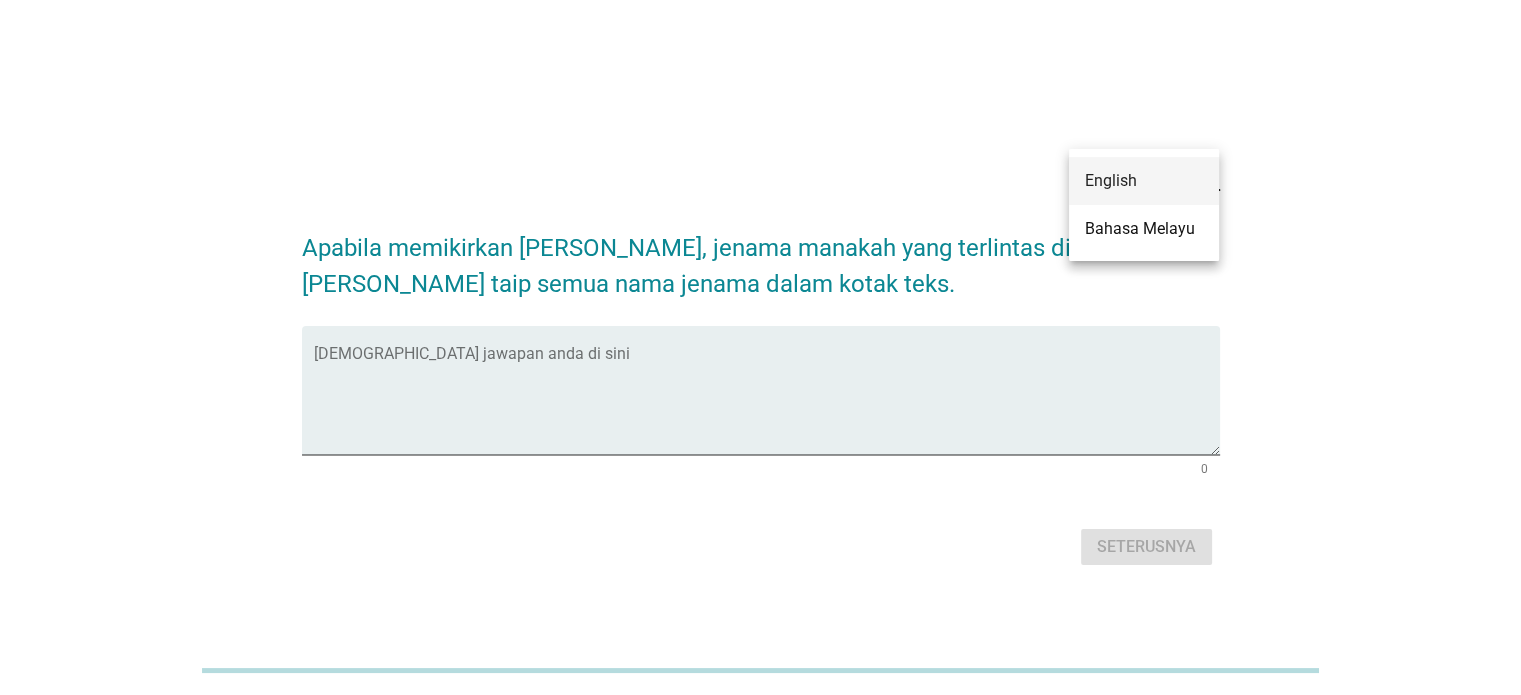 click on "English" at bounding box center [1144, 181] 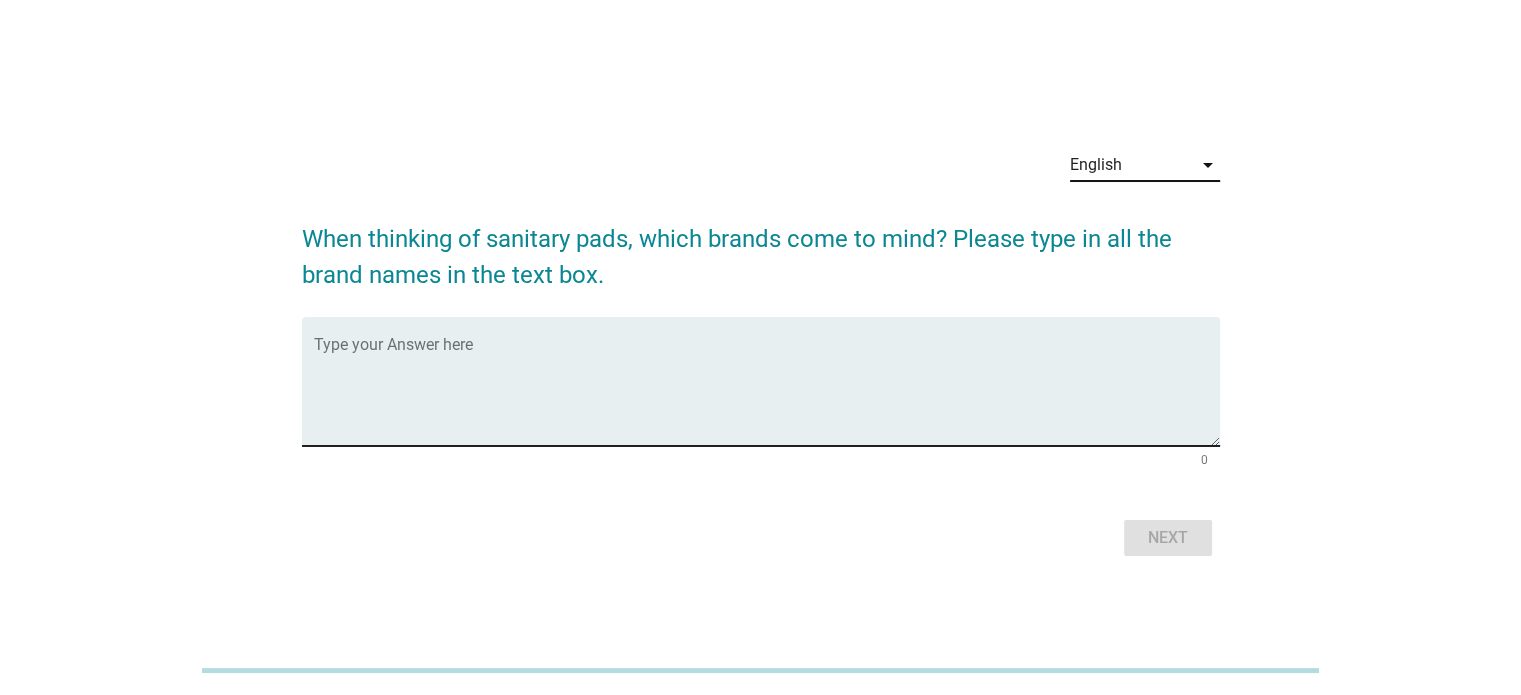 click at bounding box center [767, 393] 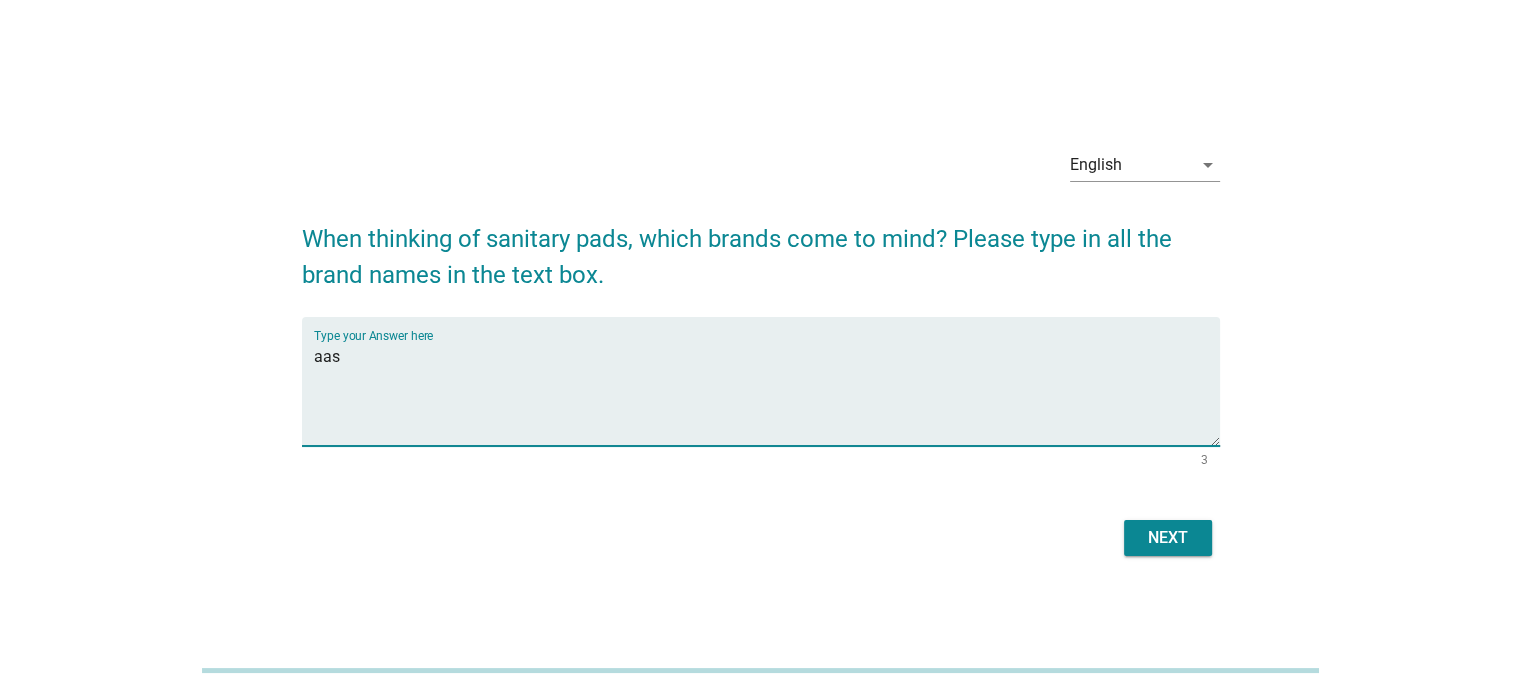 type on "aas" 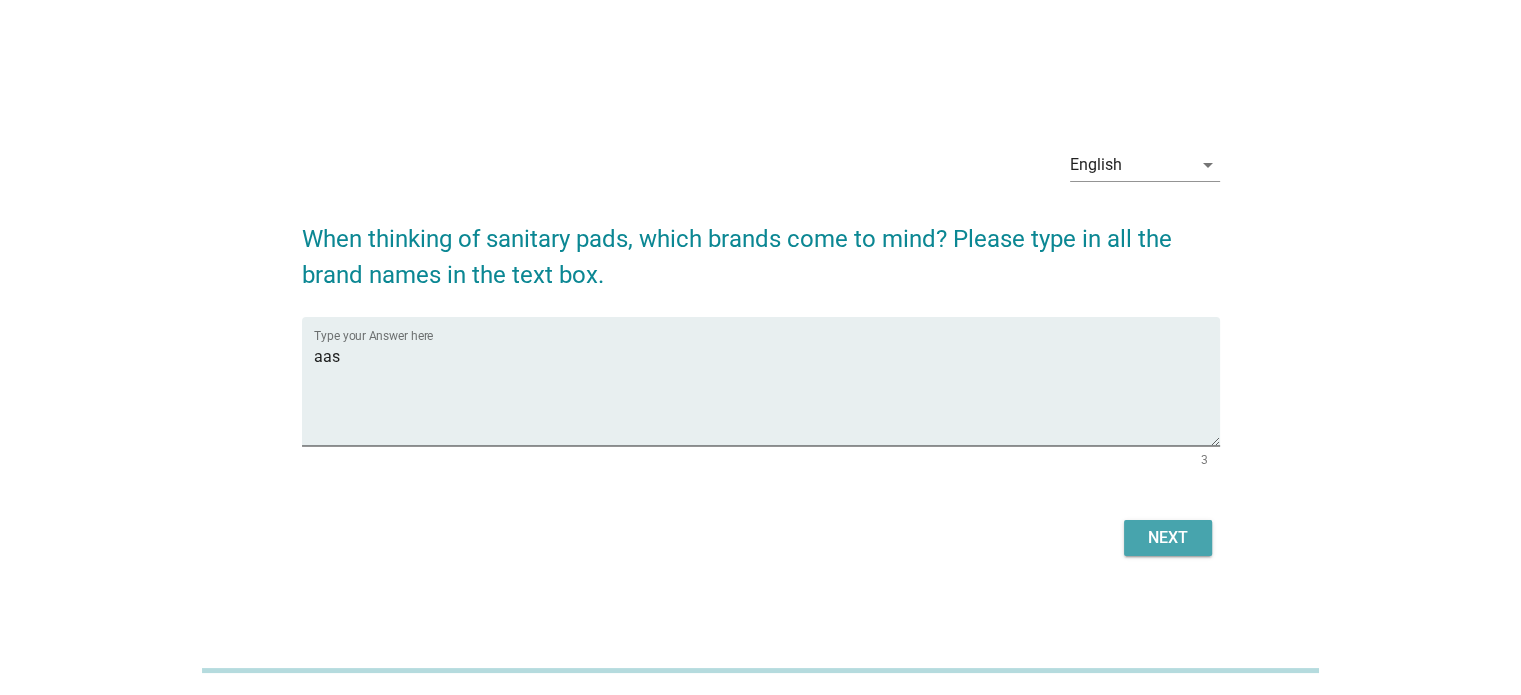 click on "Next" at bounding box center (1168, 538) 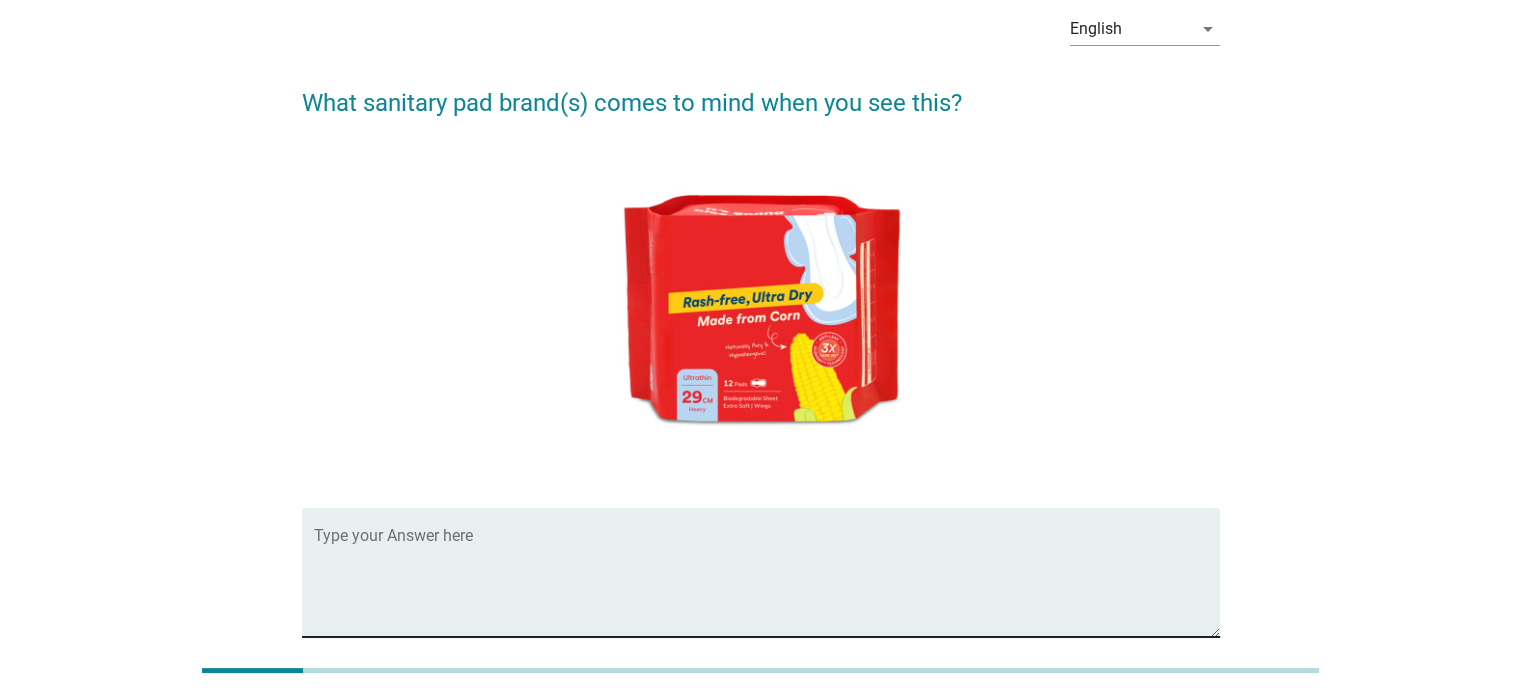 scroll, scrollTop: 200, scrollLeft: 0, axis: vertical 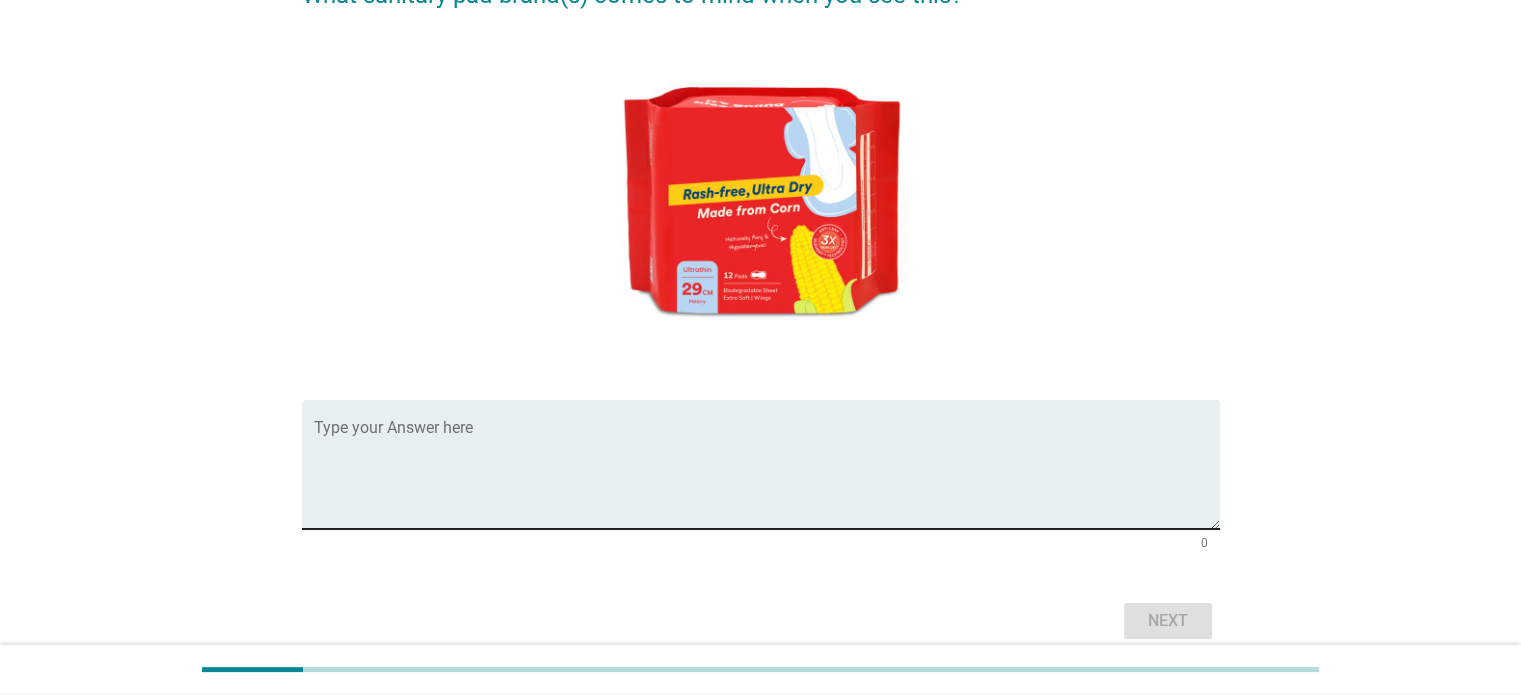 click at bounding box center [767, 476] 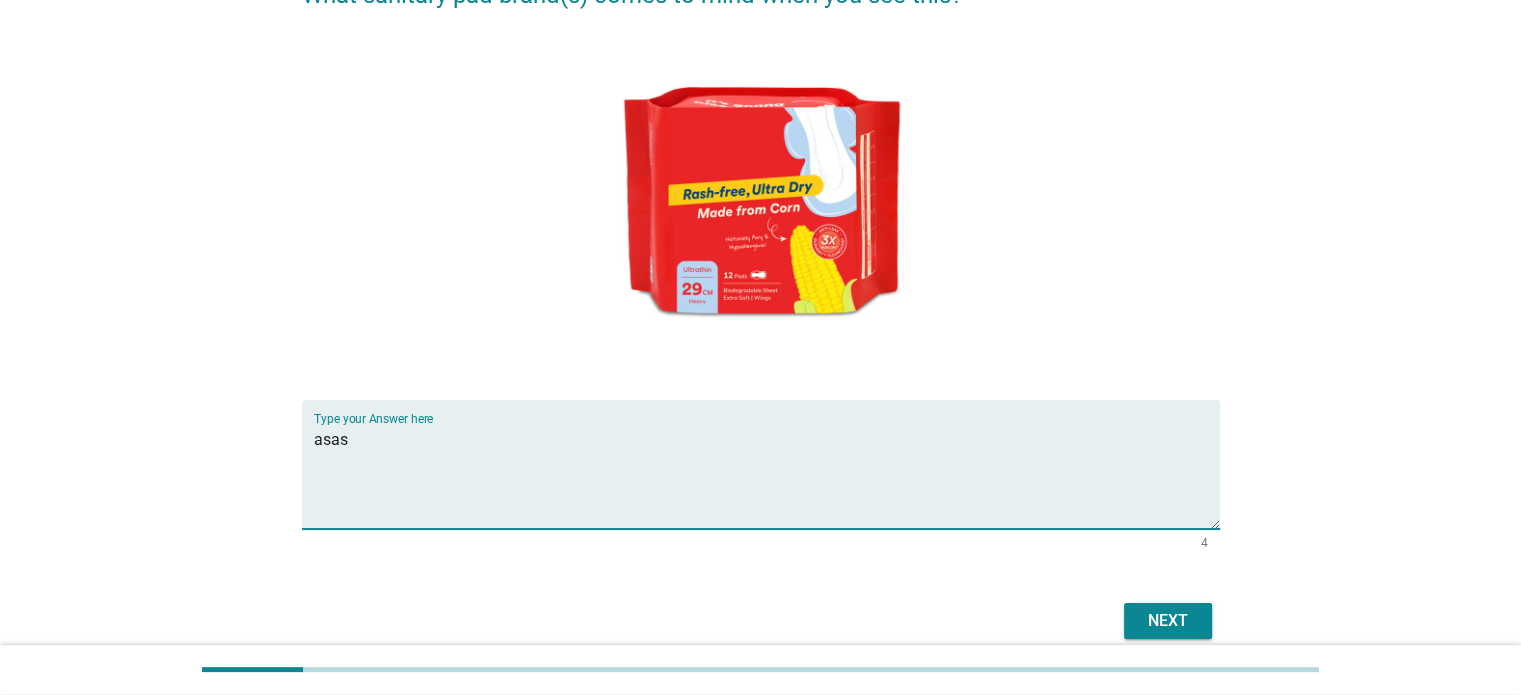 type on "asas" 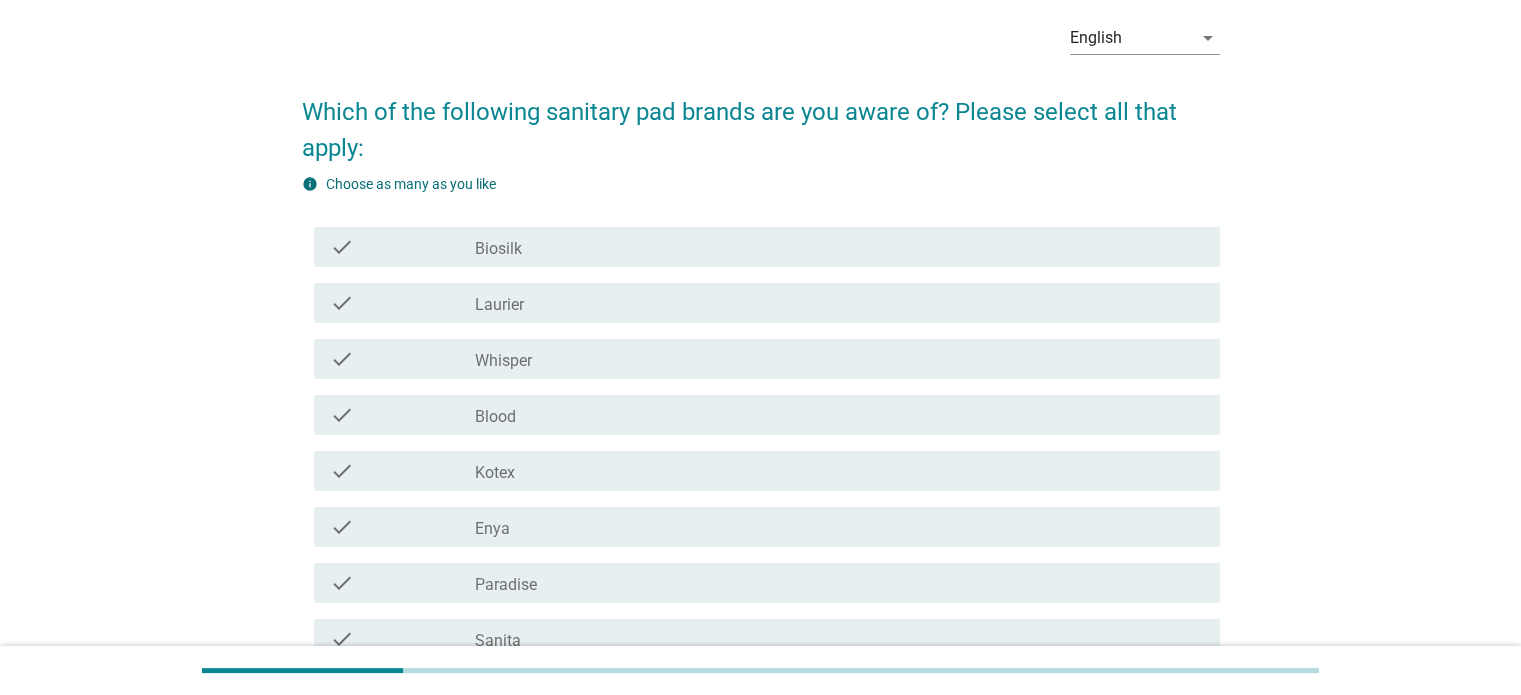 scroll, scrollTop: 0, scrollLeft: 0, axis: both 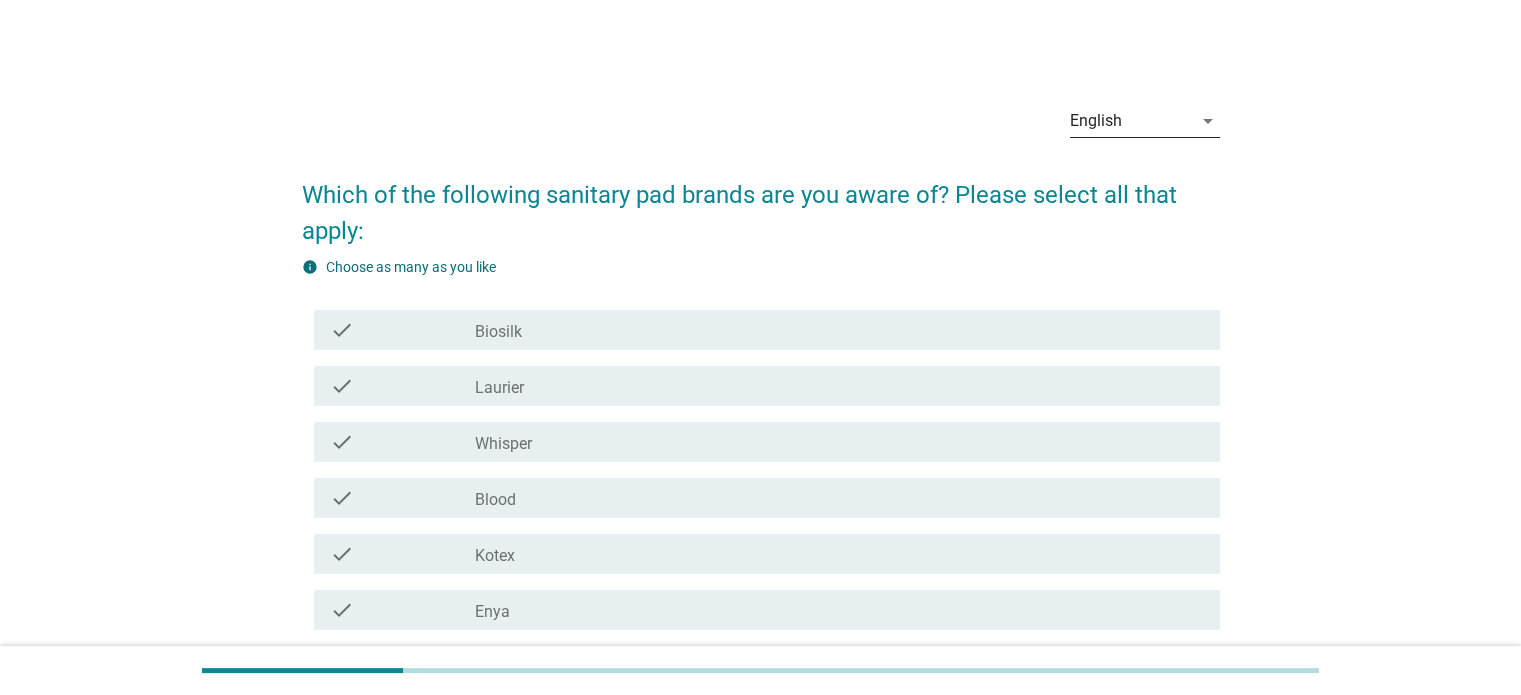 click on "English" at bounding box center [1131, 121] 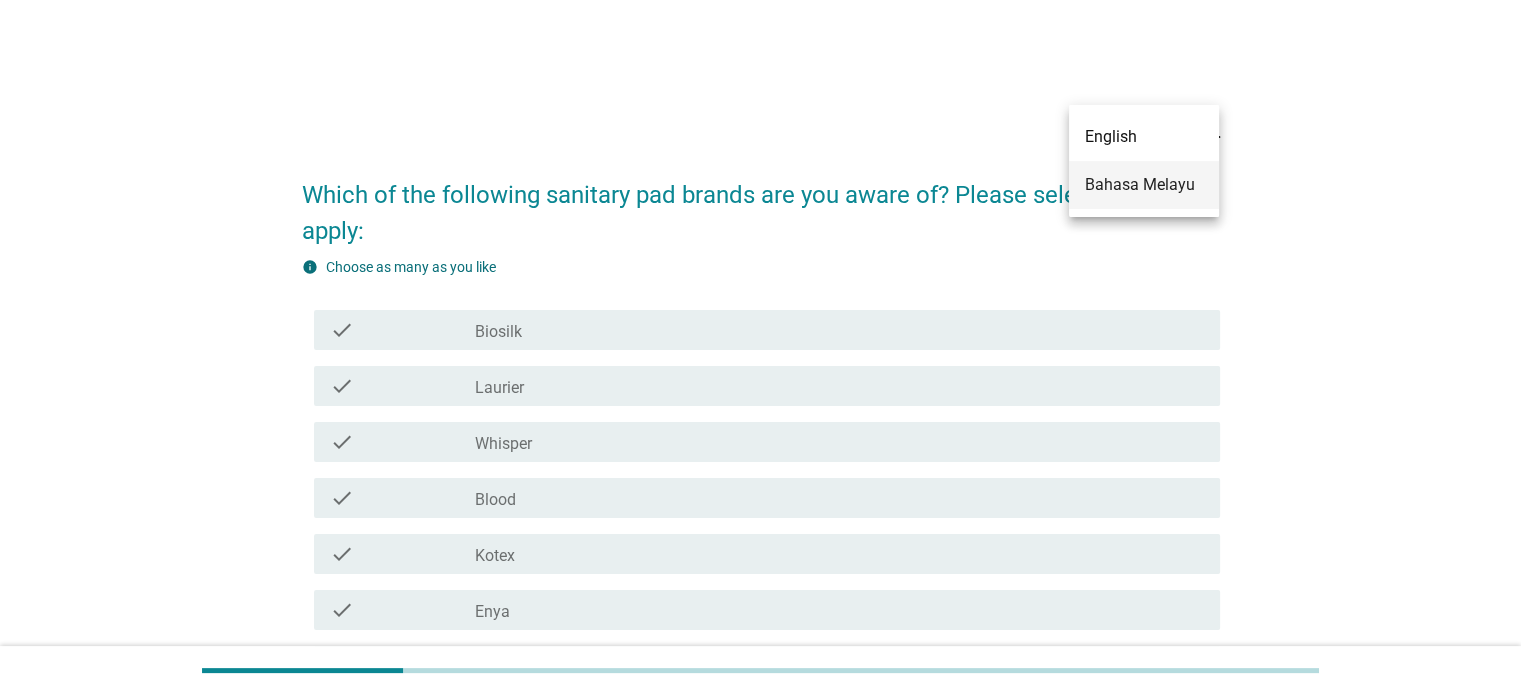 click on "Bahasa Melayu" at bounding box center (1144, 185) 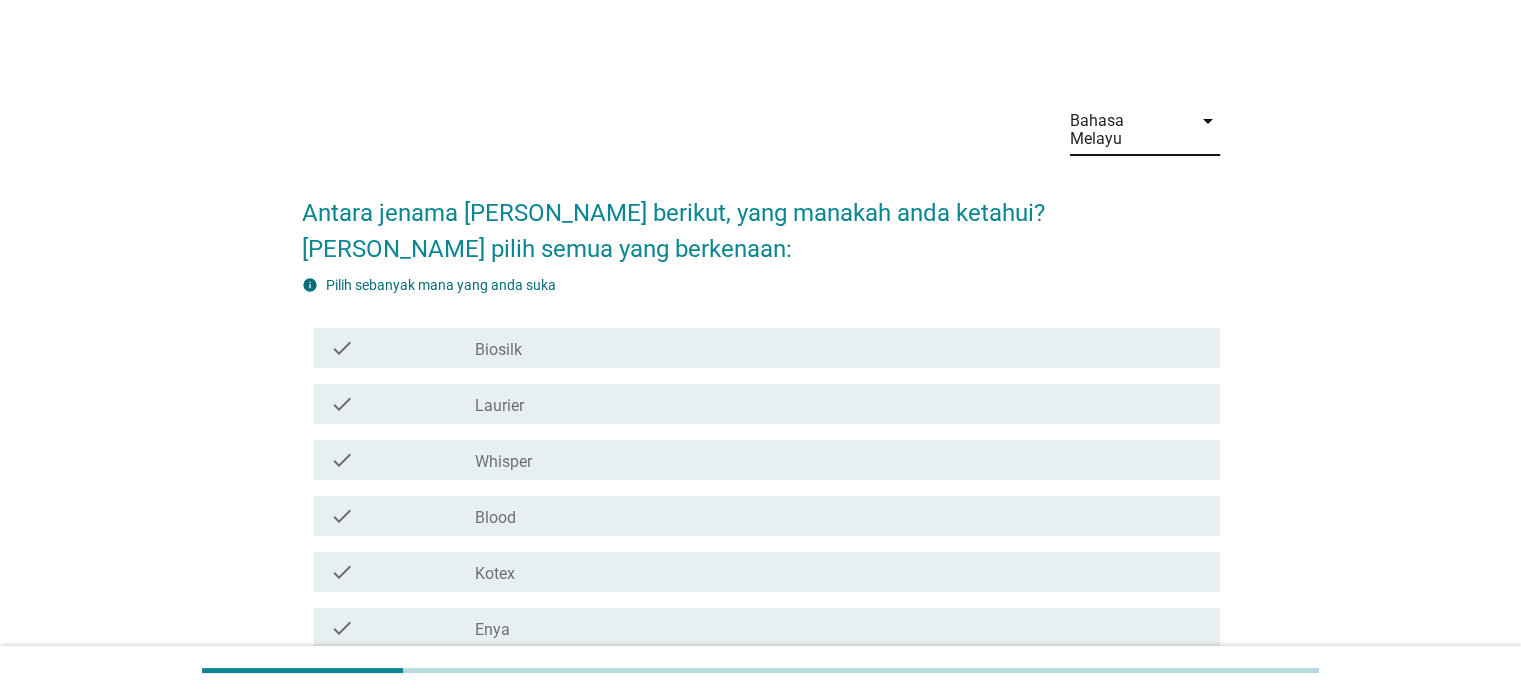 click on "Bahasa Melayu" at bounding box center (1125, 130) 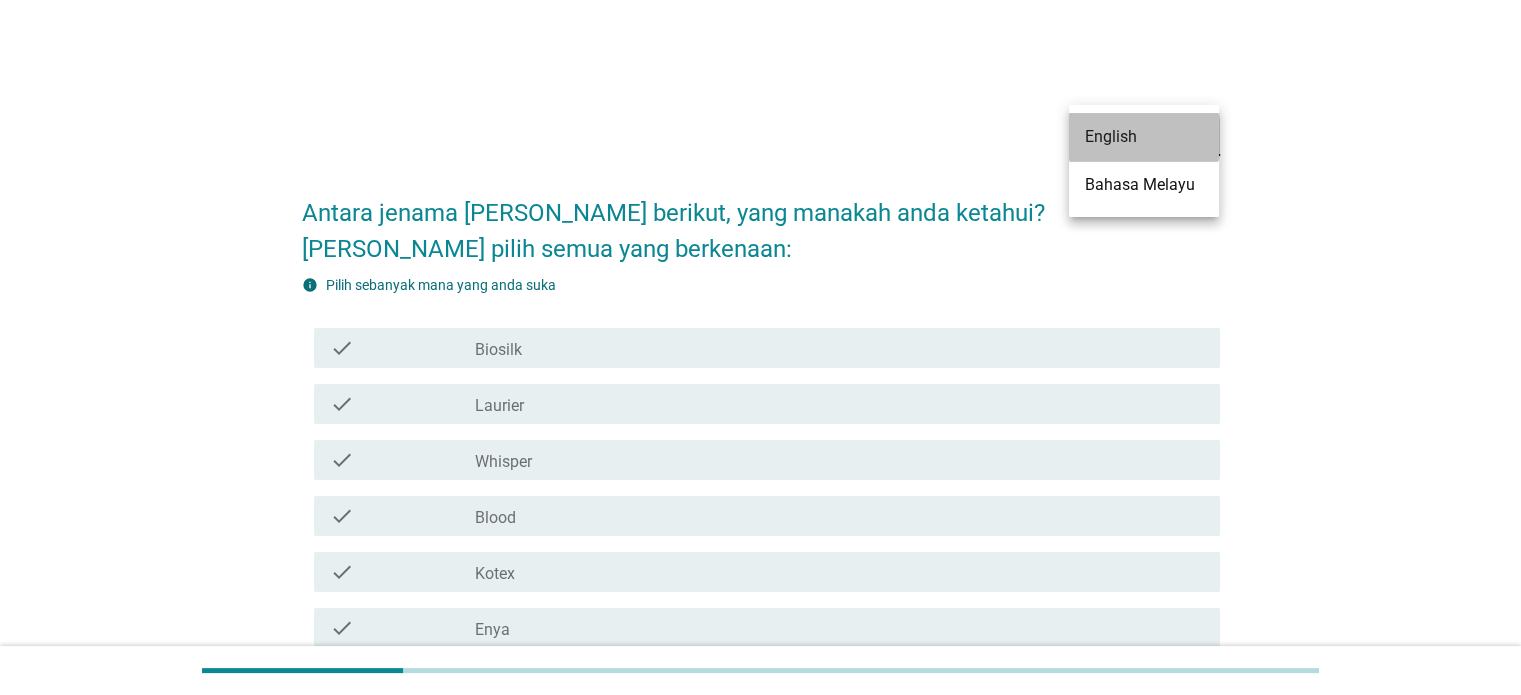 click on "English" at bounding box center [1144, 137] 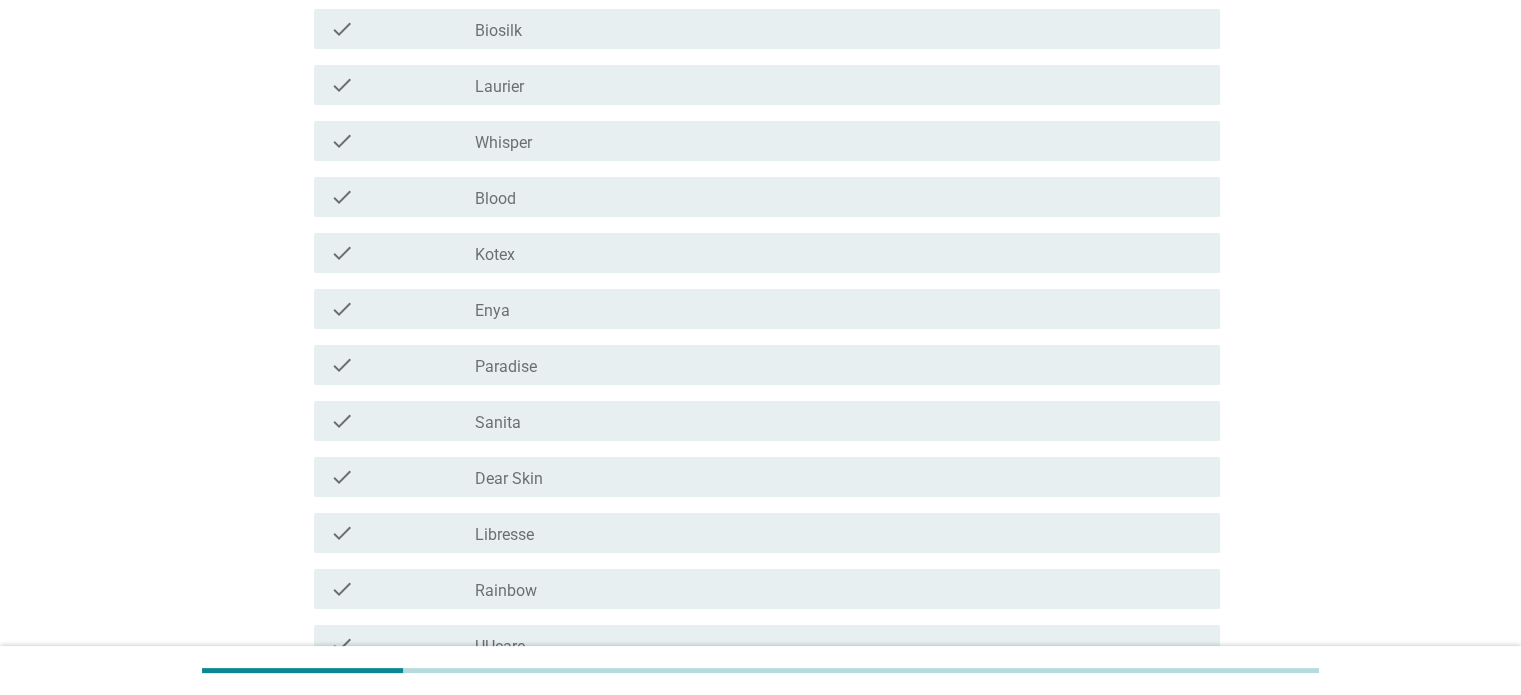 scroll, scrollTop: 600, scrollLeft: 0, axis: vertical 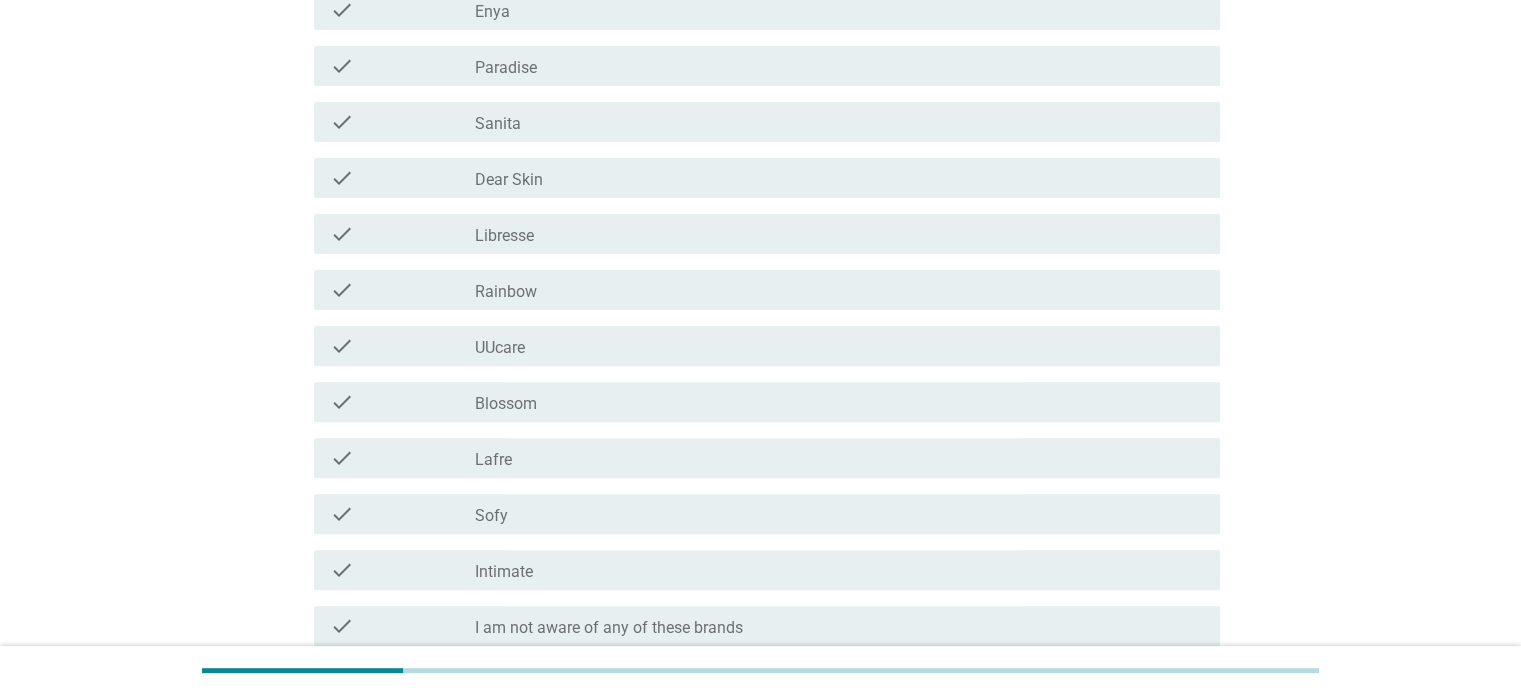 click on "check     check_box_outline_blank Dear Skin" at bounding box center (761, 178) 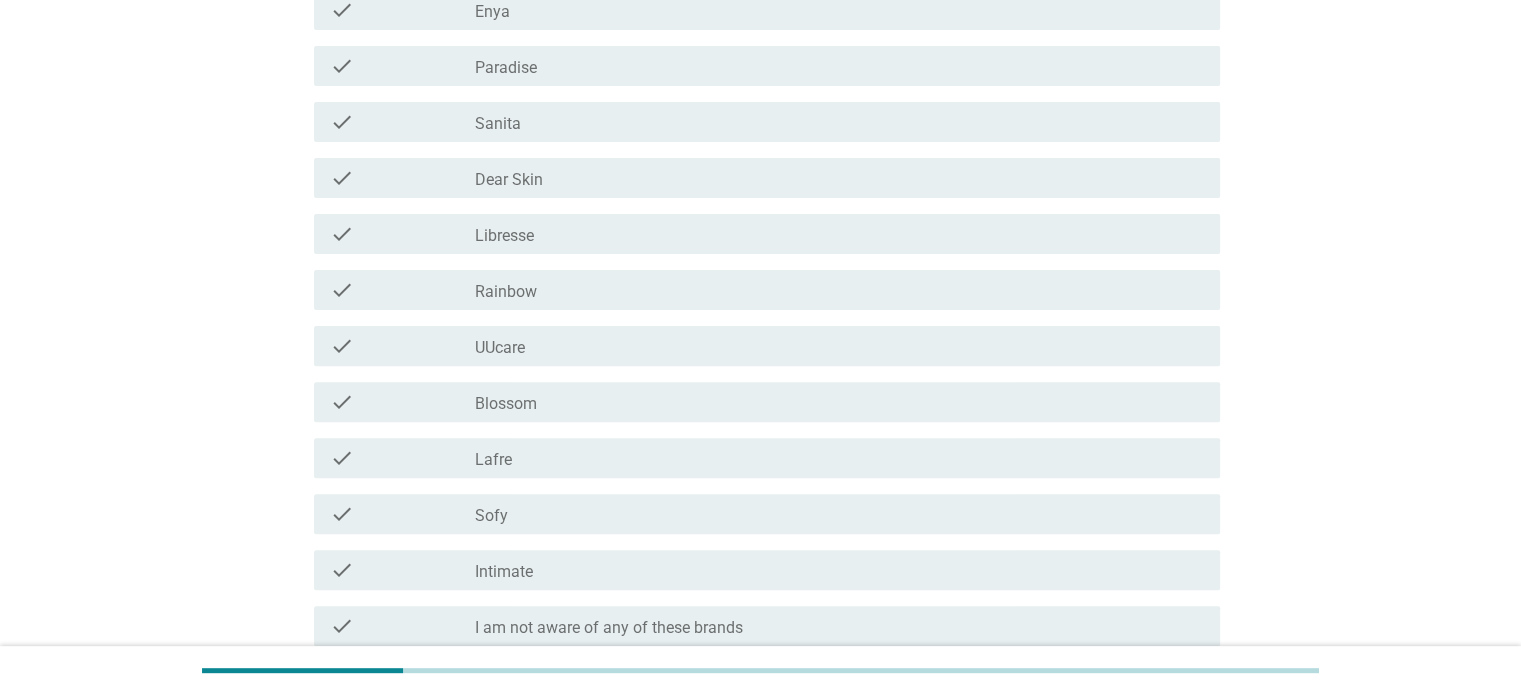 click on "check_box_outline_blank Dear Skin" at bounding box center [839, 178] 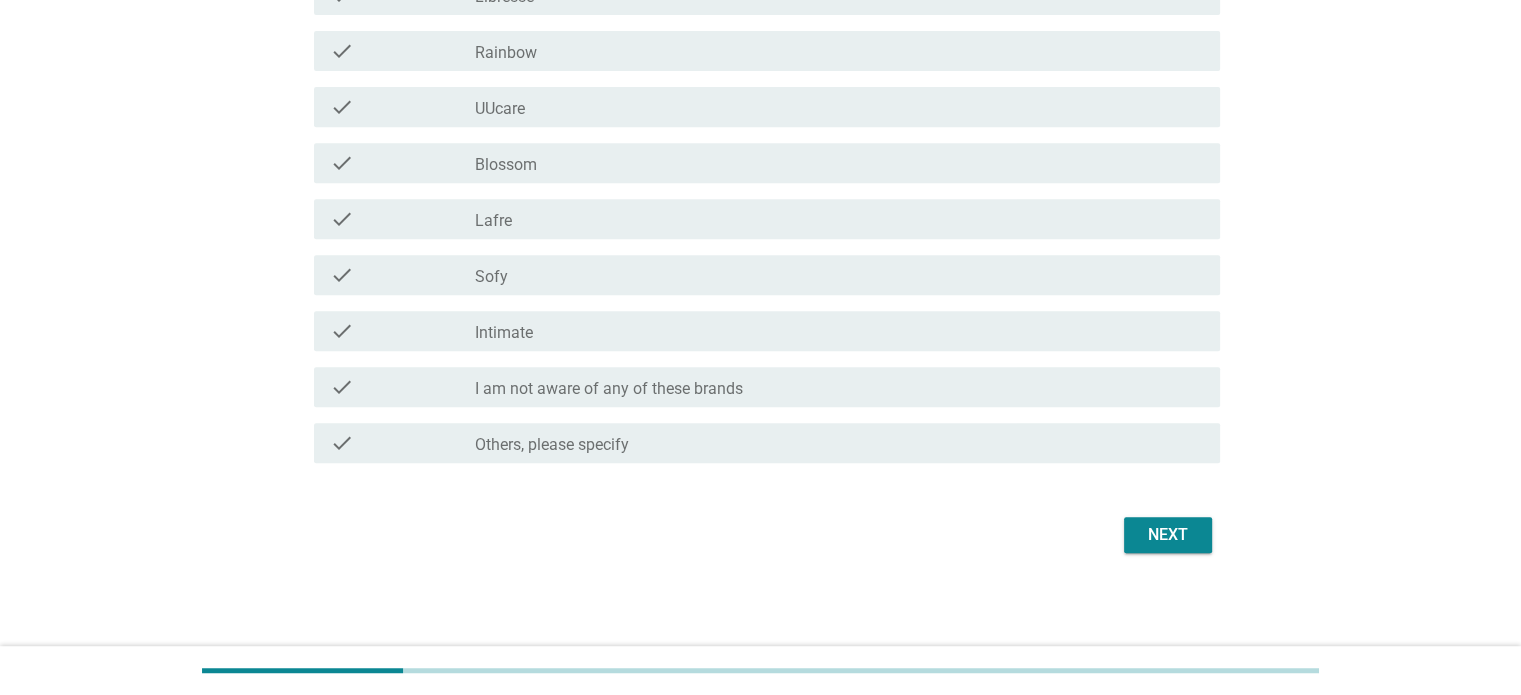 scroll, scrollTop: 840, scrollLeft: 0, axis: vertical 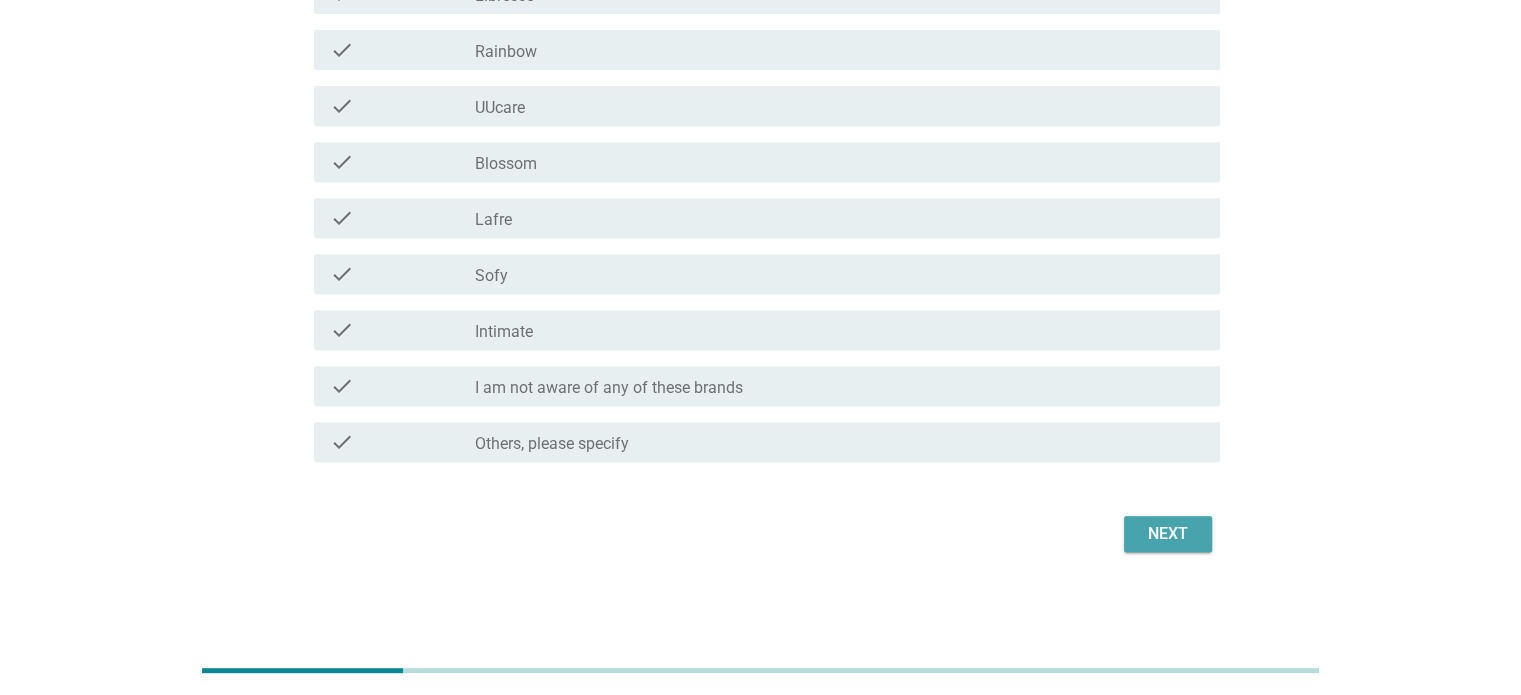 click on "Next" at bounding box center [1168, 534] 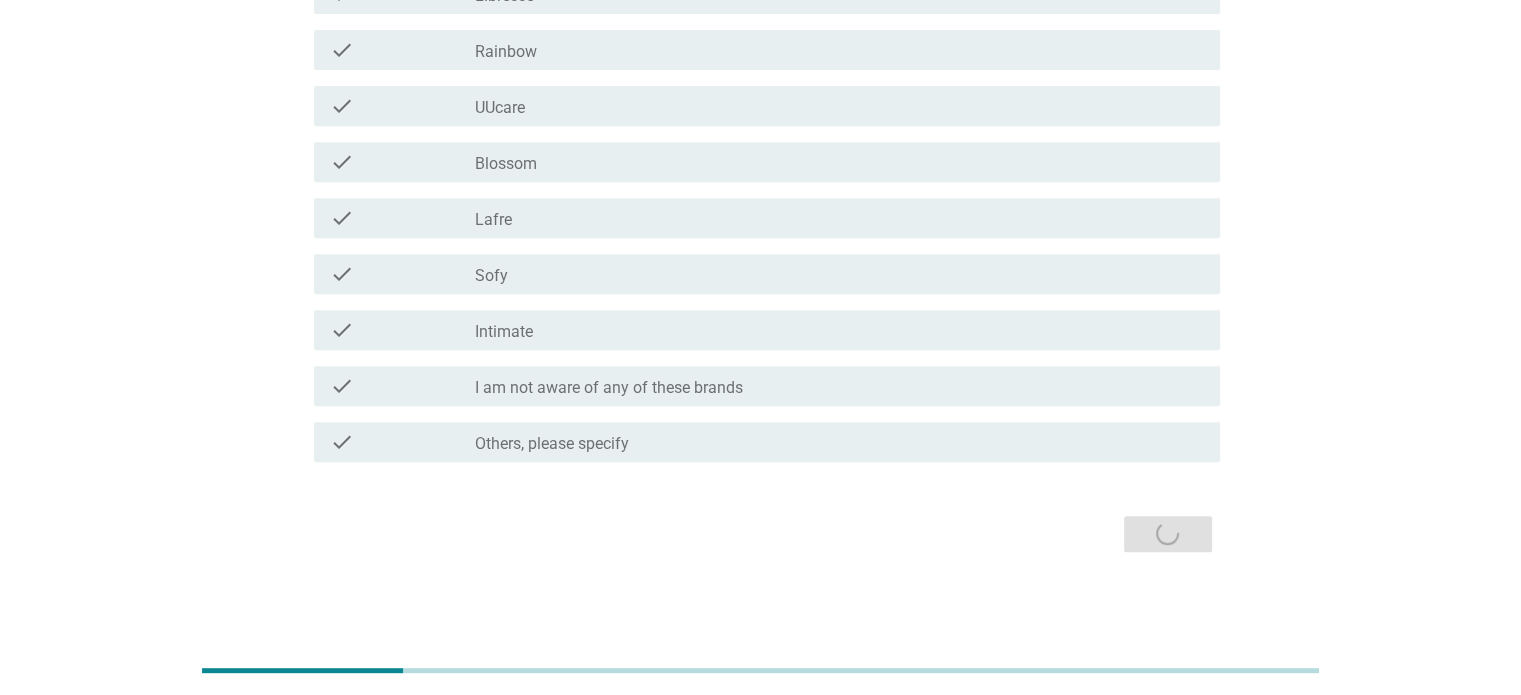 scroll, scrollTop: 0, scrollLeft: 0, axis: both 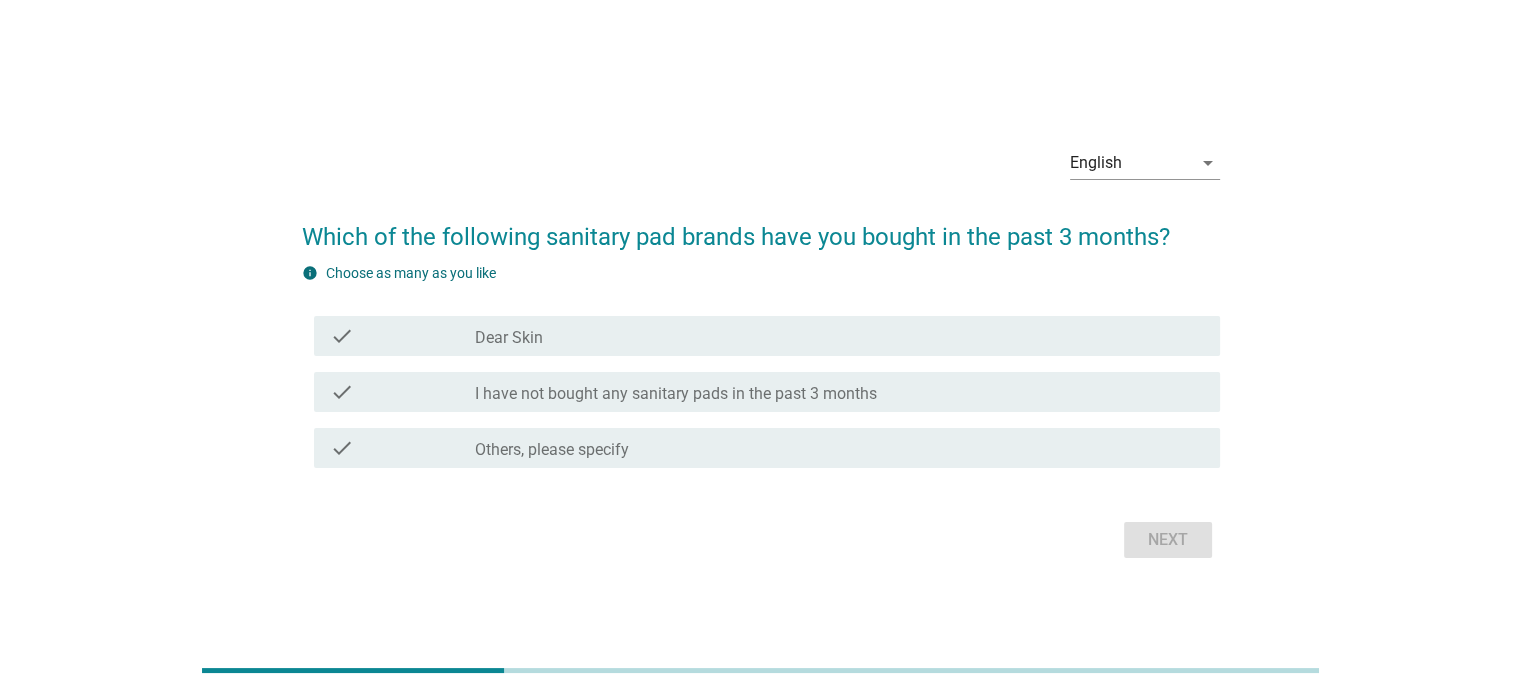 click on "check     check_box_outline_blank I have not bought any sanitary pads in the past 3 months" at bounding box center [767, 392] 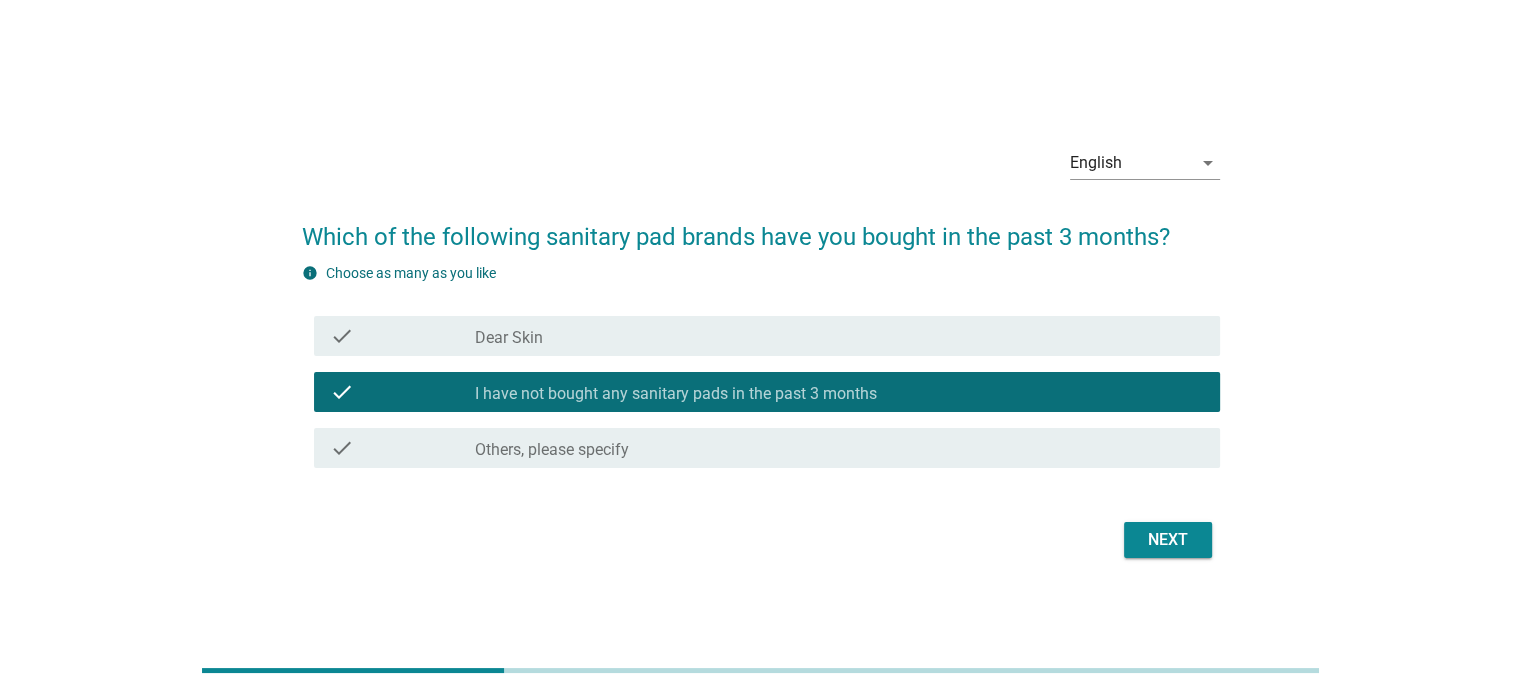 click on "Next" at bounding box center [1168, 540] 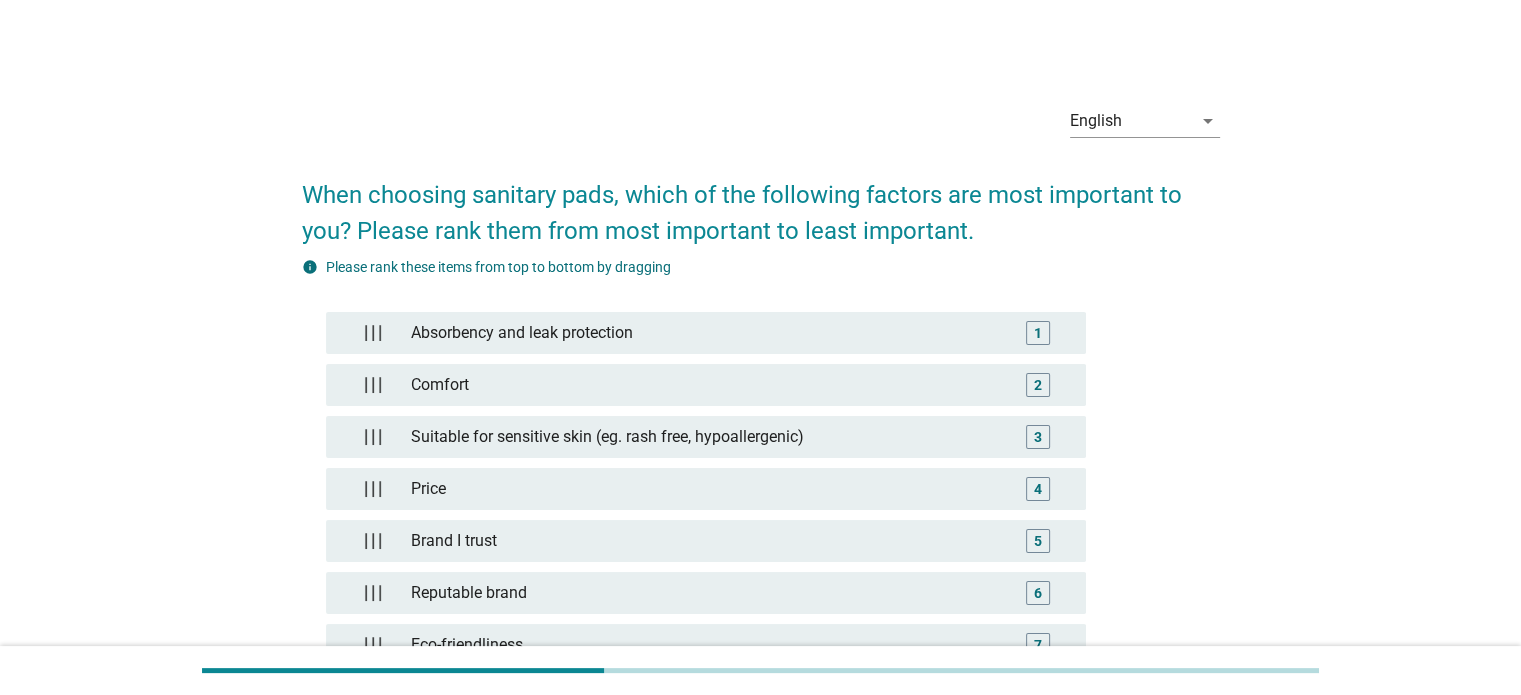 scroll, scrollTop: 443, scrollLeft: 0, axis: vertical 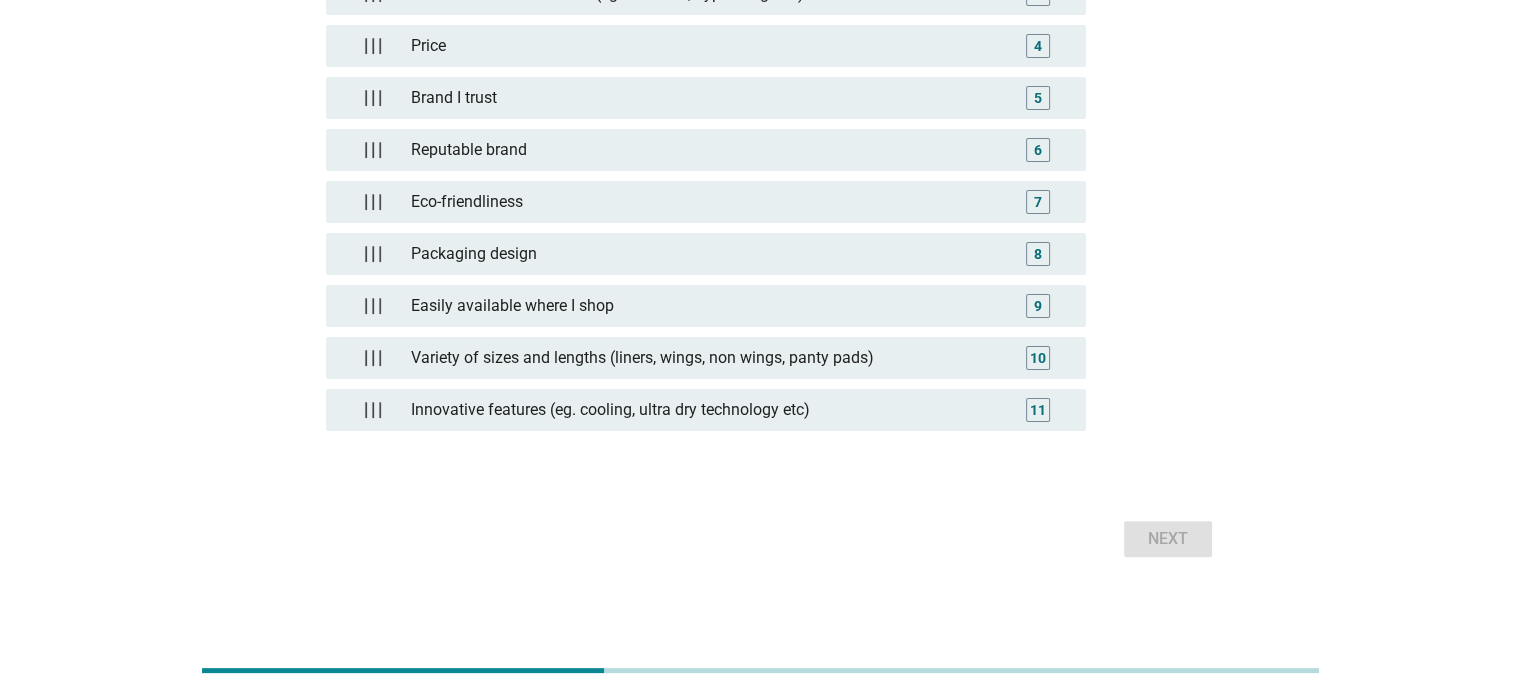 click on "Absorbency and leak protection   1   Comfort    2   Suitable for sensitive skin (eg. rash free, hypoallergenic)    3   Price    4   Brand I trust   5   Reputable brand   6   Eco-friendliness   7   Packaging design   8   Easily available where I shop    9   Variety of sizes and lengths (liners, wings, non wings, panty pads)    10   Innovative features (eg. cooling, ultra dry technology etc)   11" at bounding box center (706, 160) 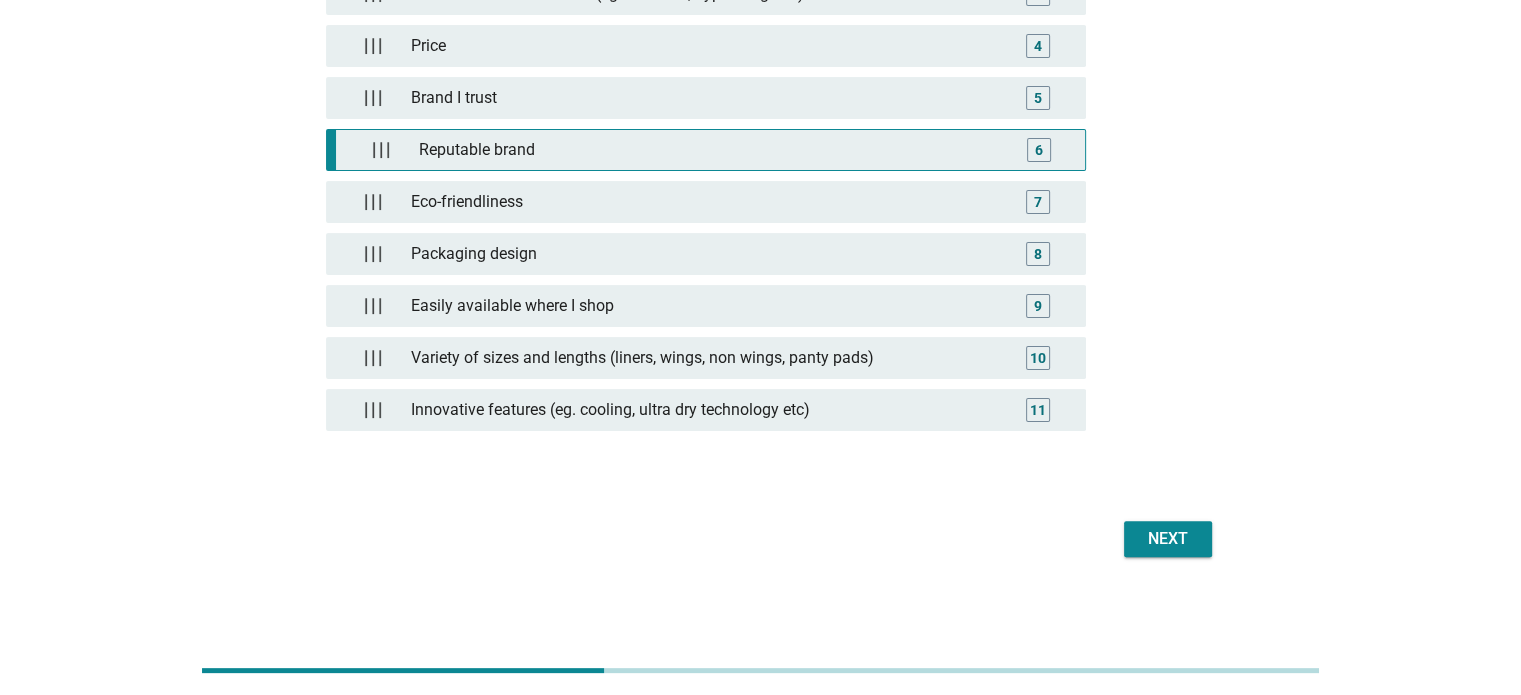 click on "Reputable brand" at bounding box center [709, 150] 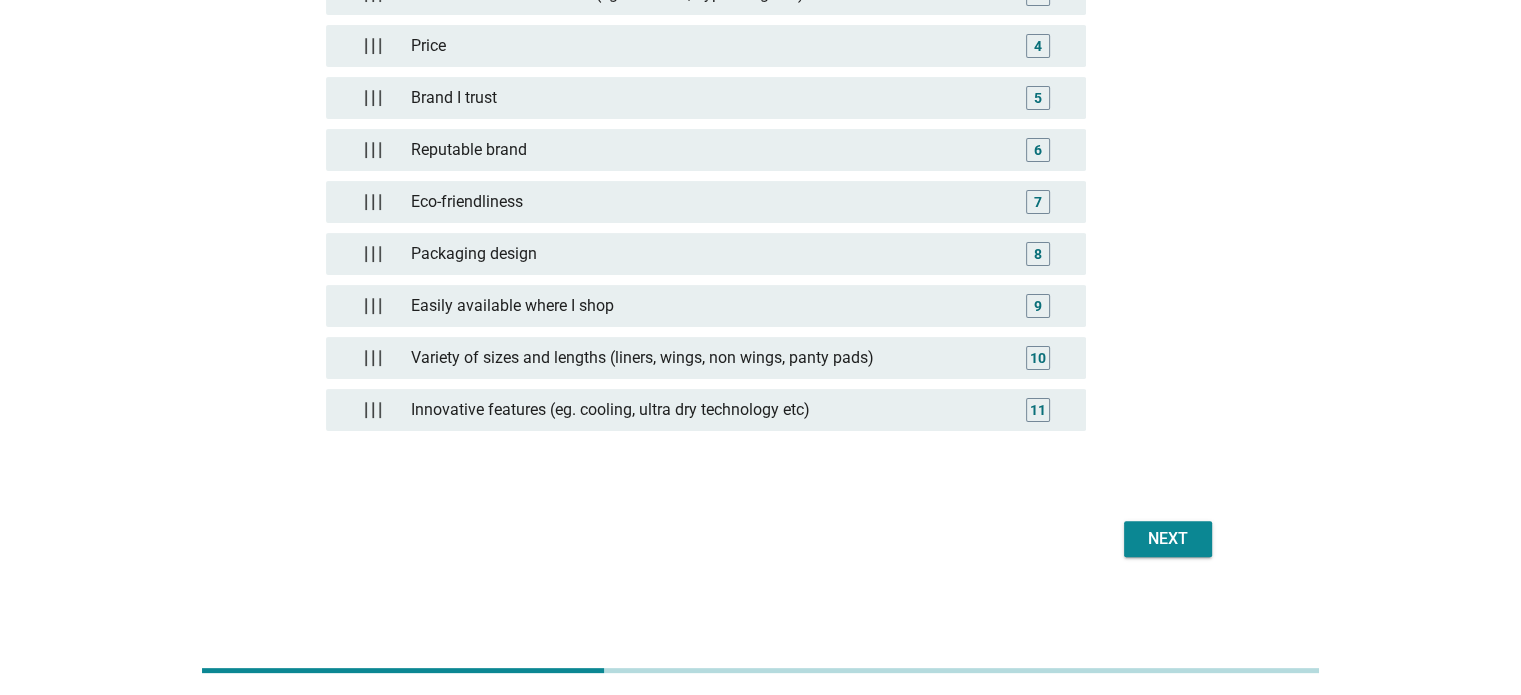 click on "Next" at bounding box center (761, 539) 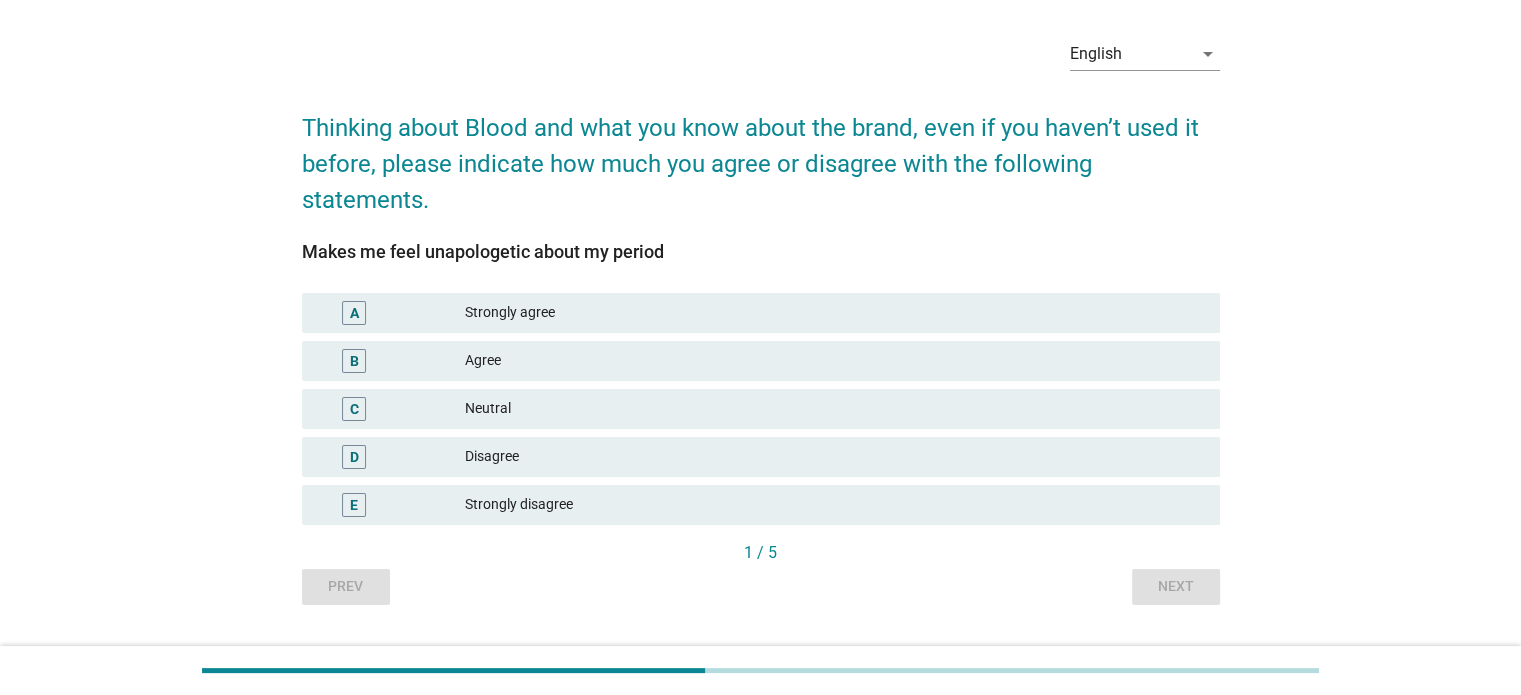scroll, scrollTop: 113, scrollLeft: 0, axis: vertical 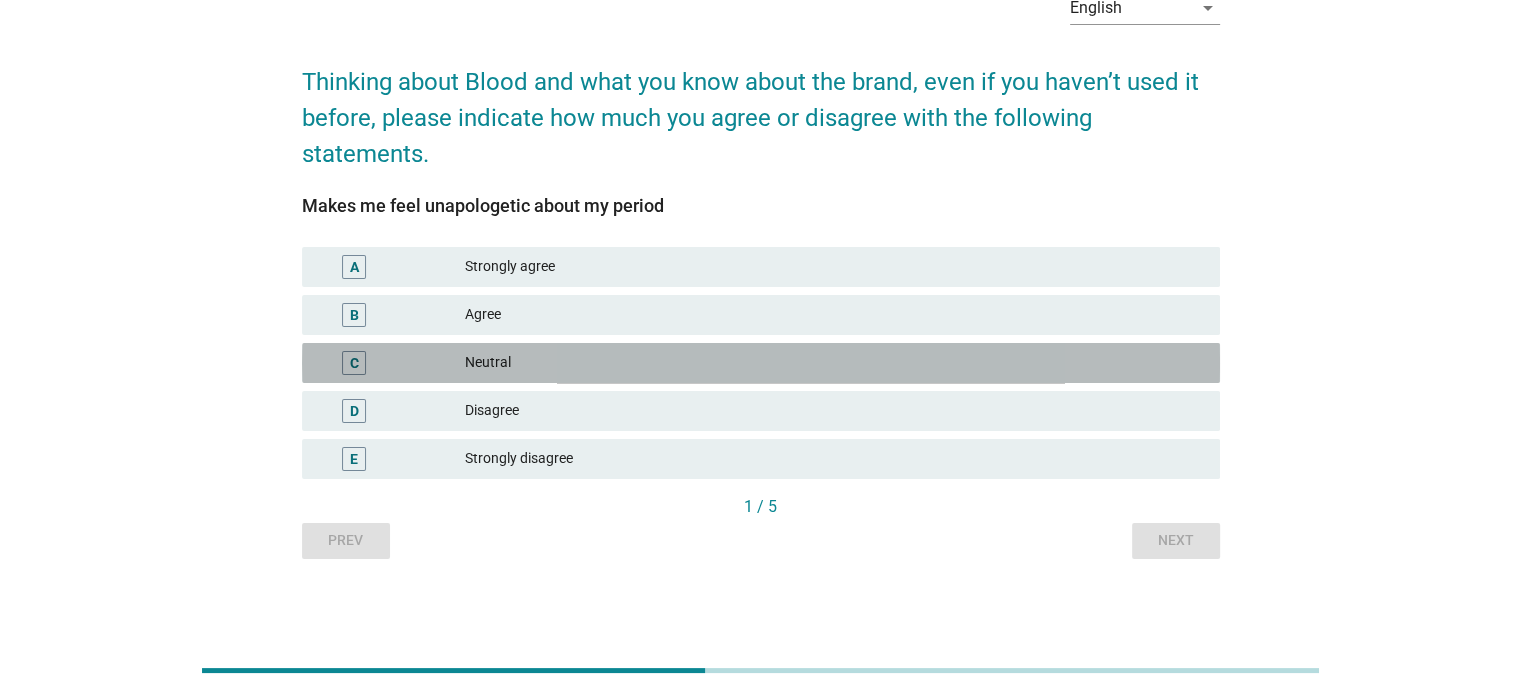 click on "Neutral" at bounding box center (834, 363) 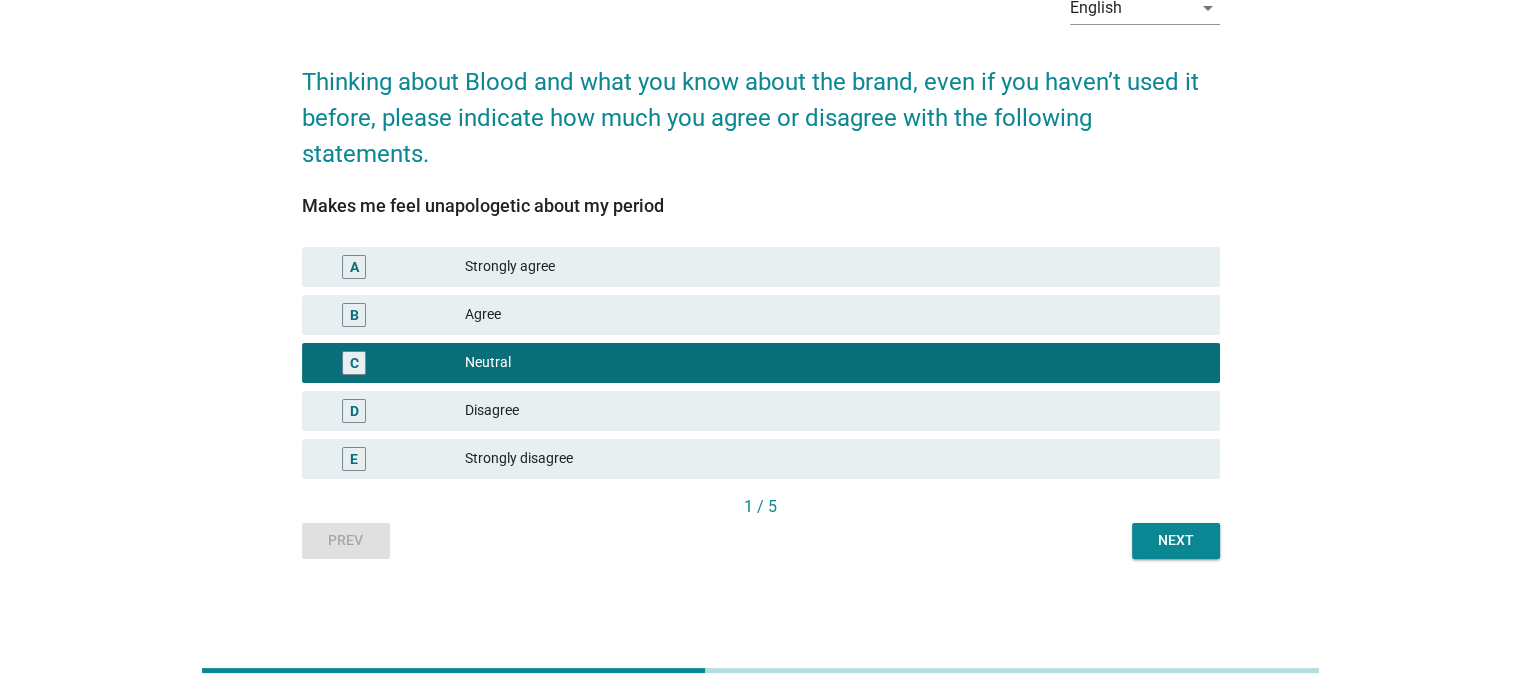 click on "Next" at bounding box center [1176, 540] 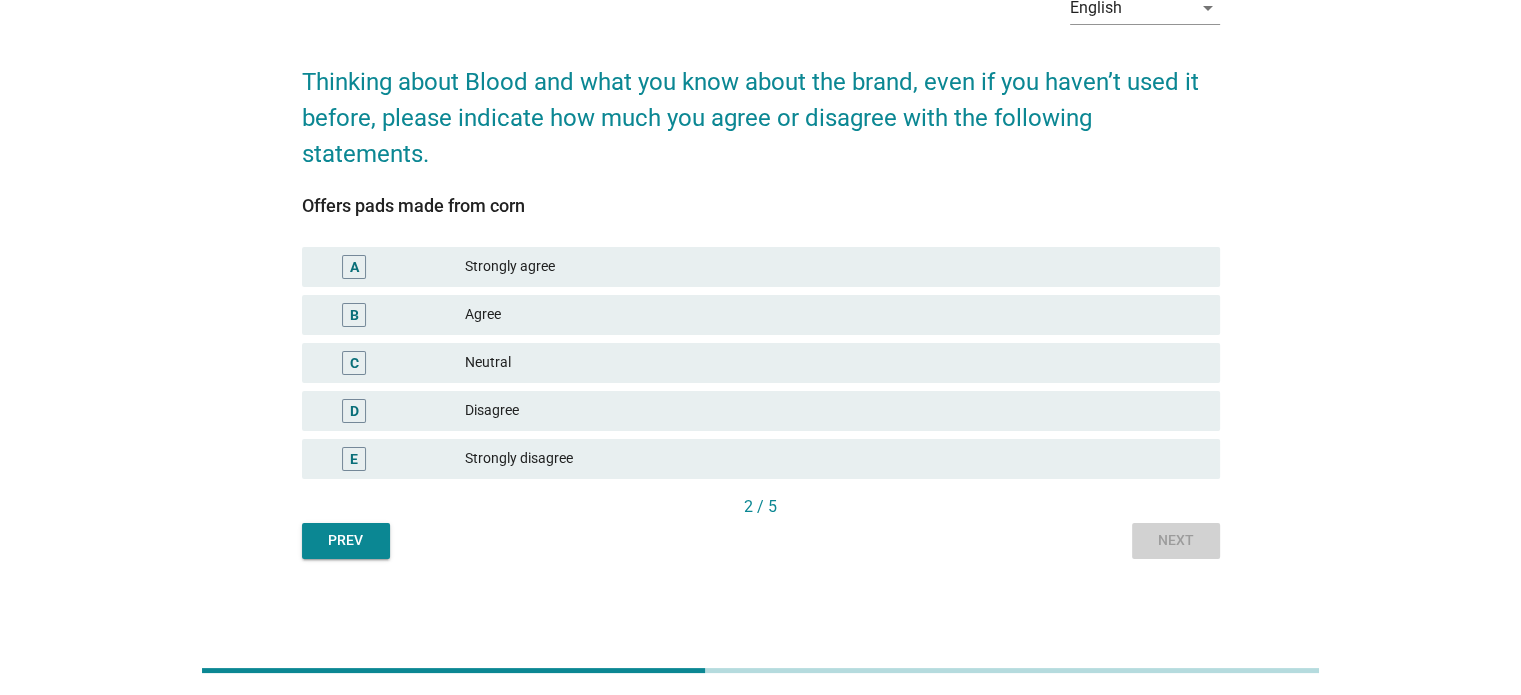 scroll, scrollTop: 0, scrollLeft: 0, axis: both 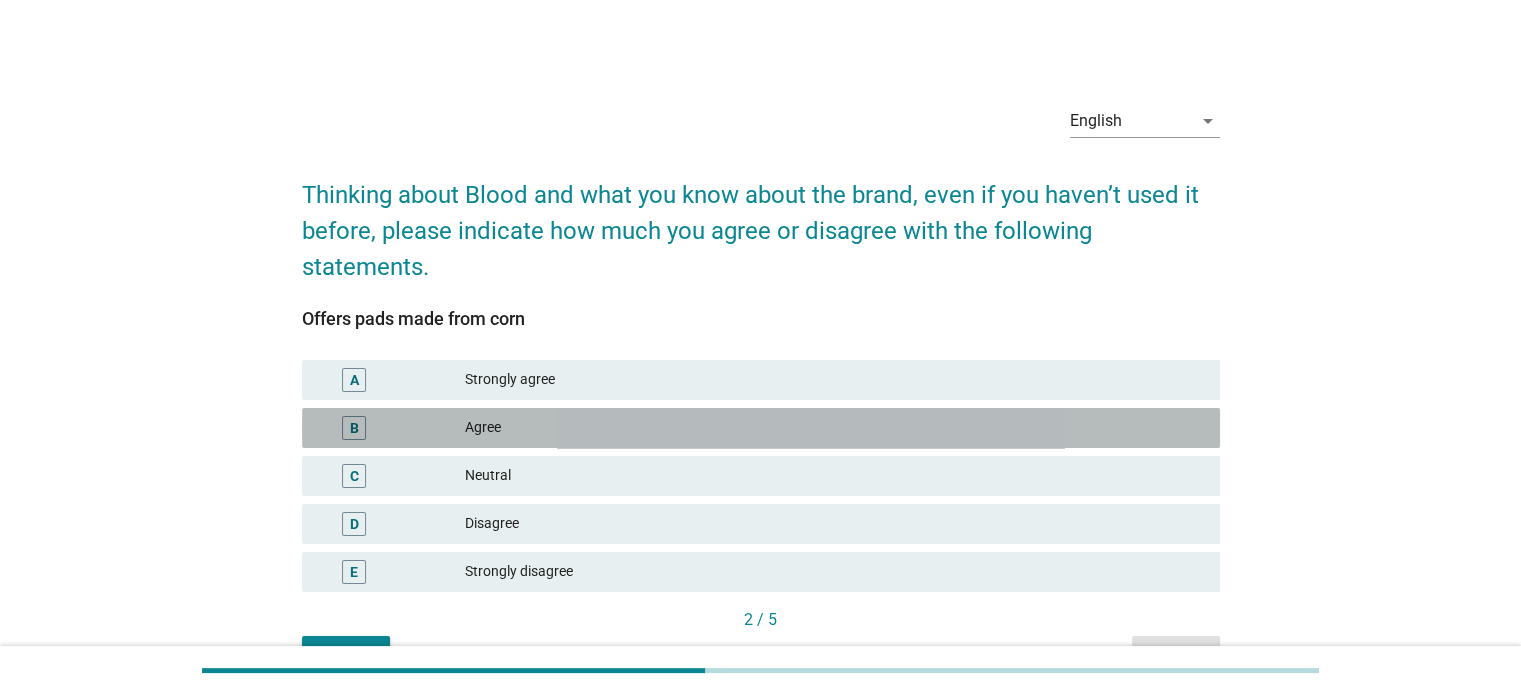 click on "Agree" at bounding box center (834, 428) 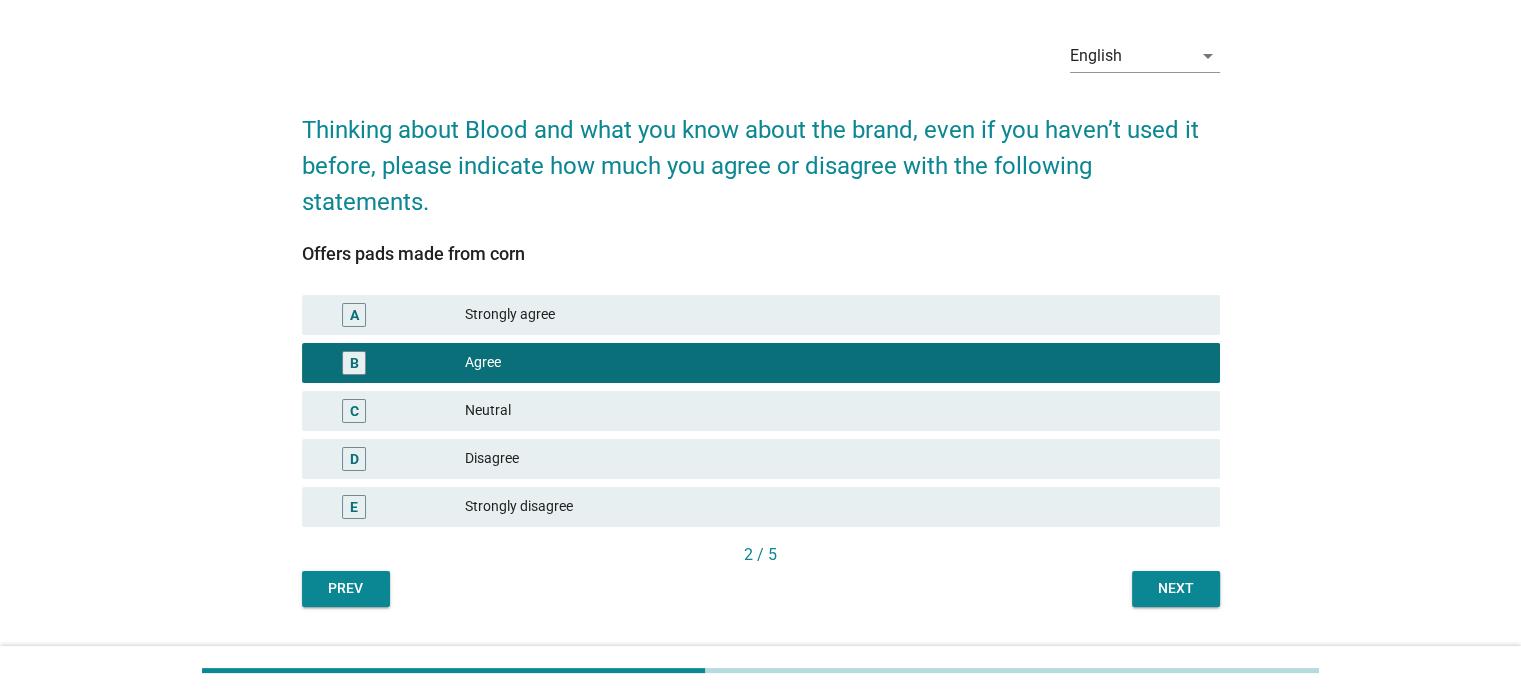 scroll, scrollTop: 113, scrollLeft: 0, axis: vertical 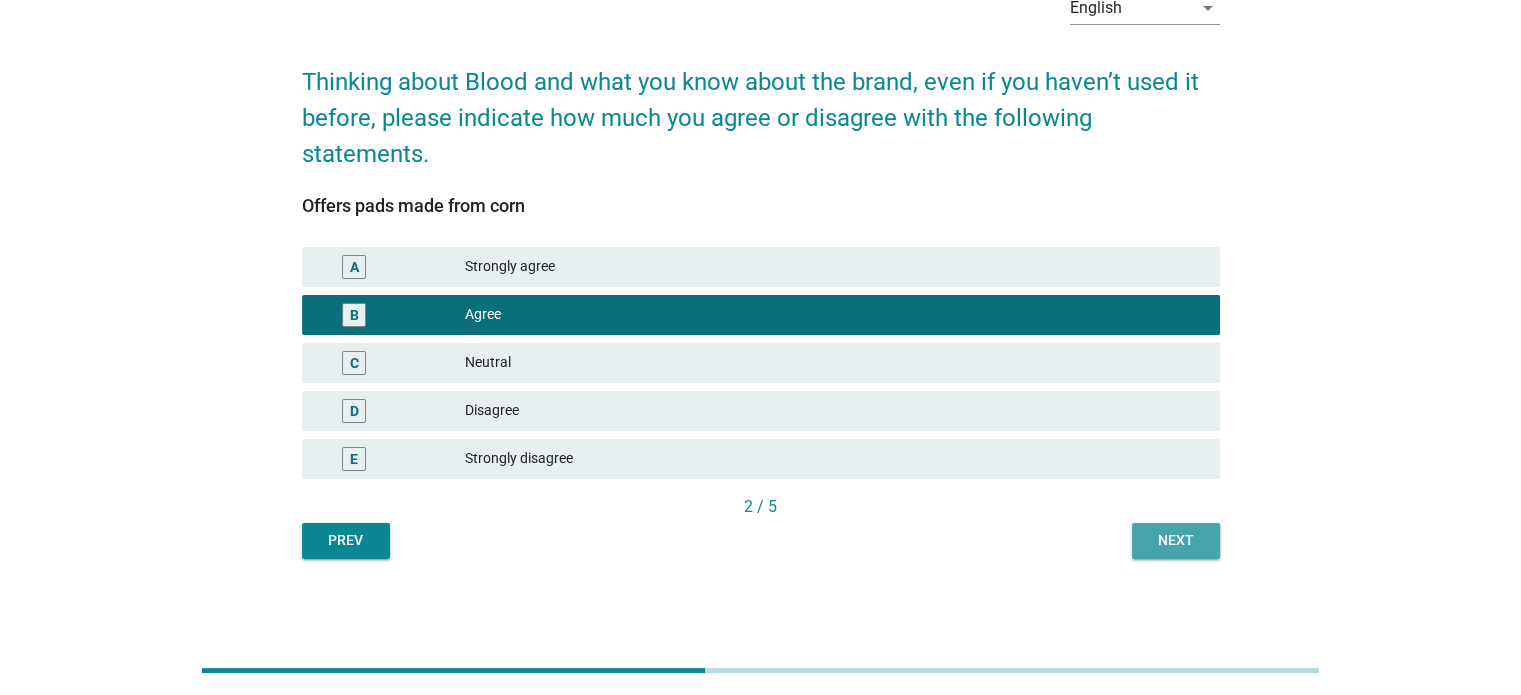 click on "Next" at bounding box center [1176, 540] 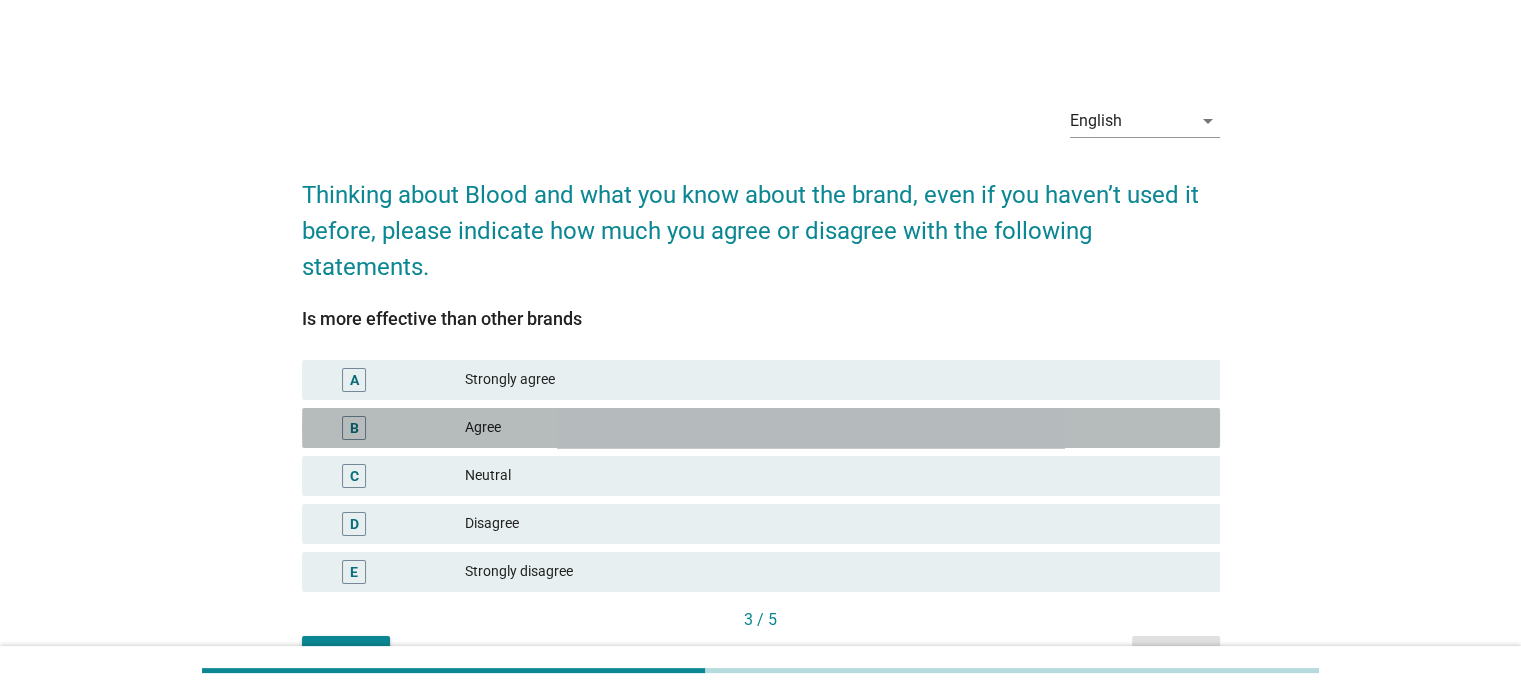 click on "Agree" at bounding box center (834, 428) 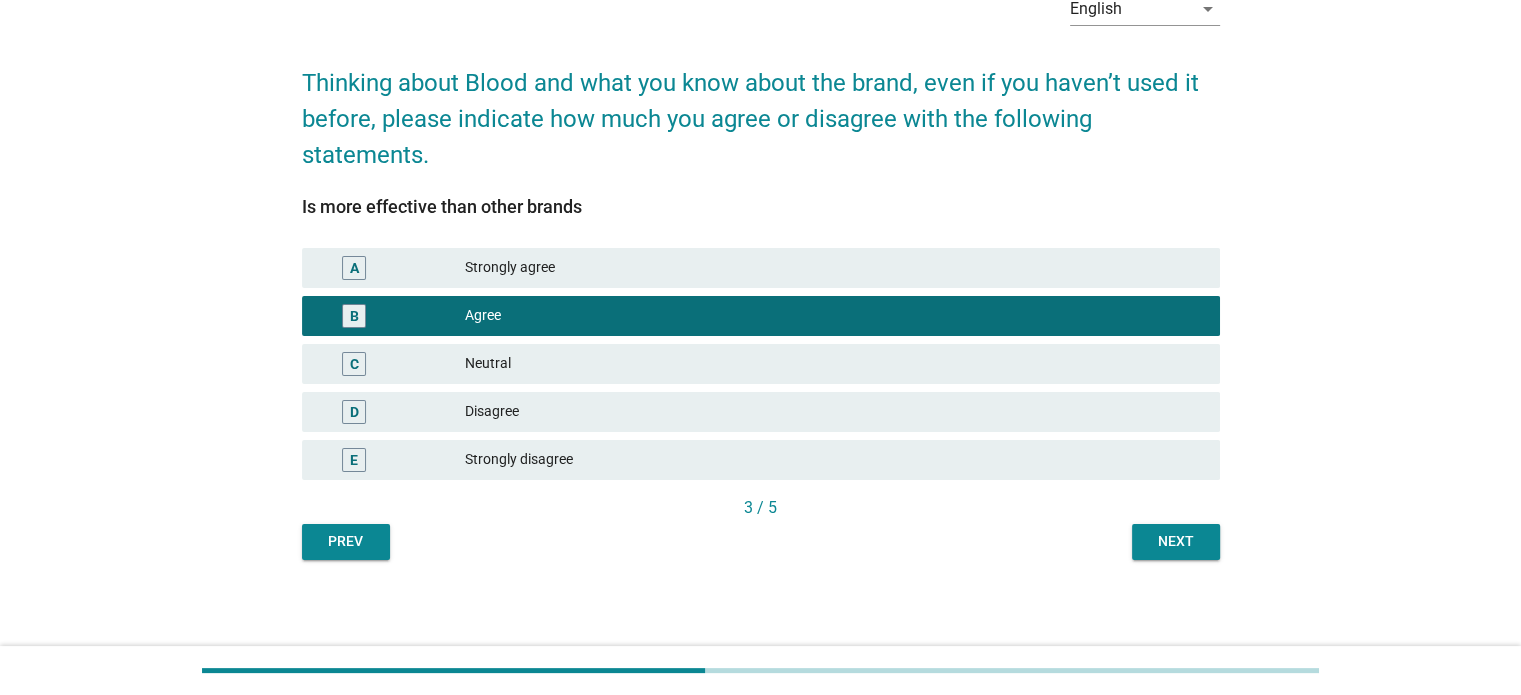 scroll, scrollTop: 113, scrollLeft: 0, axis: vertical 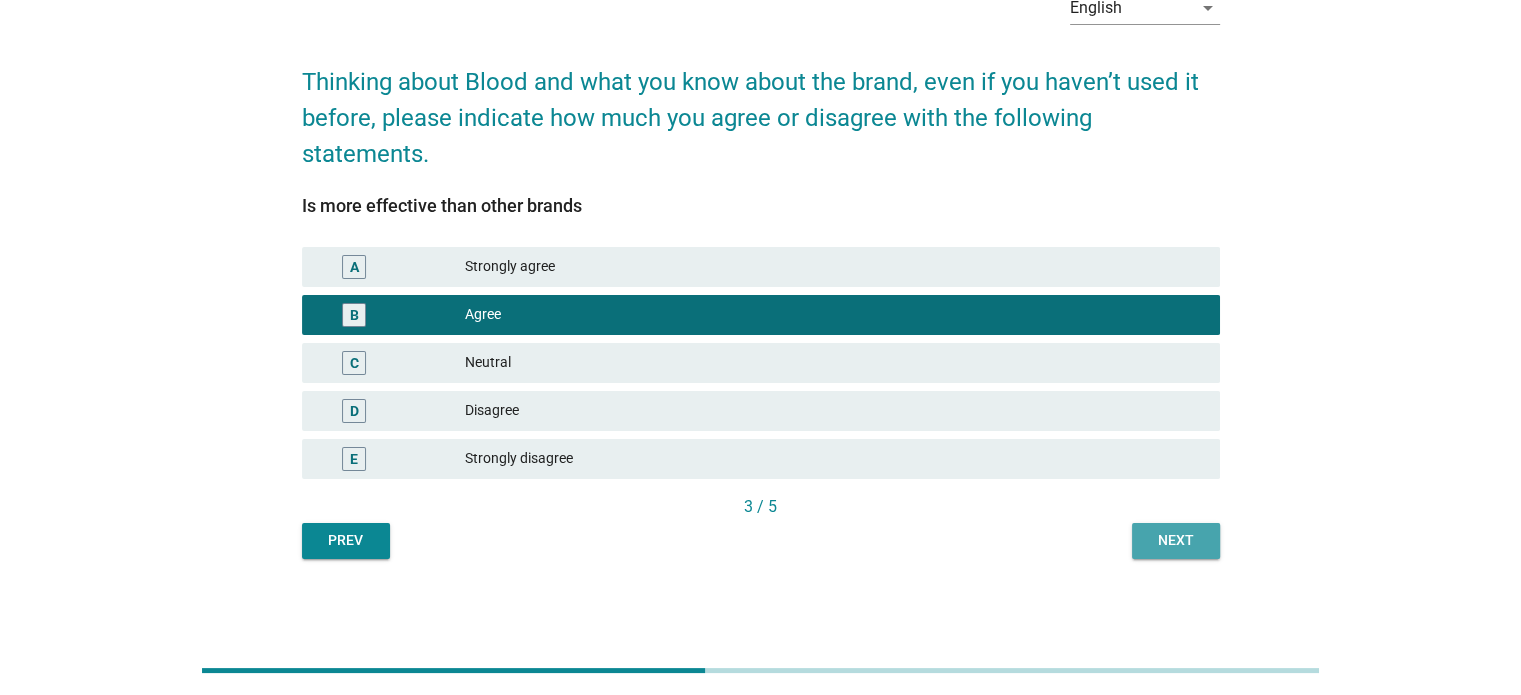 click on "Next" at bounding box center (1176, 540) 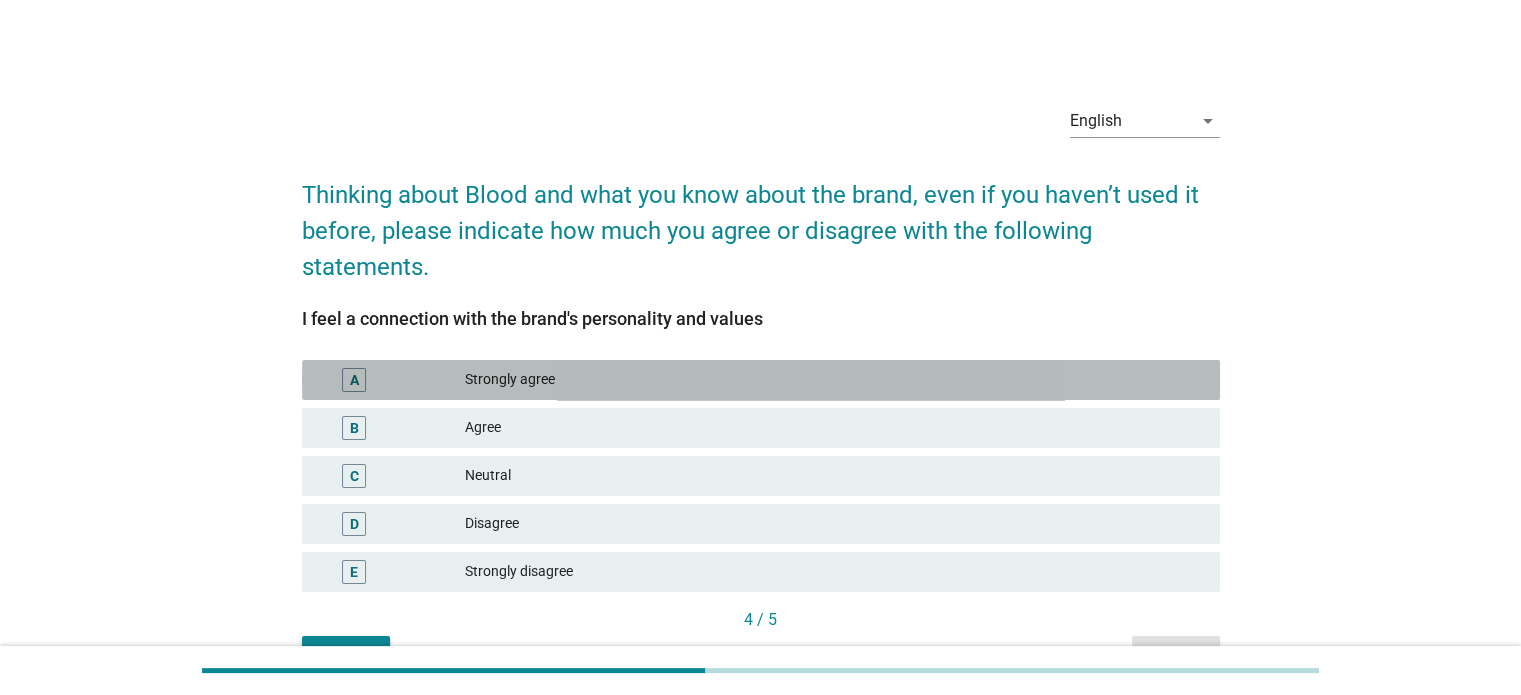 click on "Strongly agree" at bounding box center [834, 380] 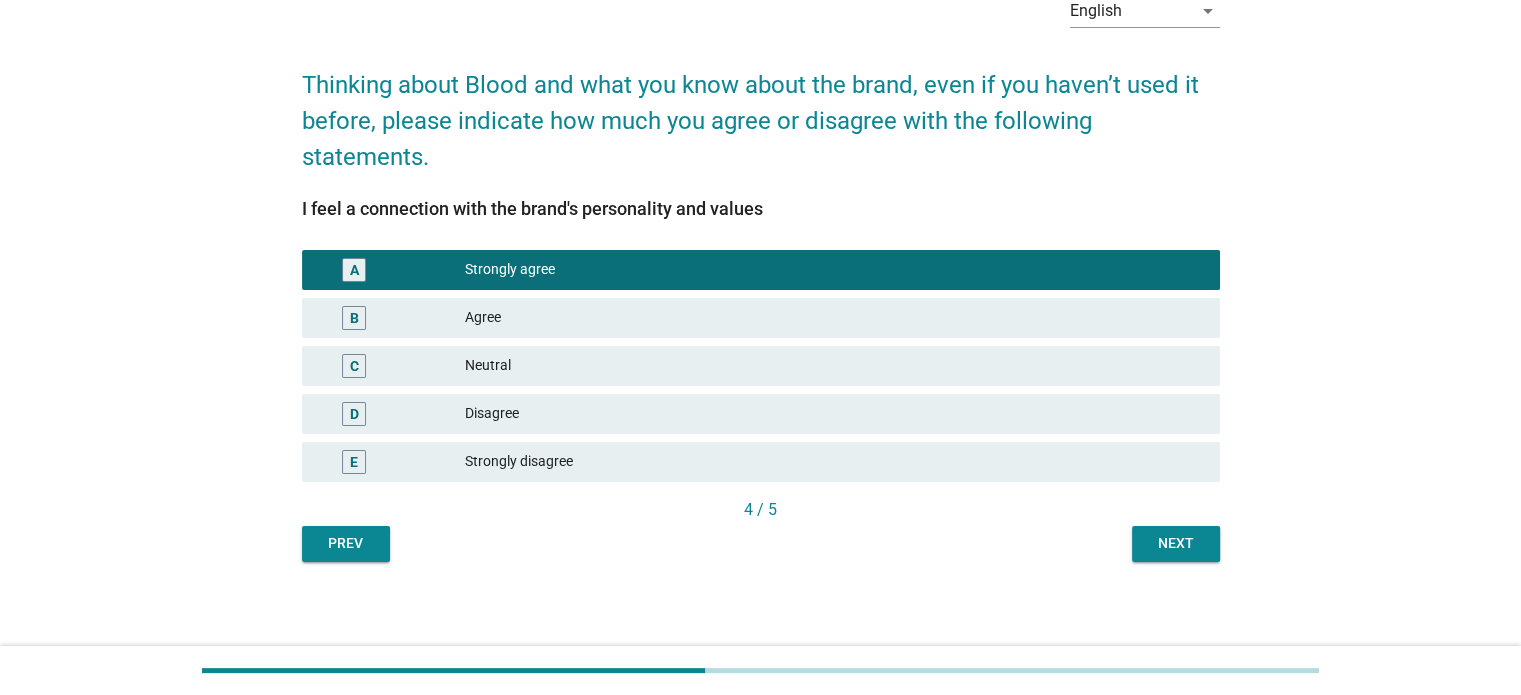 scroll, scrollTop: 113, scrollLeft: 0, axis: vertical 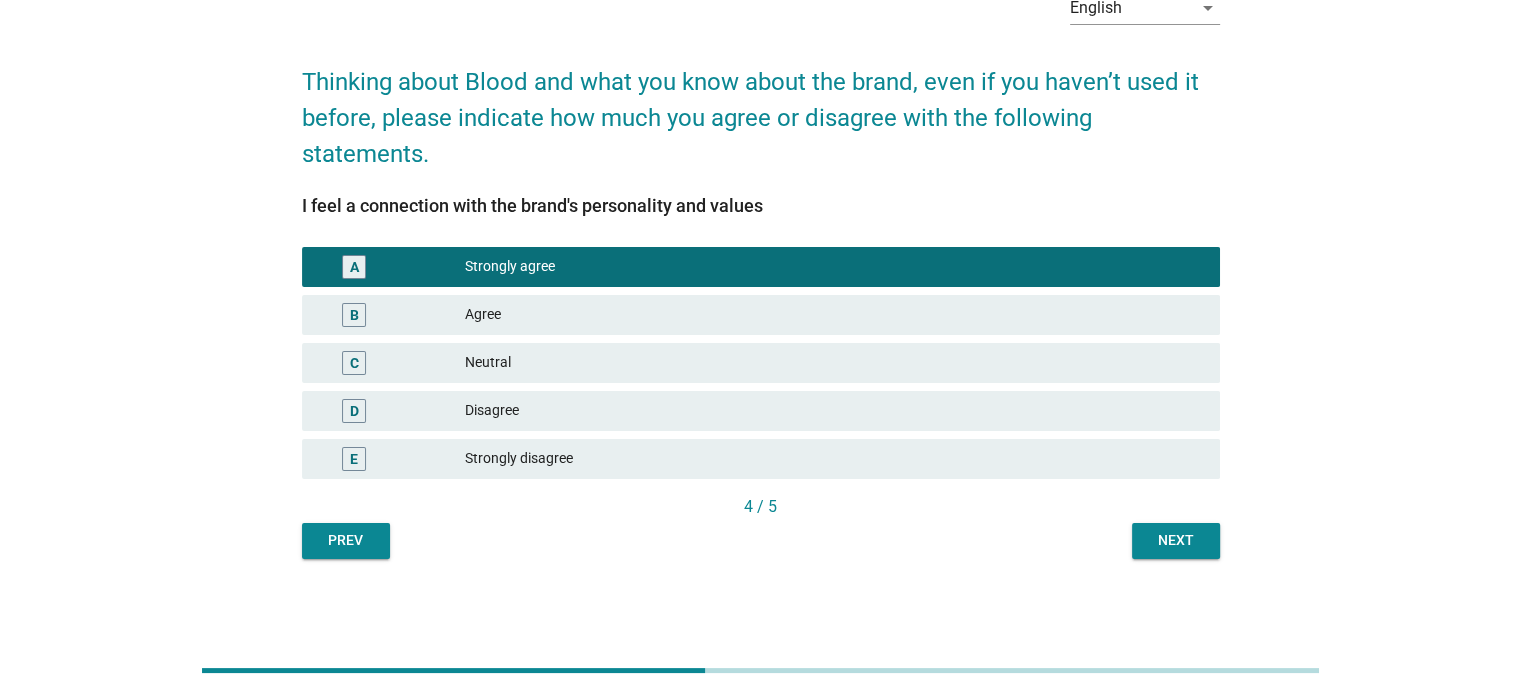 click on "Next" at bounding box center (1176, 540) 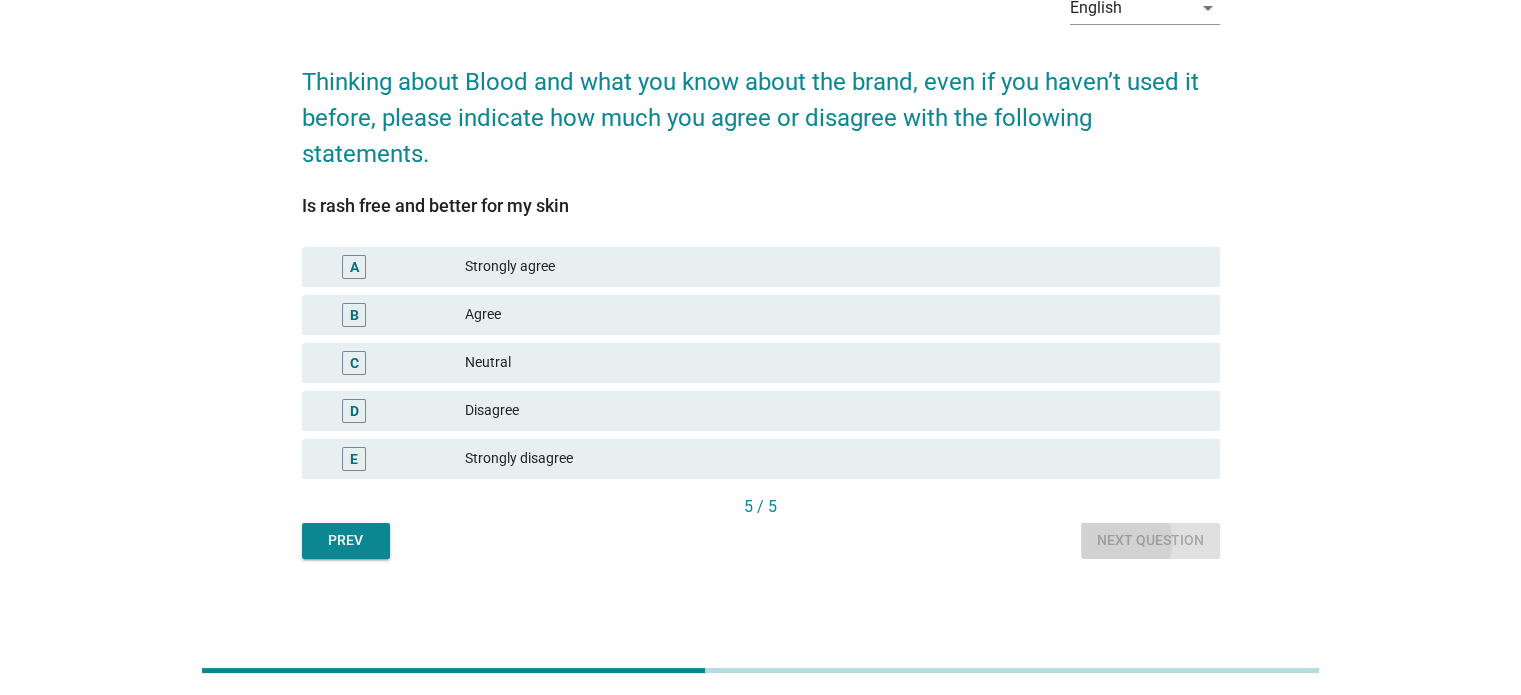 scroll, scrollTop: 0, scrollLeft: 0, axis: both 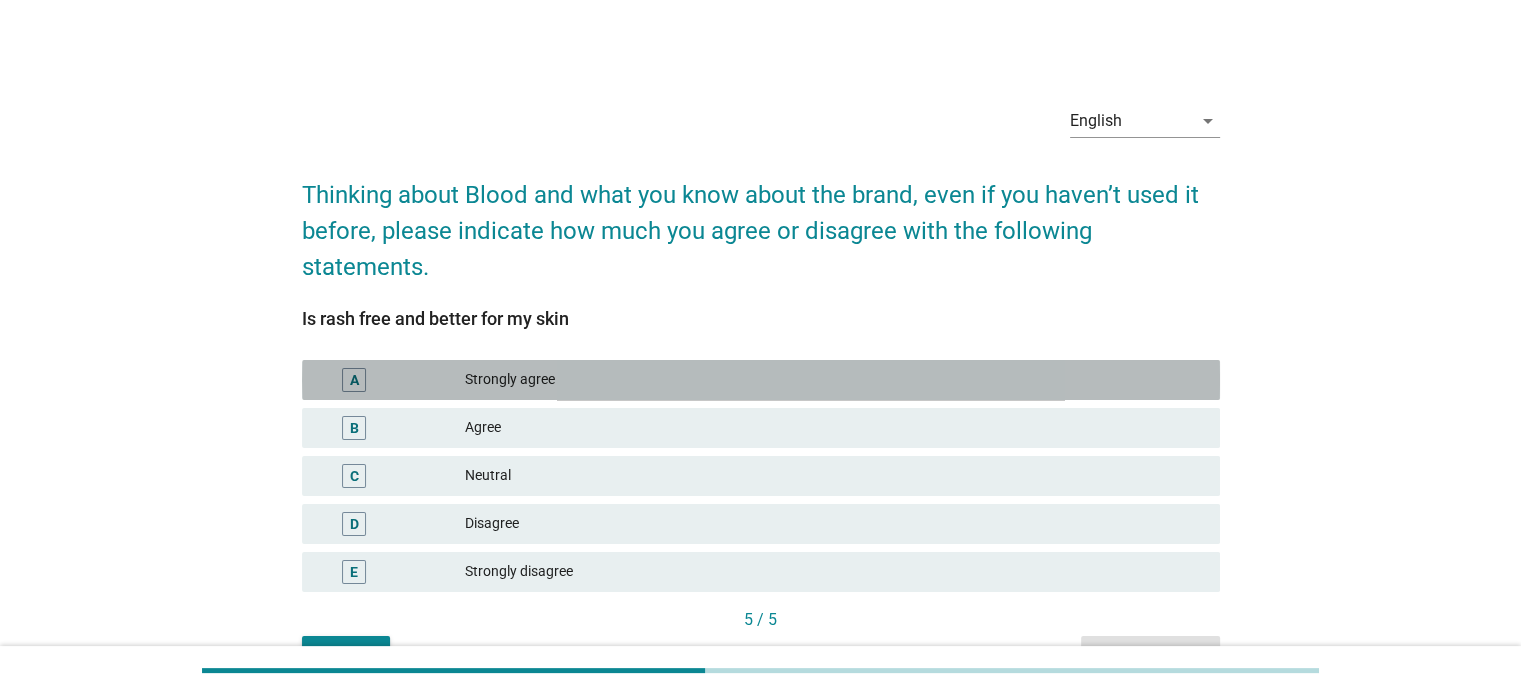 click on "A   Strongly agree" at bounding box center (761, 380) 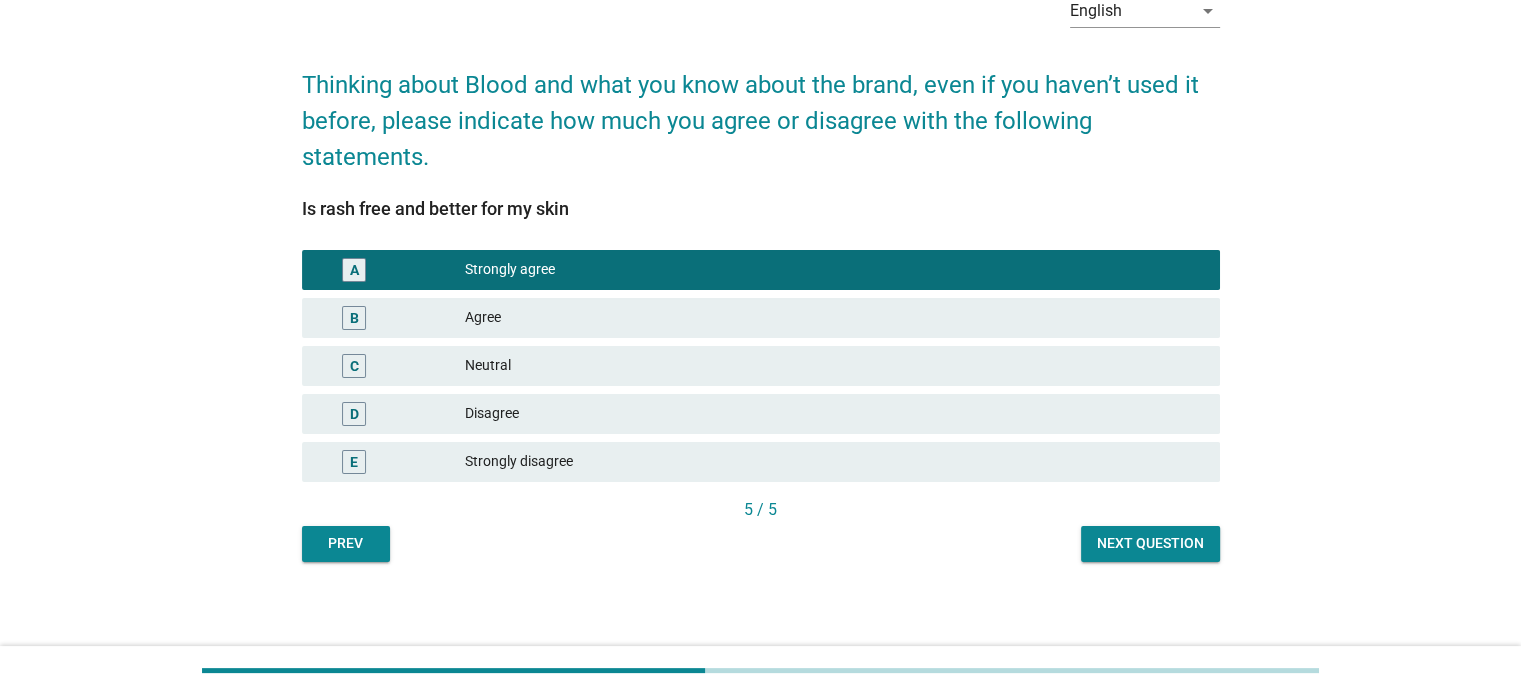 scroll, scrollTop: 113, scrollLeft: 0, axis: vertical 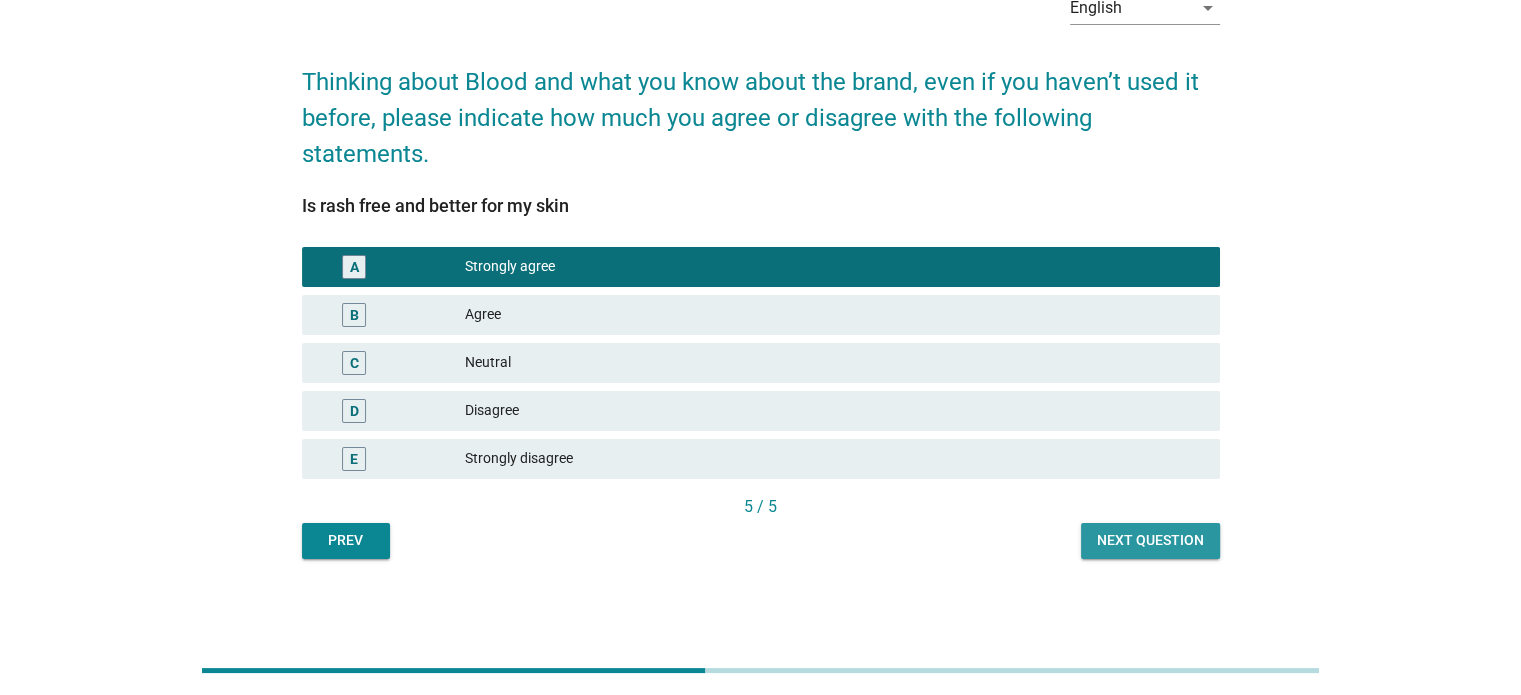 click on "Next question" at bounding box center (1150, 541) 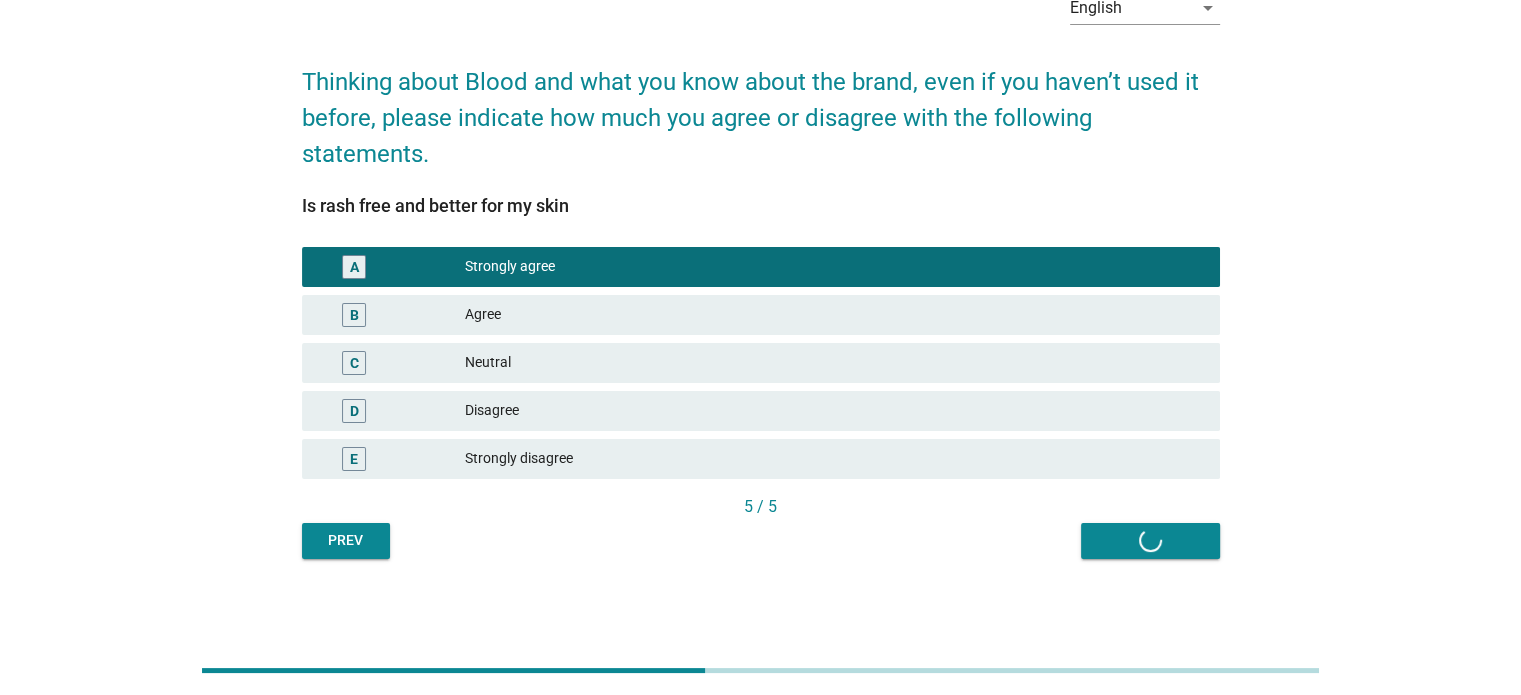 scroll, scrollTop: 0, scrollLeft: 0, axis: both 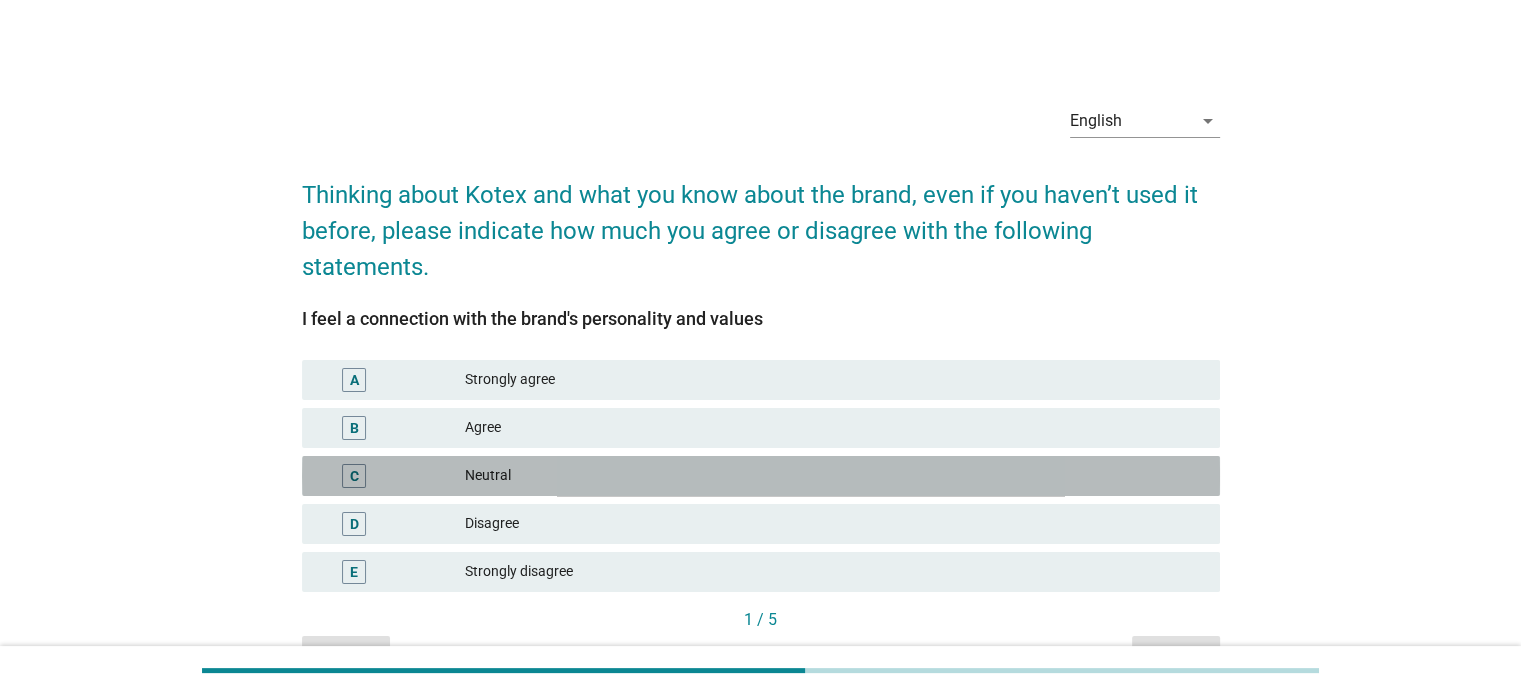 click on "C   Neutral" at bounding box center [761, 476] 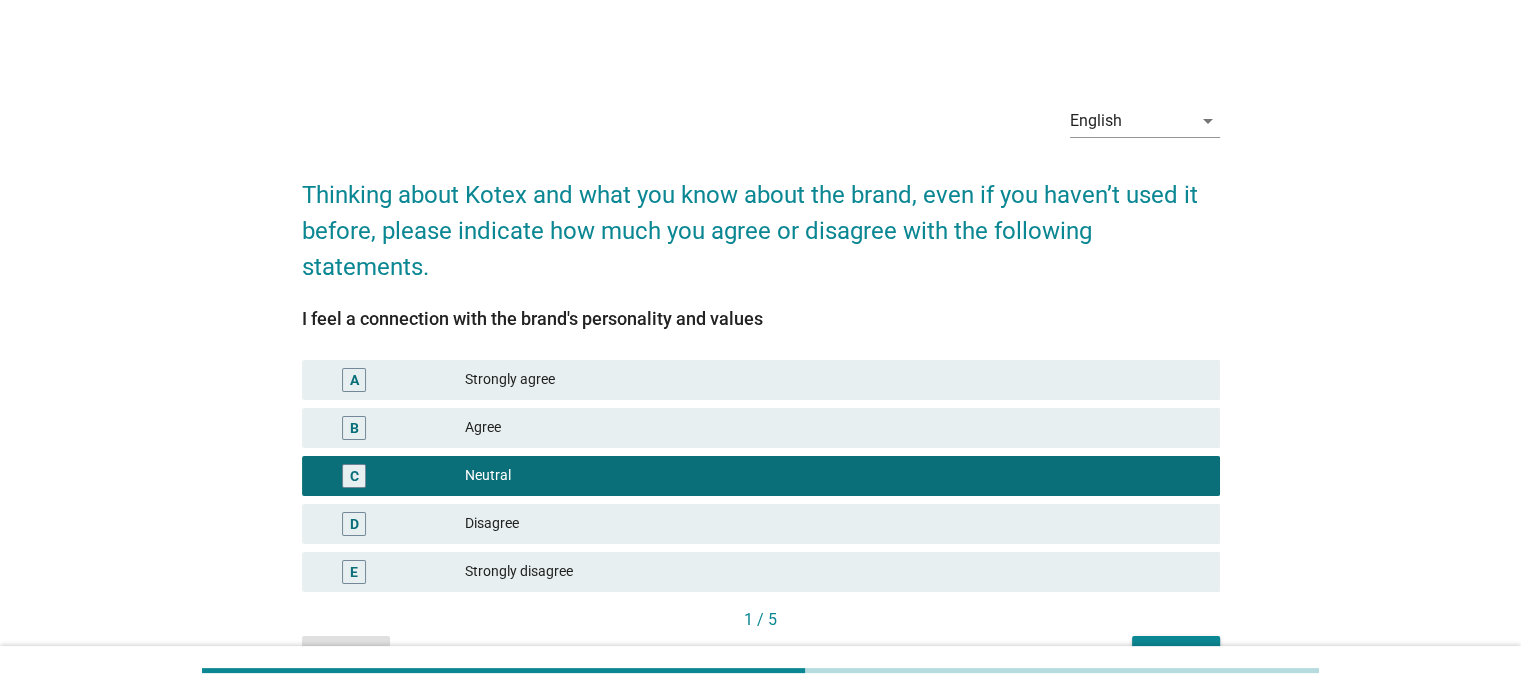 scroll, scrollTop: 113, scrollLeft: 0, axis: vertical 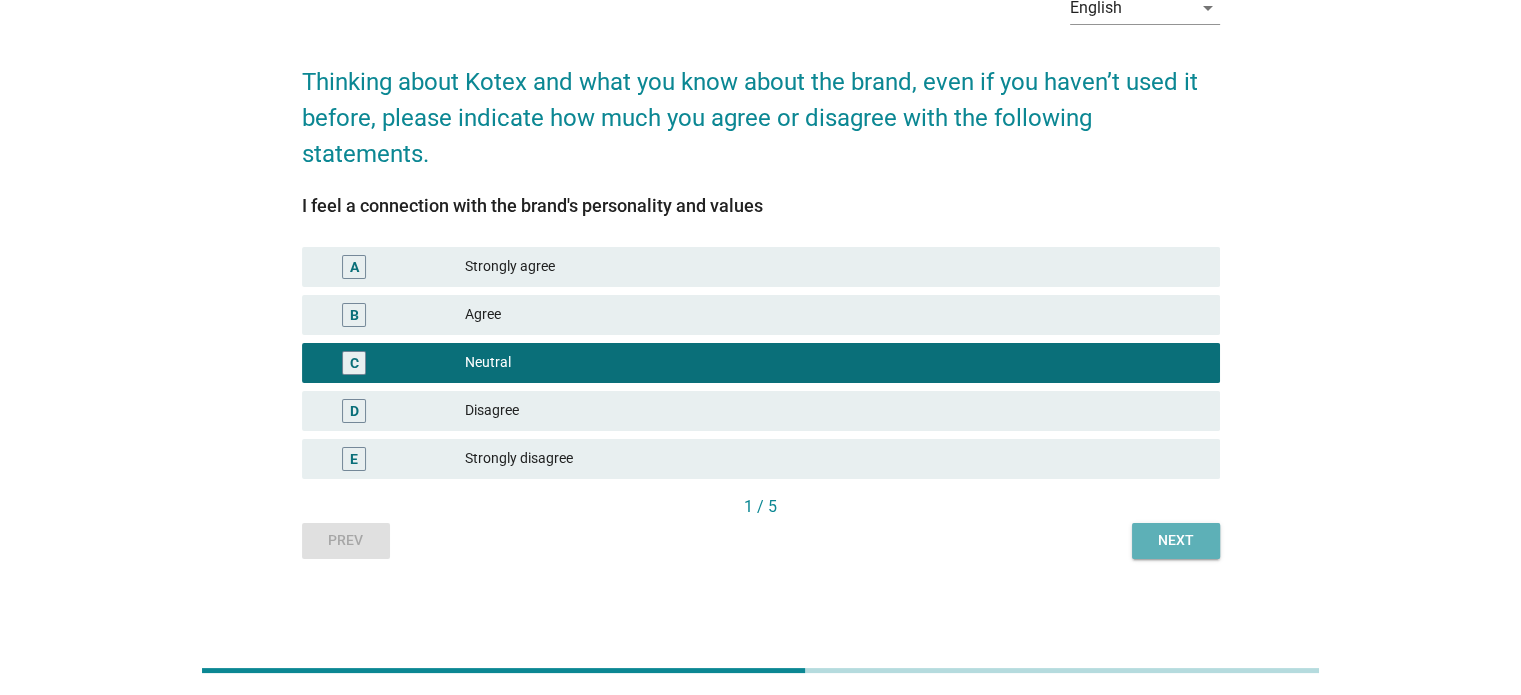 click on "Next" at bounding box center [1176, 541] 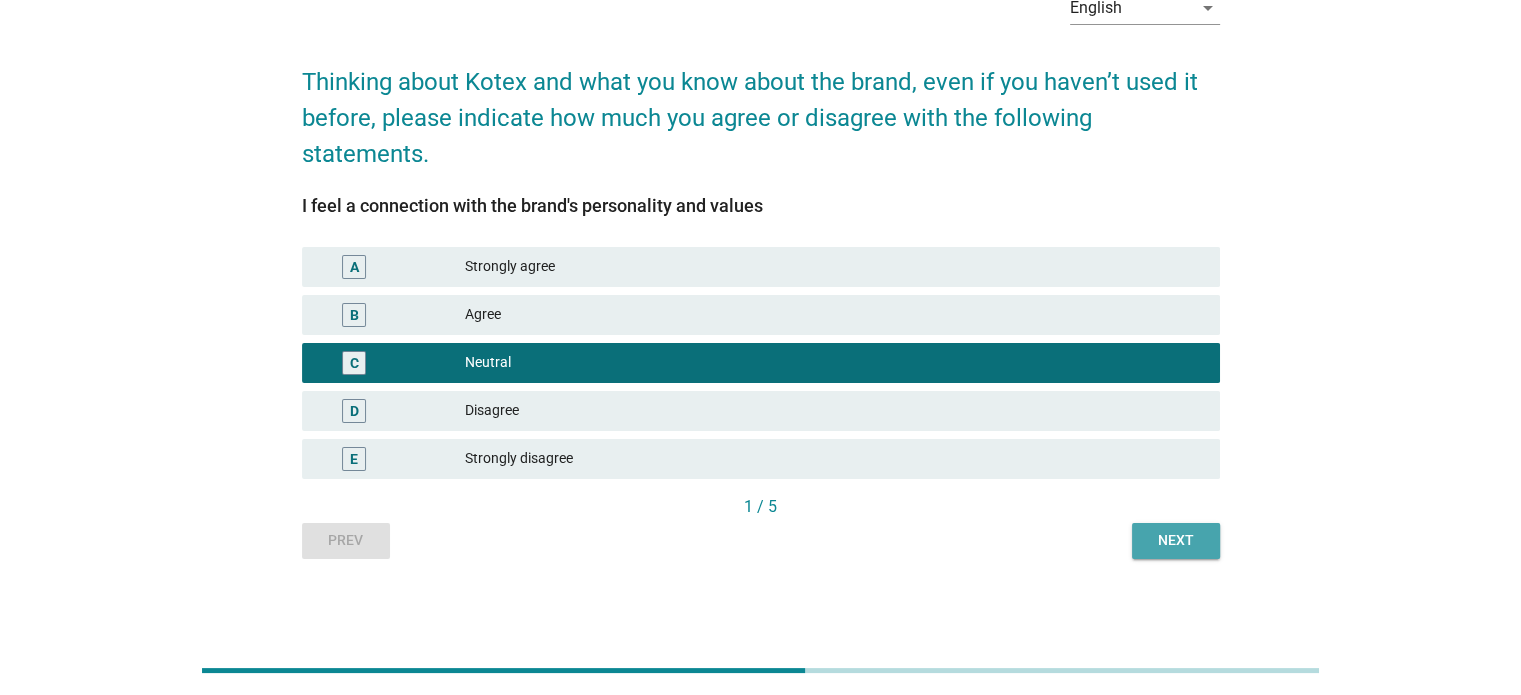 scroll, scrollTop: 0, scrollLeft: 0, axis: both 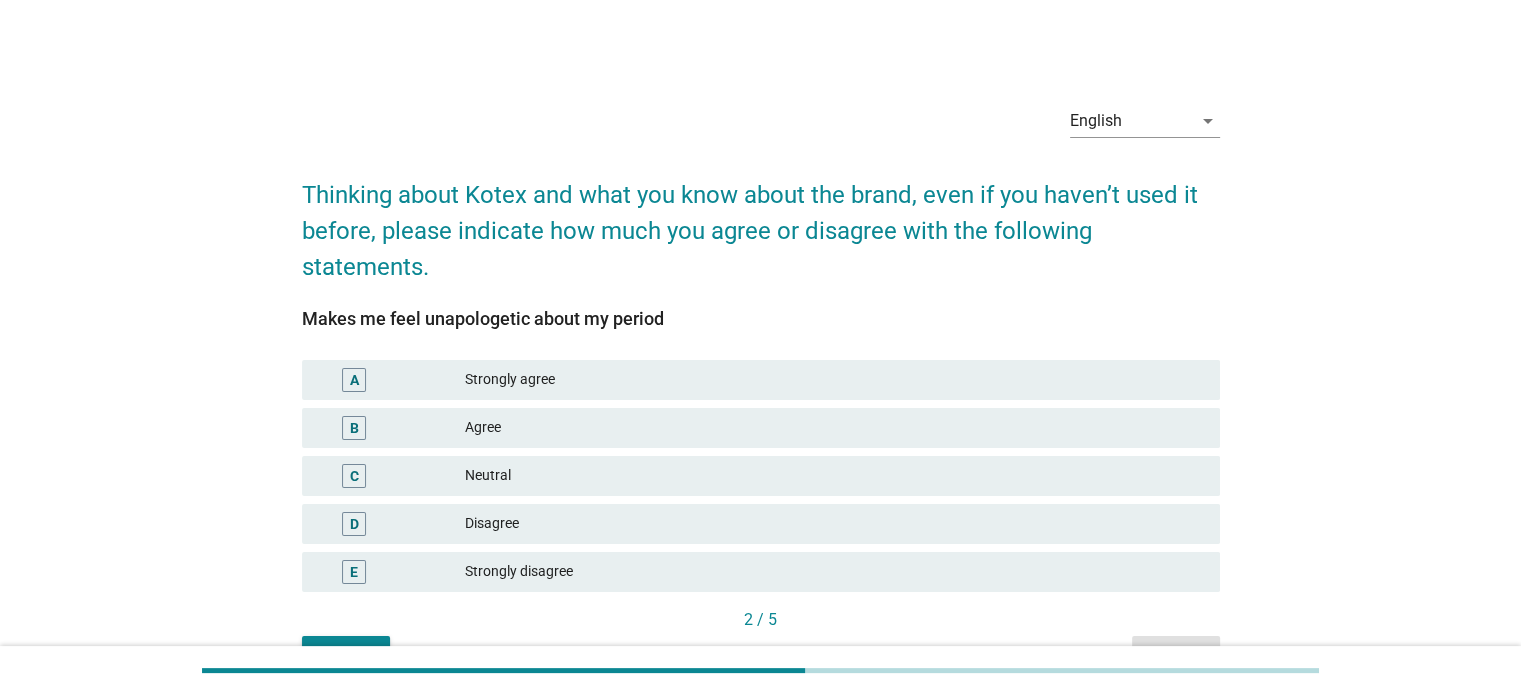 click on "A   Strongly agree" at bounding box center [761, 380] 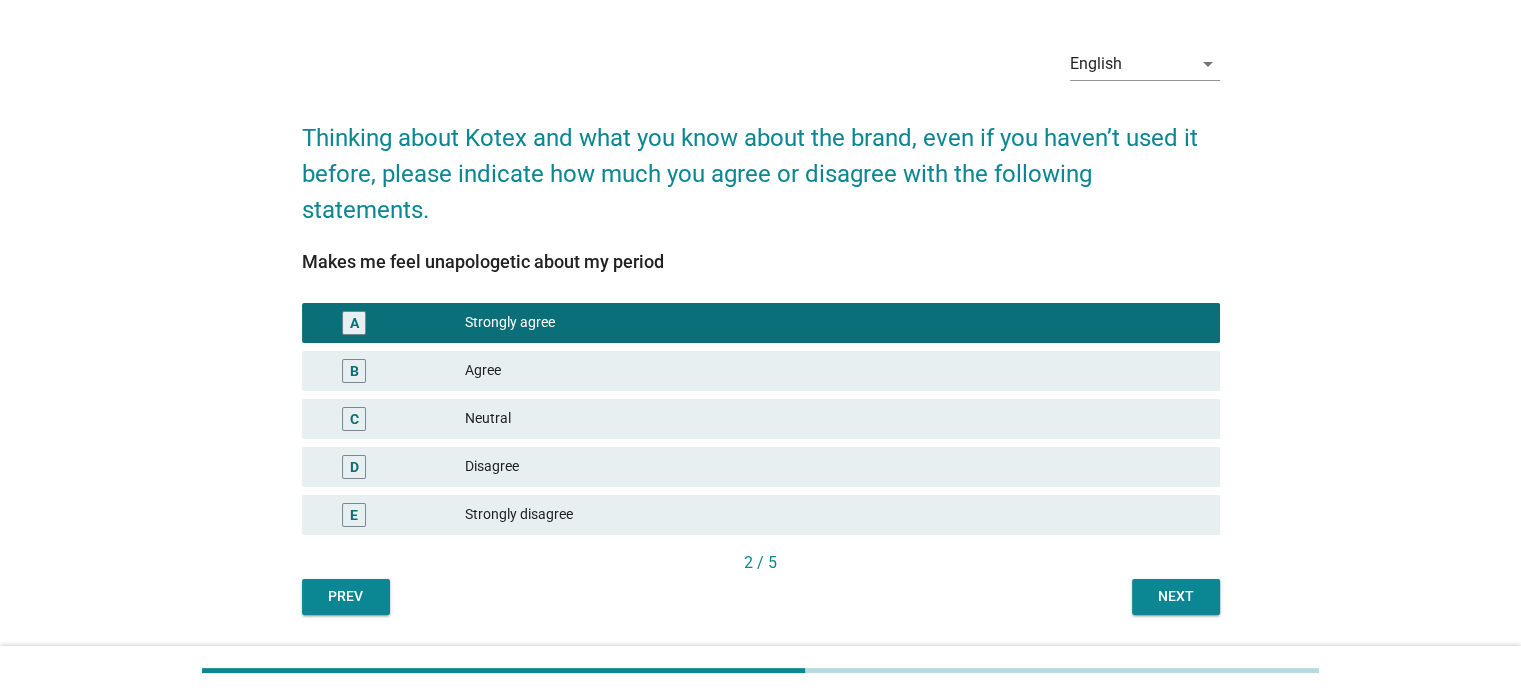 scroll, scrollTop: 113, scrollLeft: 0, axis: vertical 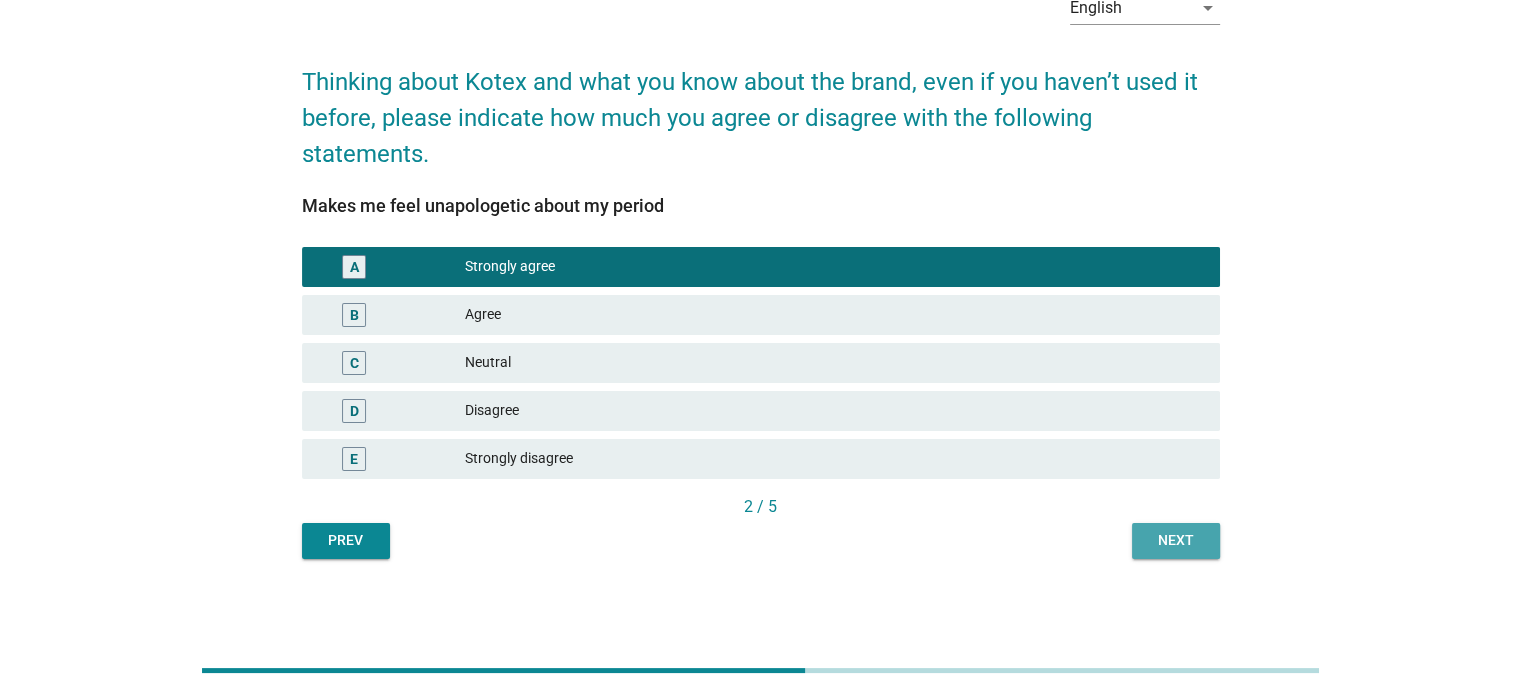 click on "Next" at bounding box center [1176, 540] 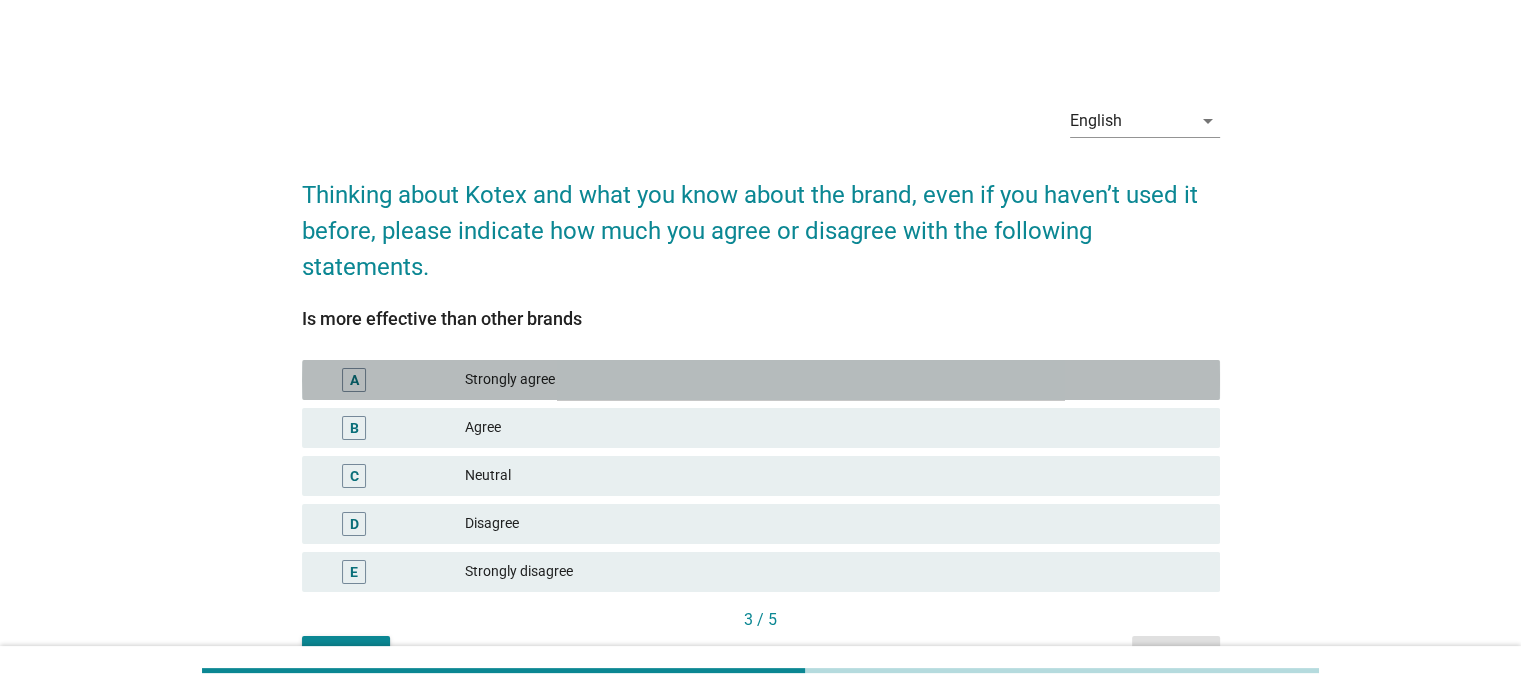 click on "A   Strongly agree" at bounding box center (761, 380) 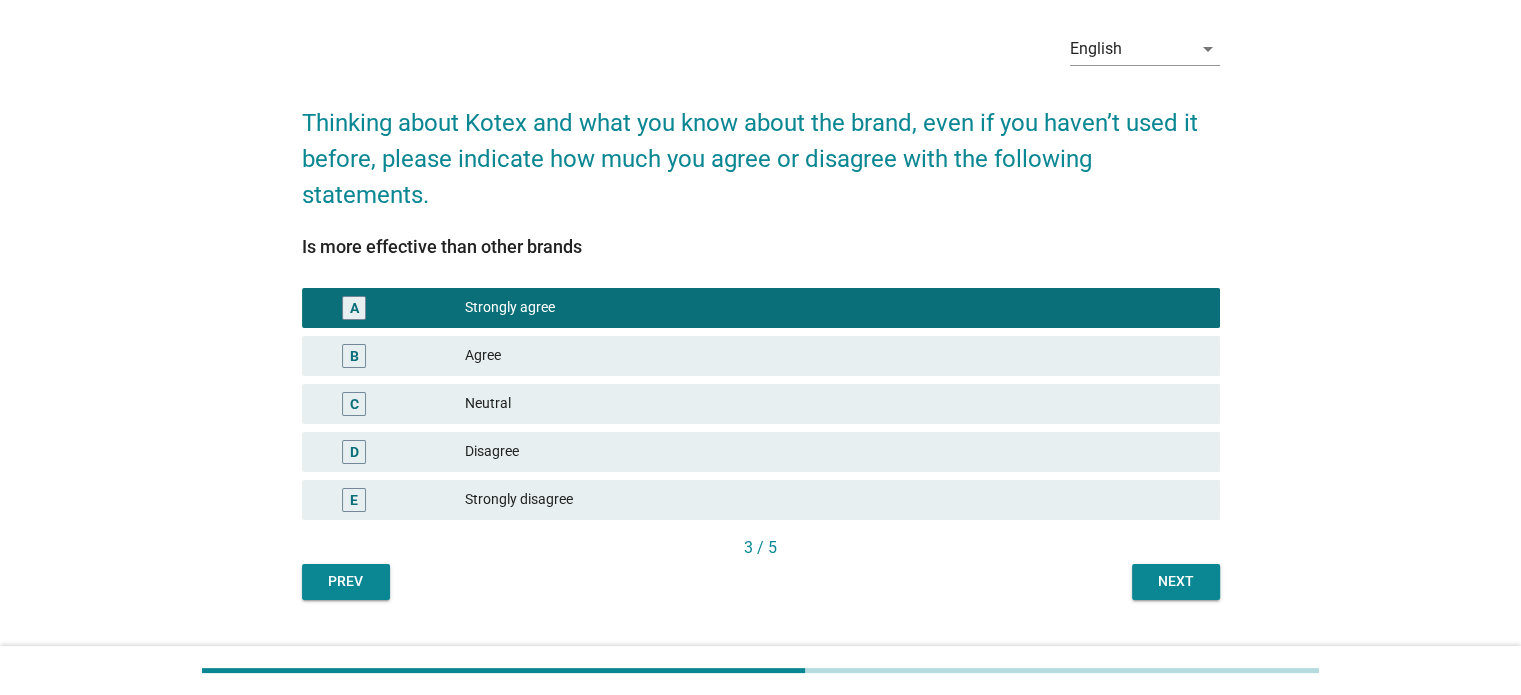 scroll, scrollTop: 113, scrollLeft: 0, axis: vertical 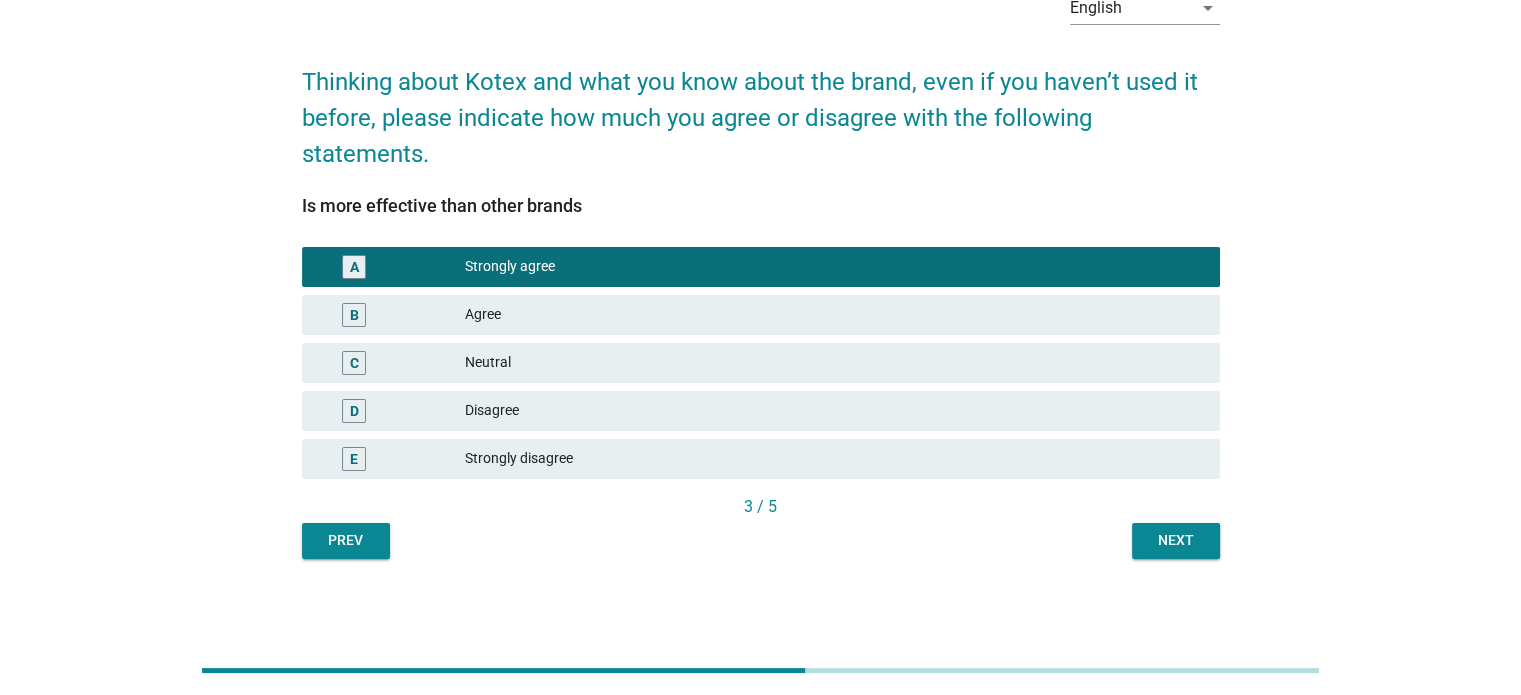click on "Next" at bounding box center (1176, 540) 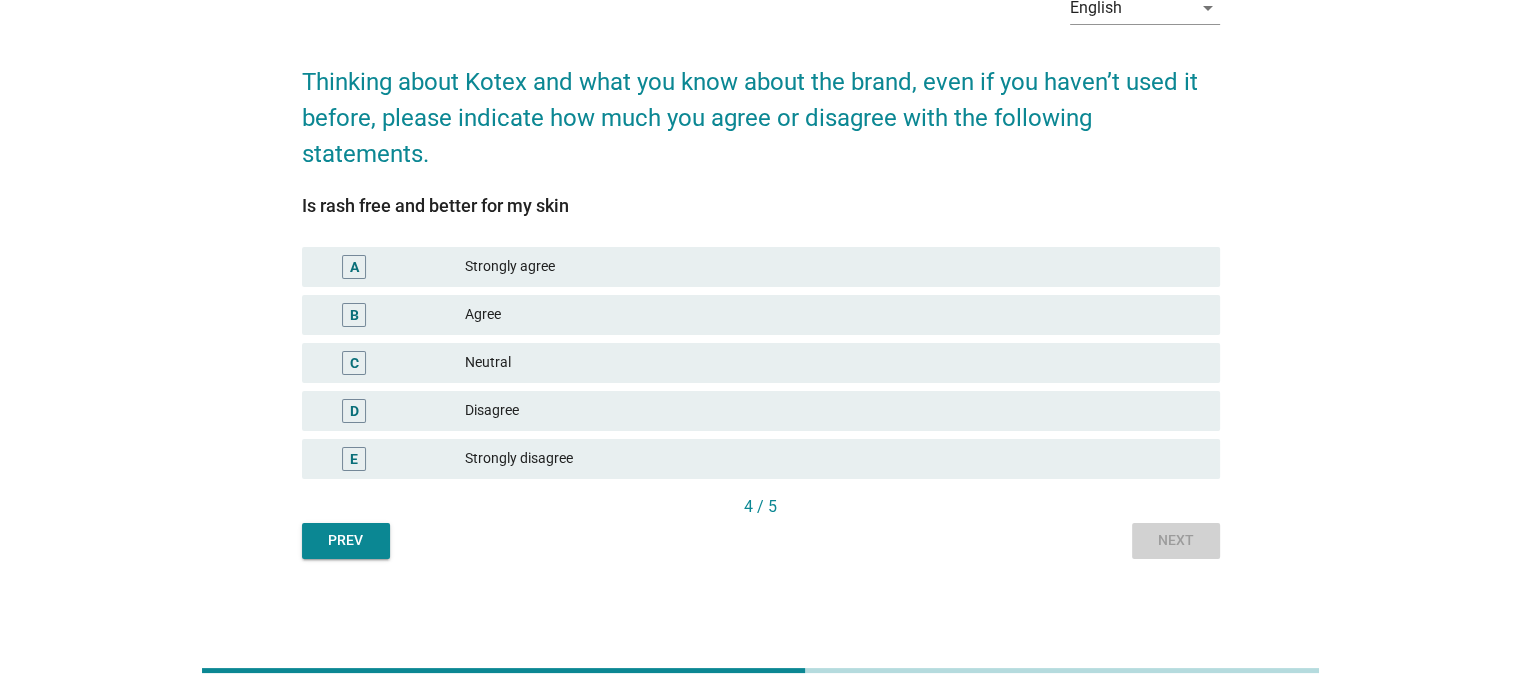 scroll, scrollTop: 0, scrollLeft: 0, axis: both 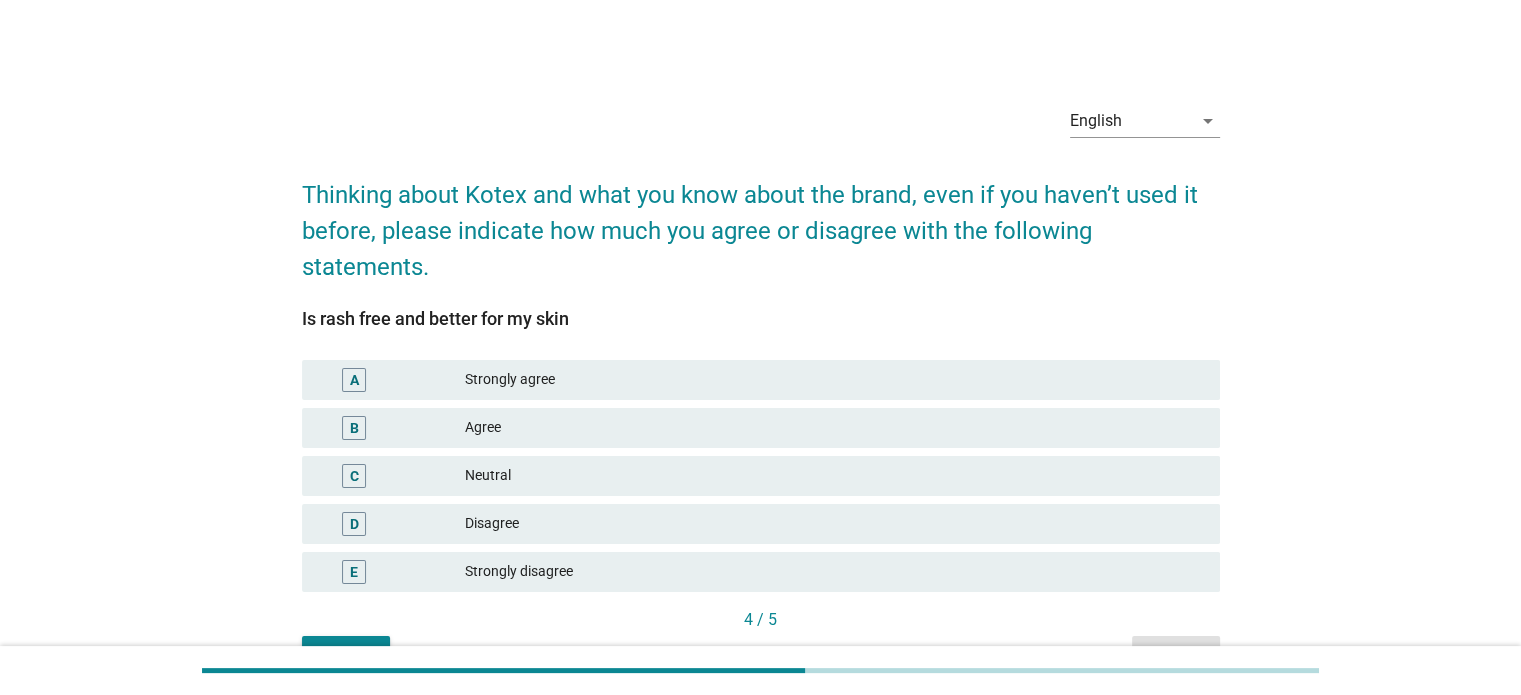 click on "Agree" at bounding box center (834, 428) 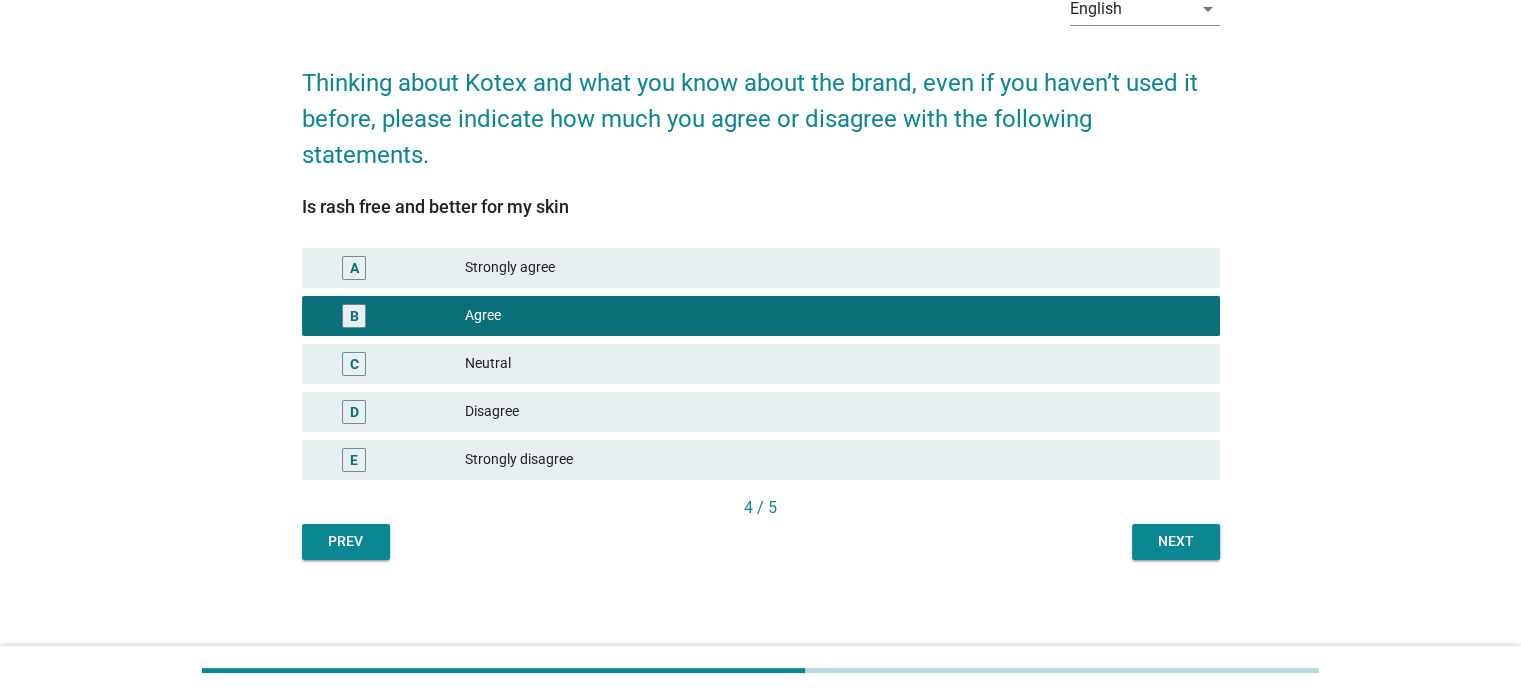 scroll, scrollTop: 113, scrollLeft: 0, axis: vertical 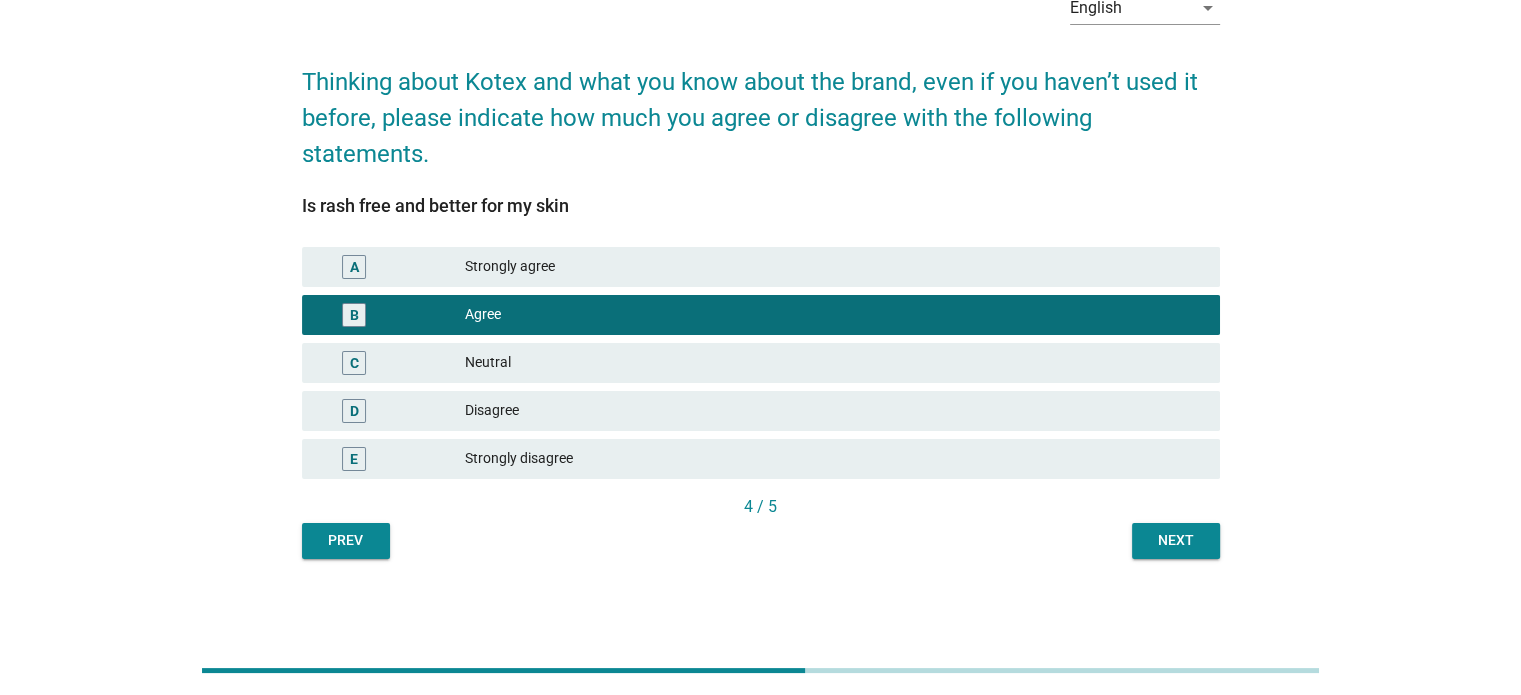 click on "English arrow_drop_down   Thinking about Kotex and what you know about the brand, even if you haven’t used it before, please indicate how much you agree or disagree with the following statements.
Is rash free and better for my skin
A   Strongly agree B   Agree C   Neutral D   Disagree E   Strongly disagree
4 / 5
Prev   Next" at bounding box center (761, 267) 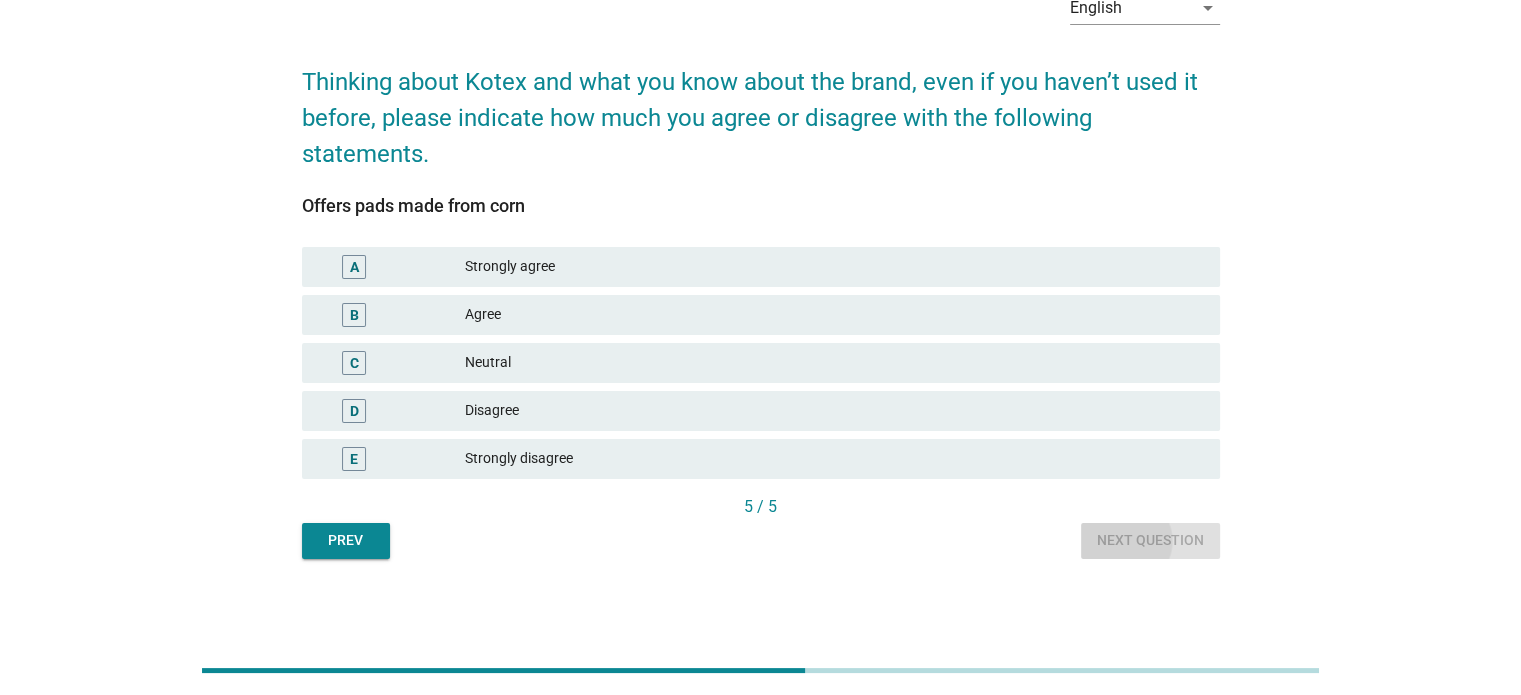 scroll, scrollTop: 0, scrollLeft: 0, axis: both 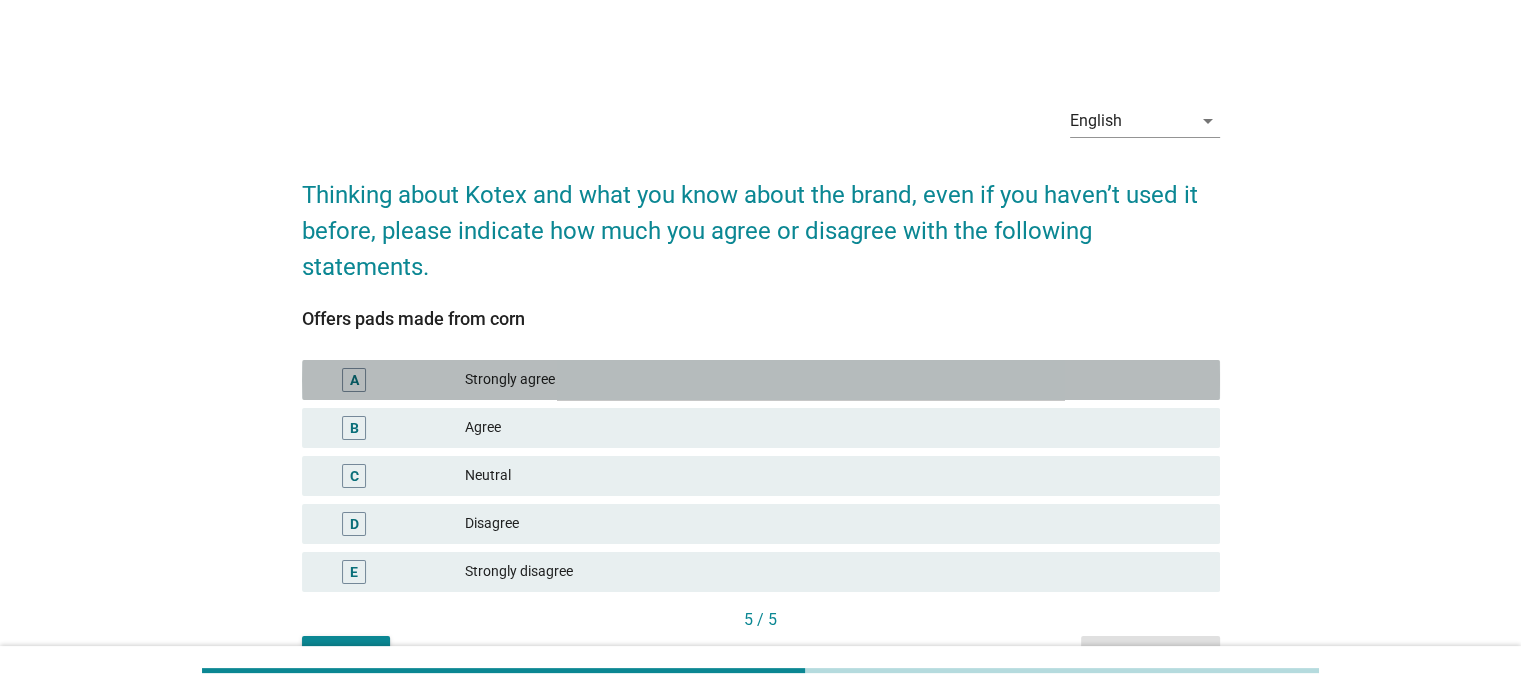 click on "Strongly agree" at bounding box center [834, 380] 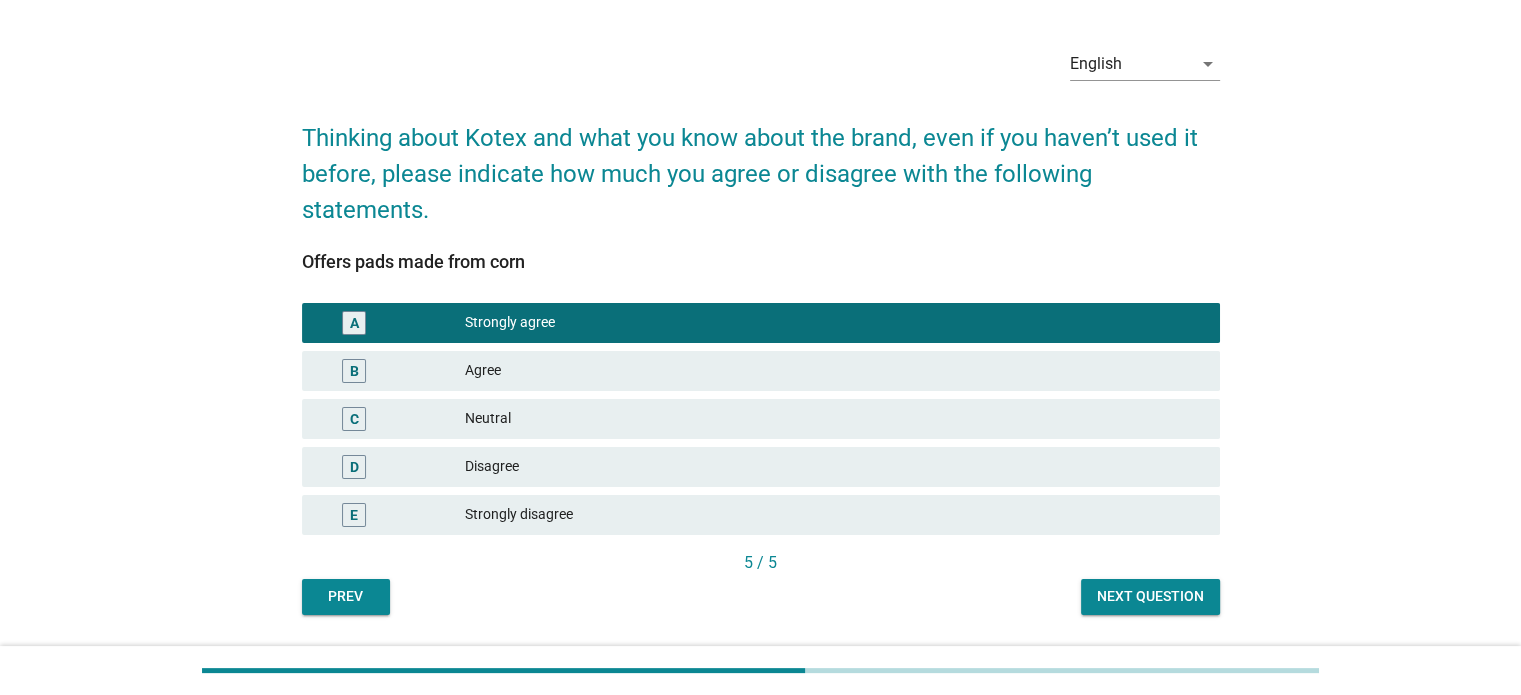 scroll, scrollTop: 113, scrollLeft: 0, axis: vertical 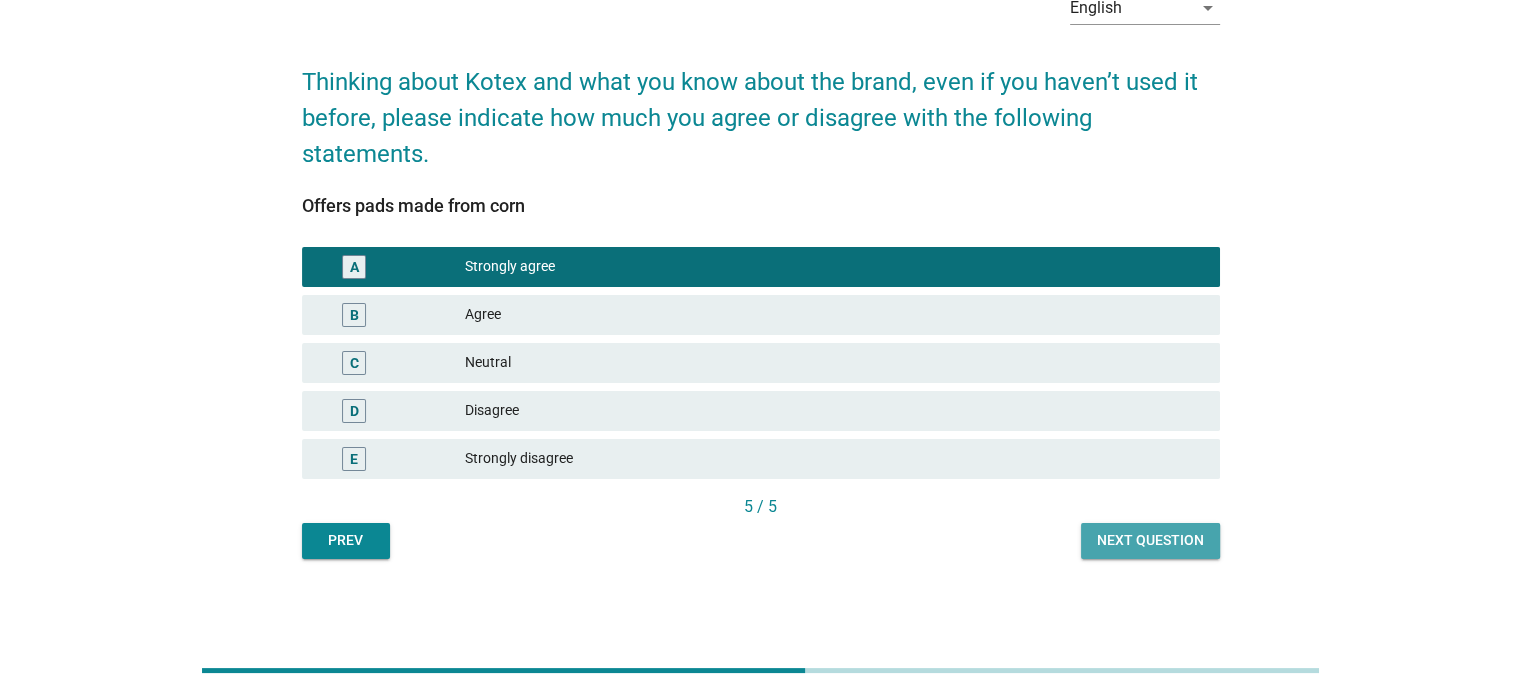 click on "Next question" at bounding box center (1150, 541) 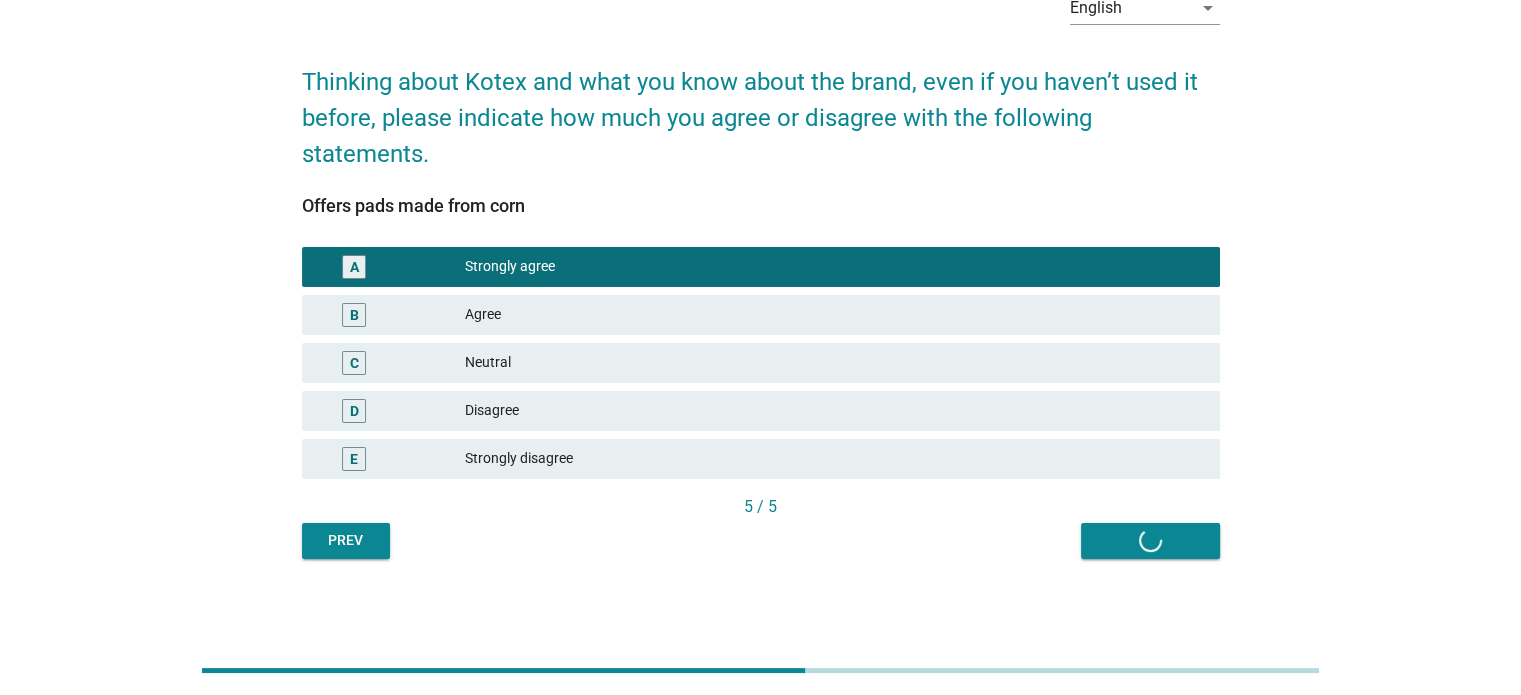 scroll, scrollTop: 0, scrollLeft: 0, axis: both 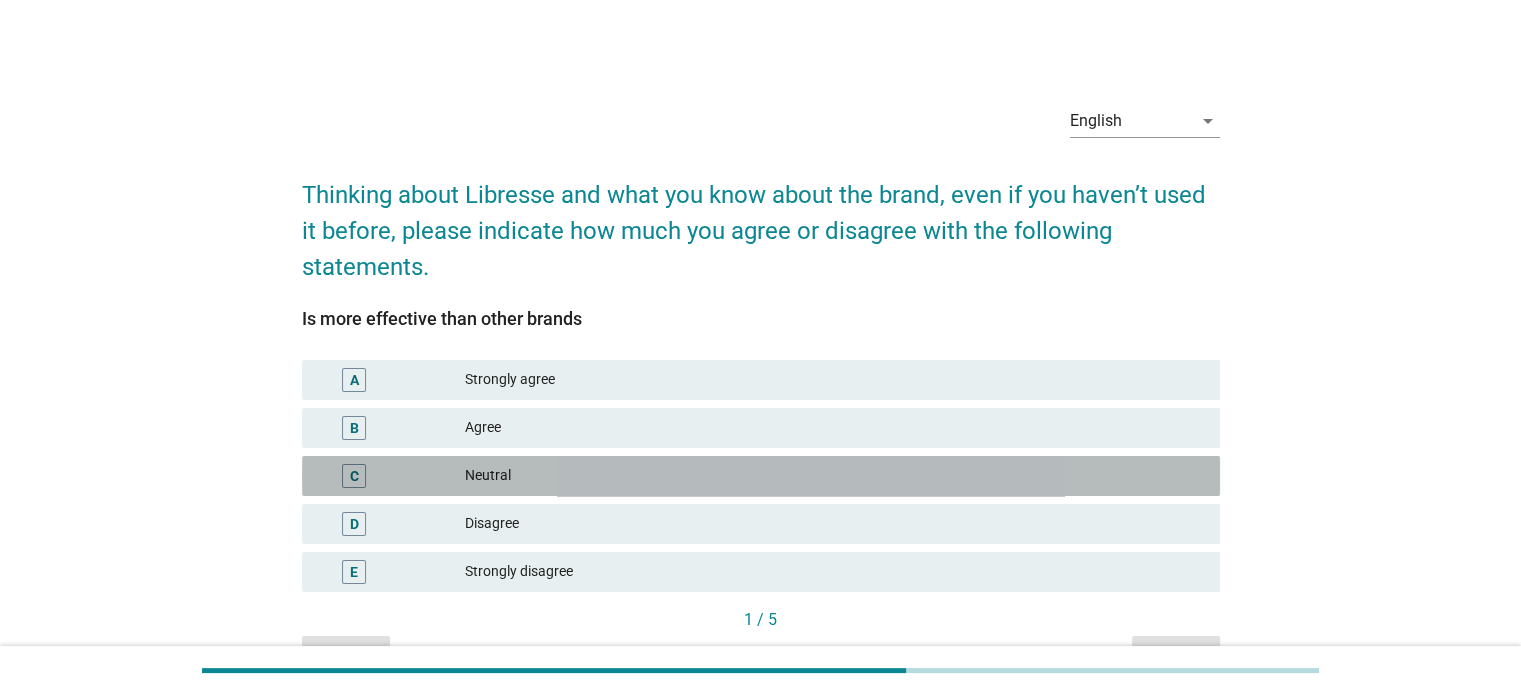click on "C   Neutral" at bounding box center [761, 476] 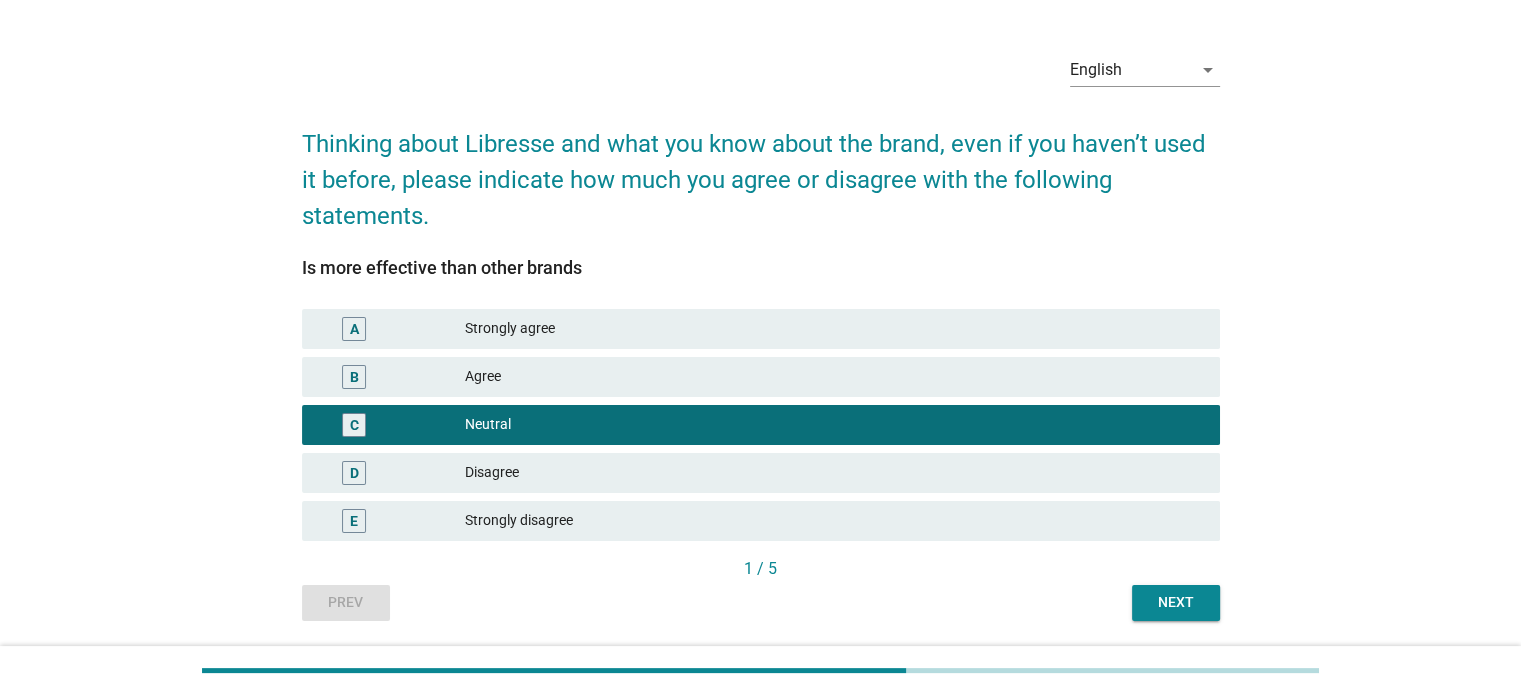 scroll, scrollTop: 100, scrollLeft: 0, axis: vertical 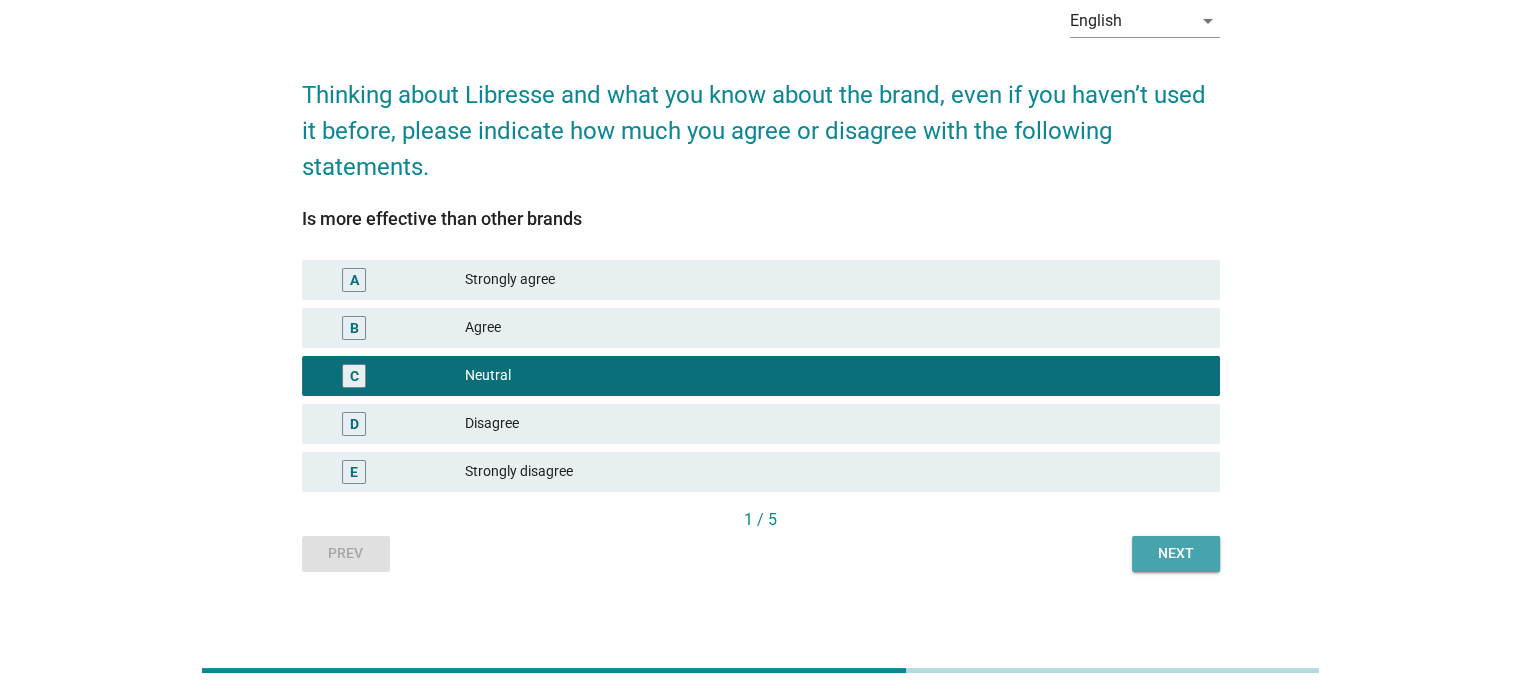 click on "Next" at bounding box center [1176, 553] 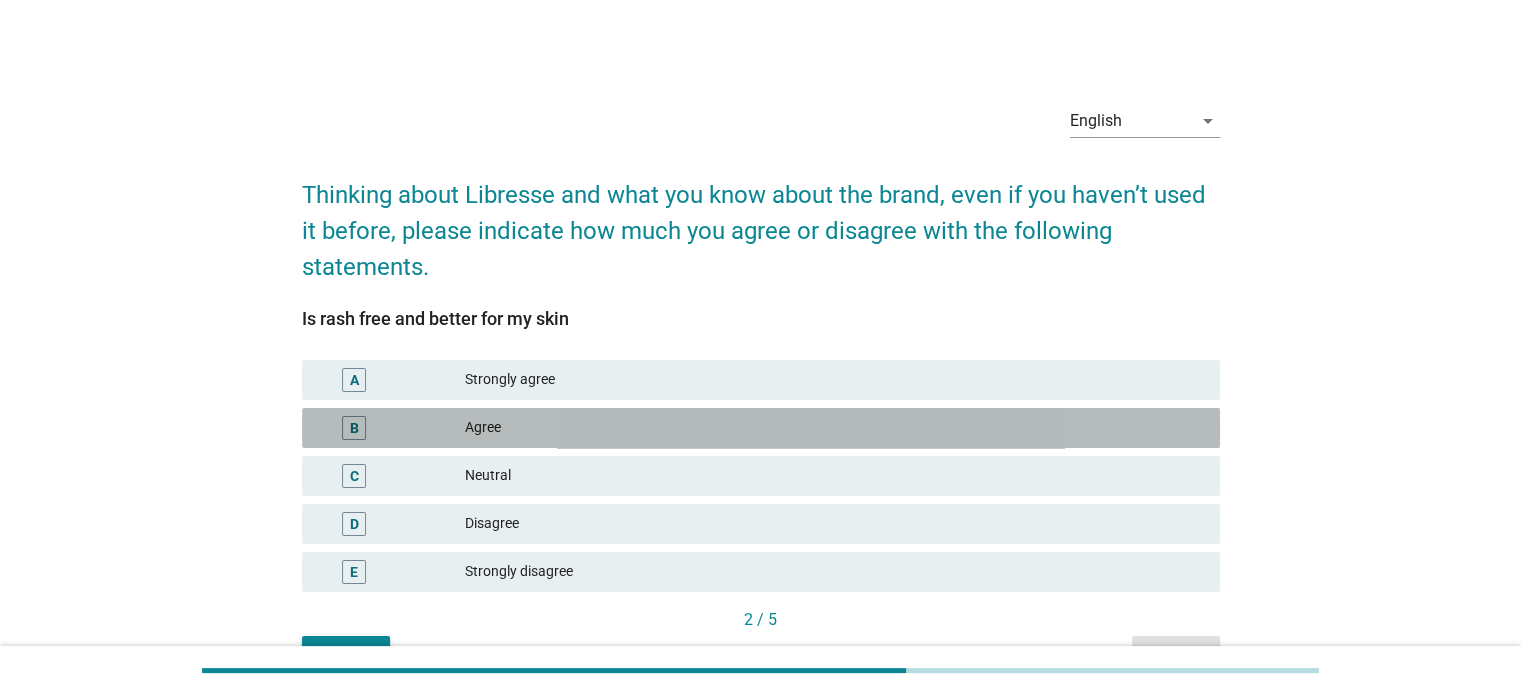 click on "B   Agree" at bounding box center [761, 428] 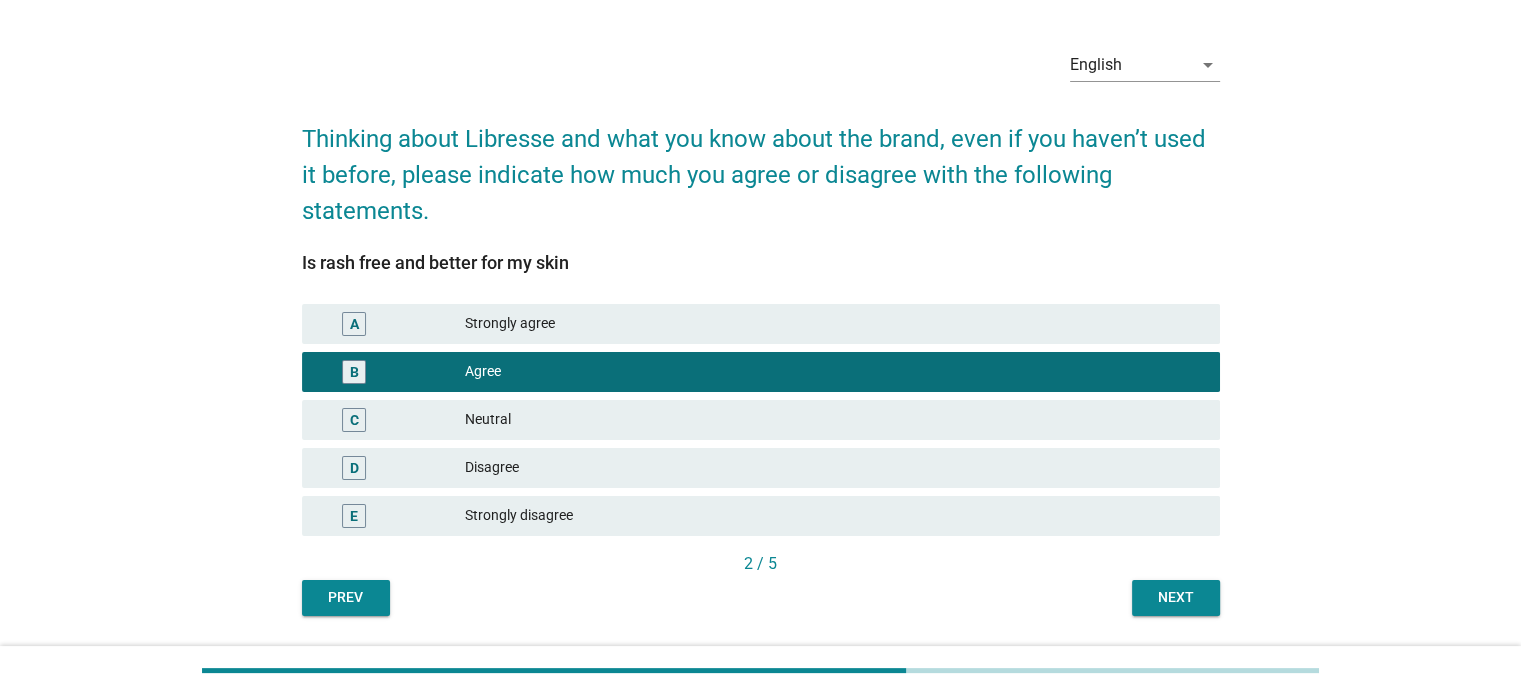 scroll, scrollTop: 113, scrollLeft: 0, axis: vertical 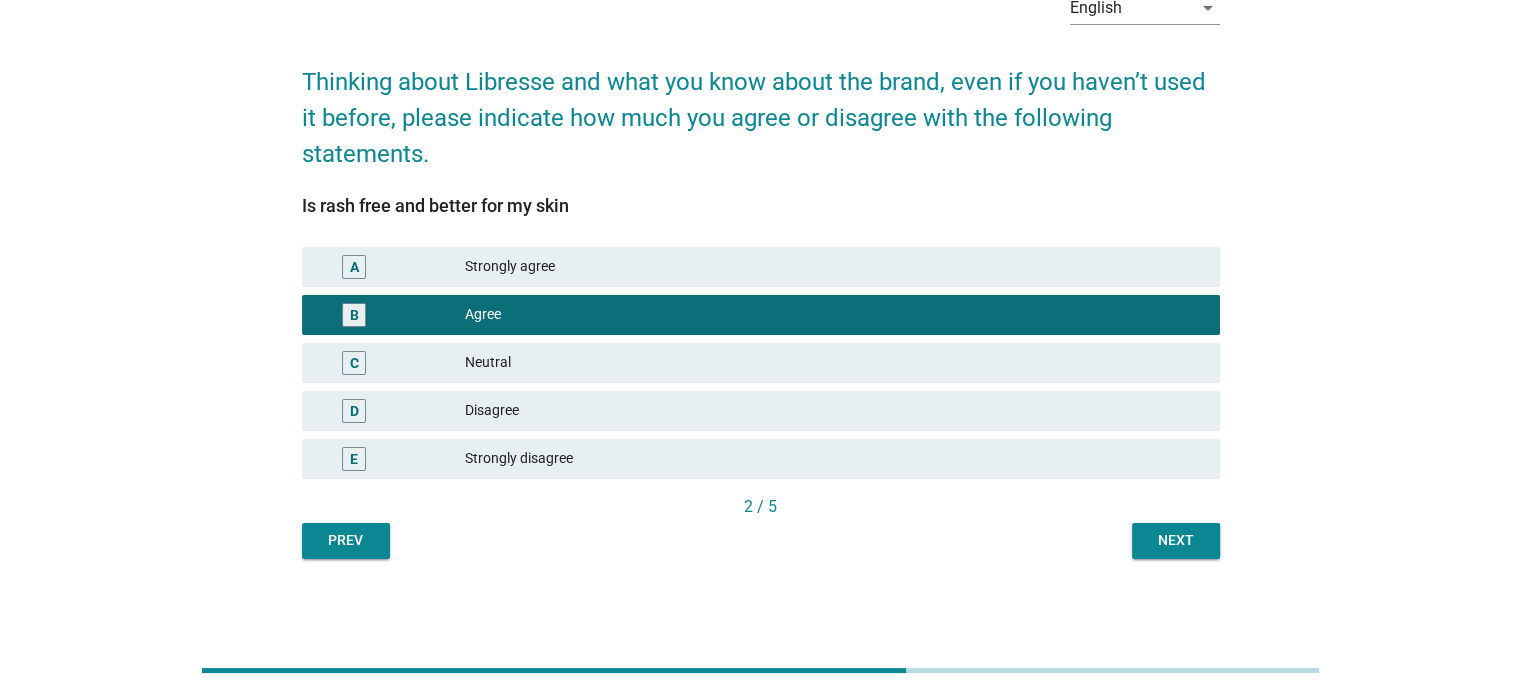 click on "Next" at bounding box center (1176, 540) 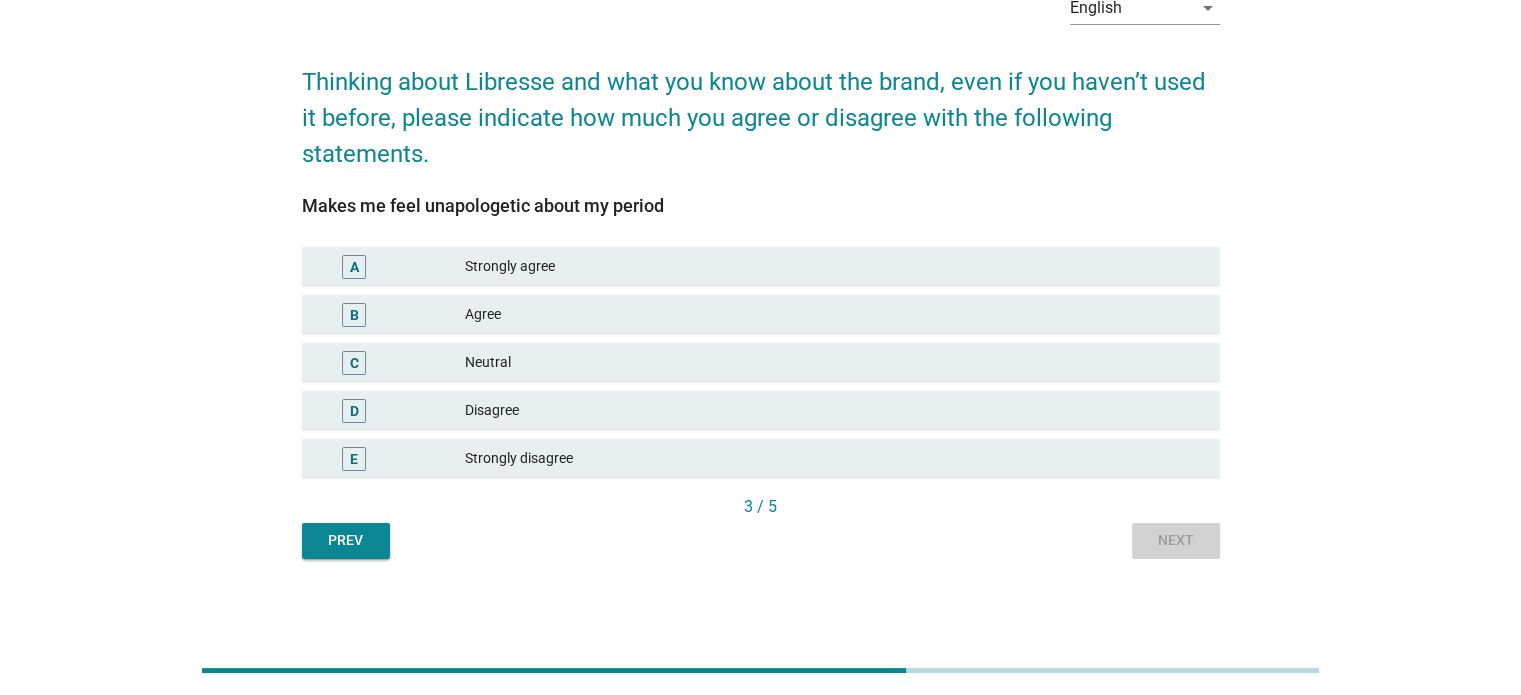 scroll, scrollTop: 0, scrollLeft: 0, axis: both 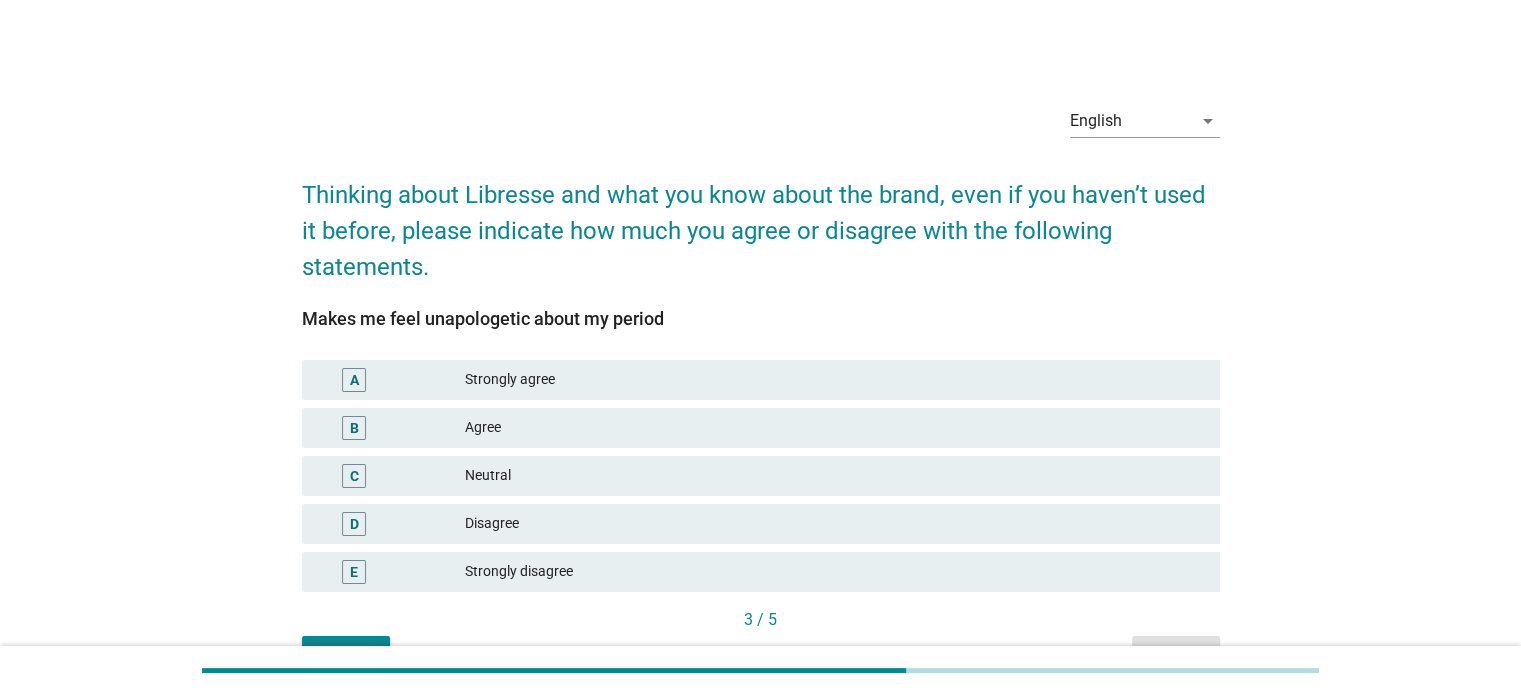 click on "A   Strongly agree" at bounding box center [761, 380] 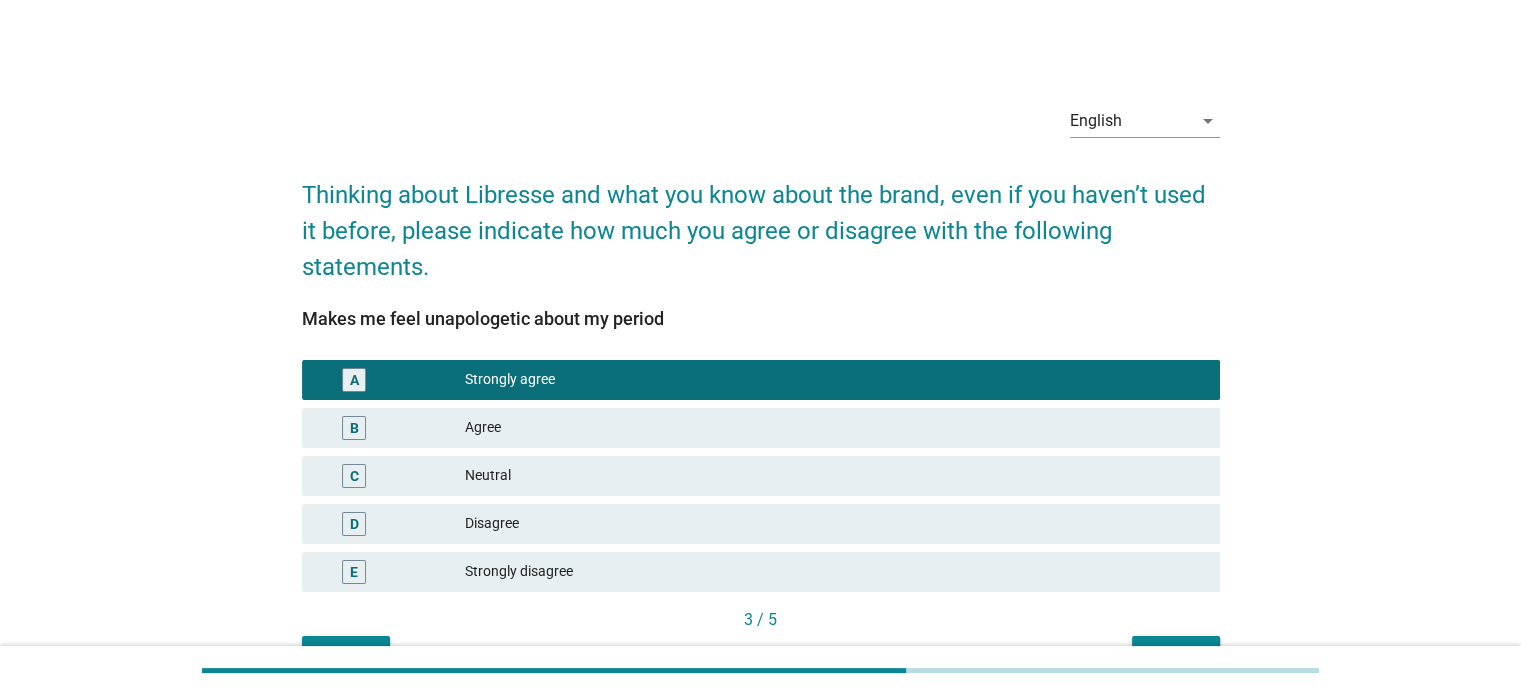 scroll, scrollTop: 113, scrollLeft: 0, axis: vertical 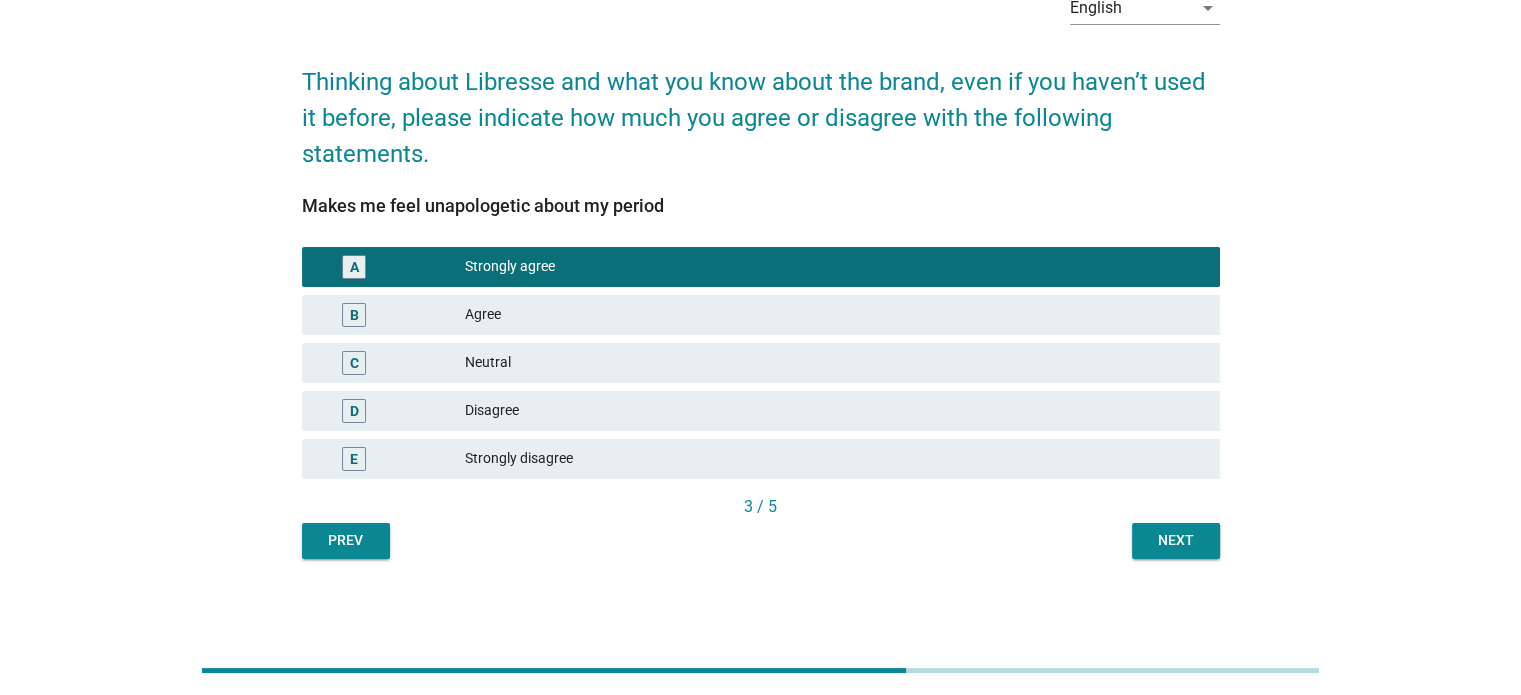 drag, startPoint x: 1229, startPoint y: 549, endPoint x: 1219, endPoint y: 546, distance: 10.440307 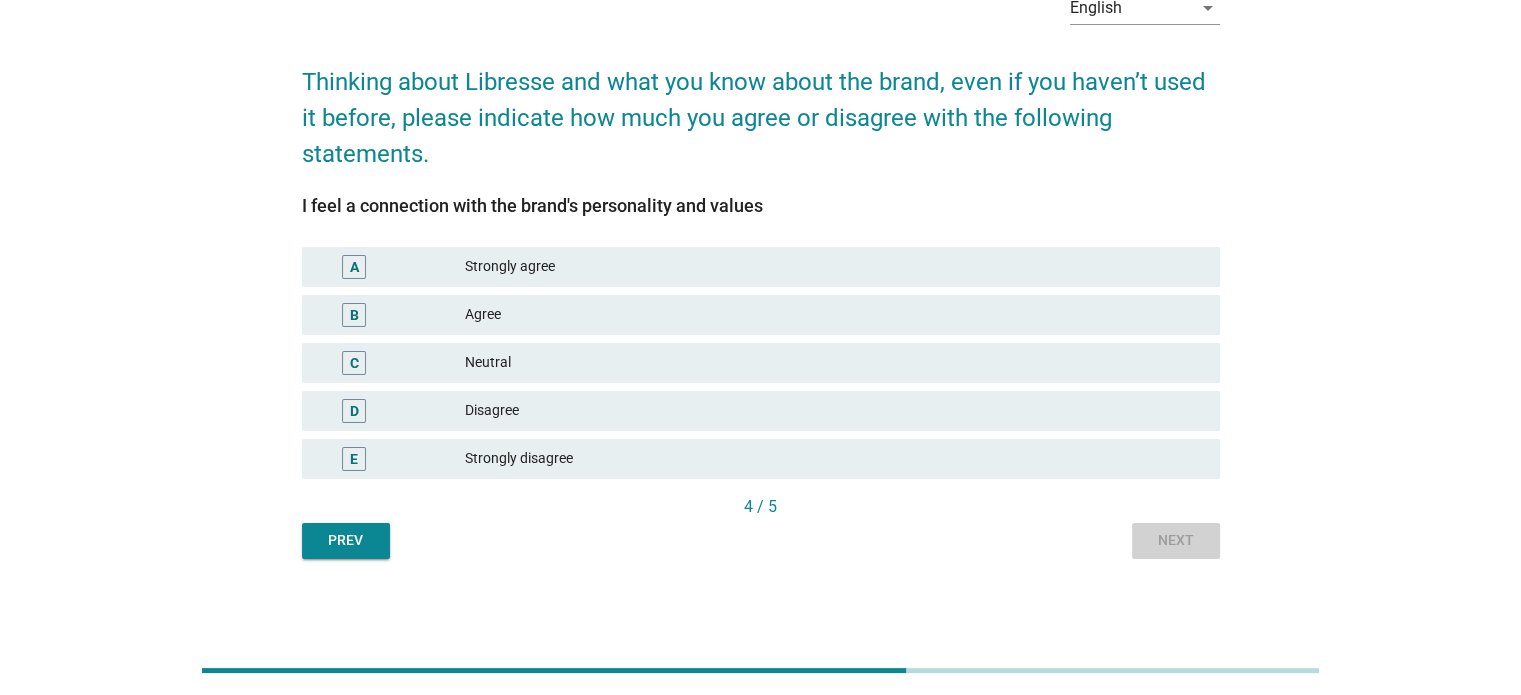 scroll, scrollTop: 0, scrollLeft: 0, axis: both 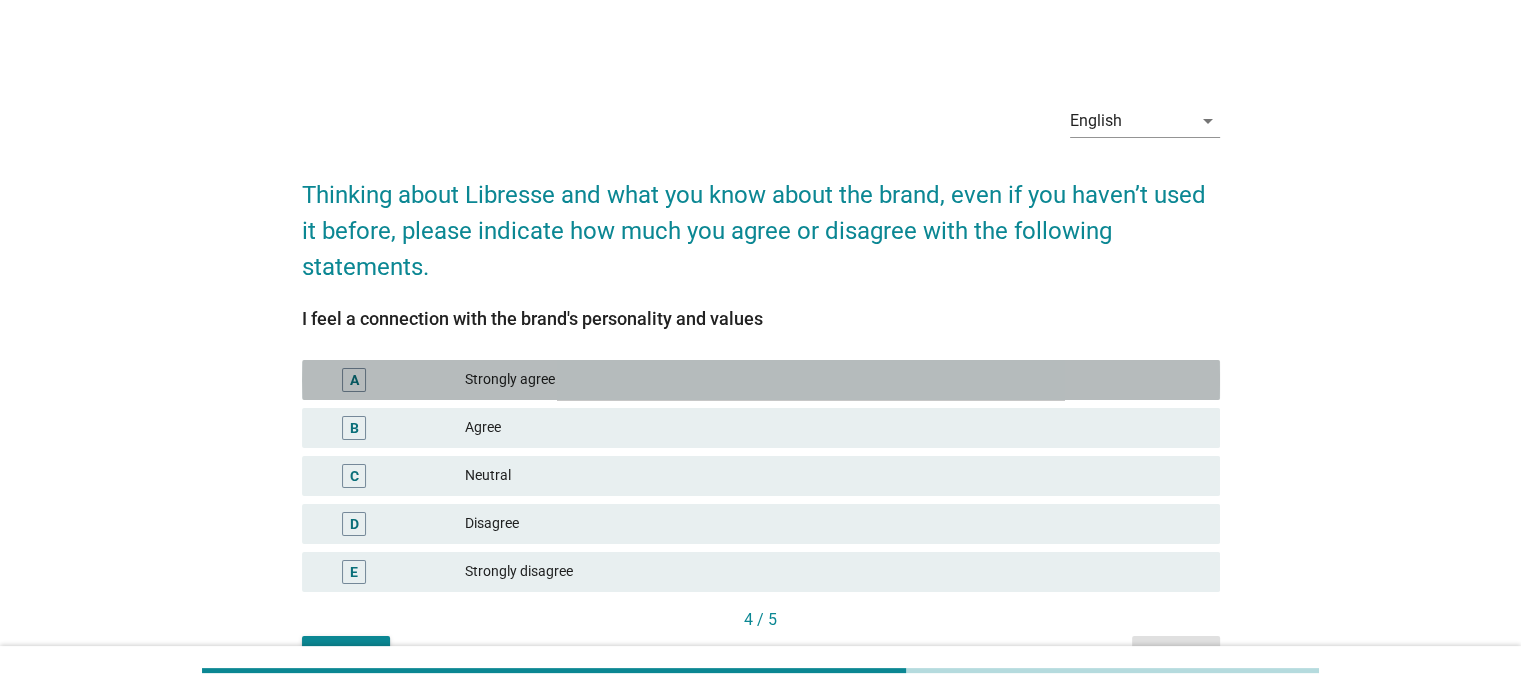 click on "Strongly agree" at bounding box center (834, 380) 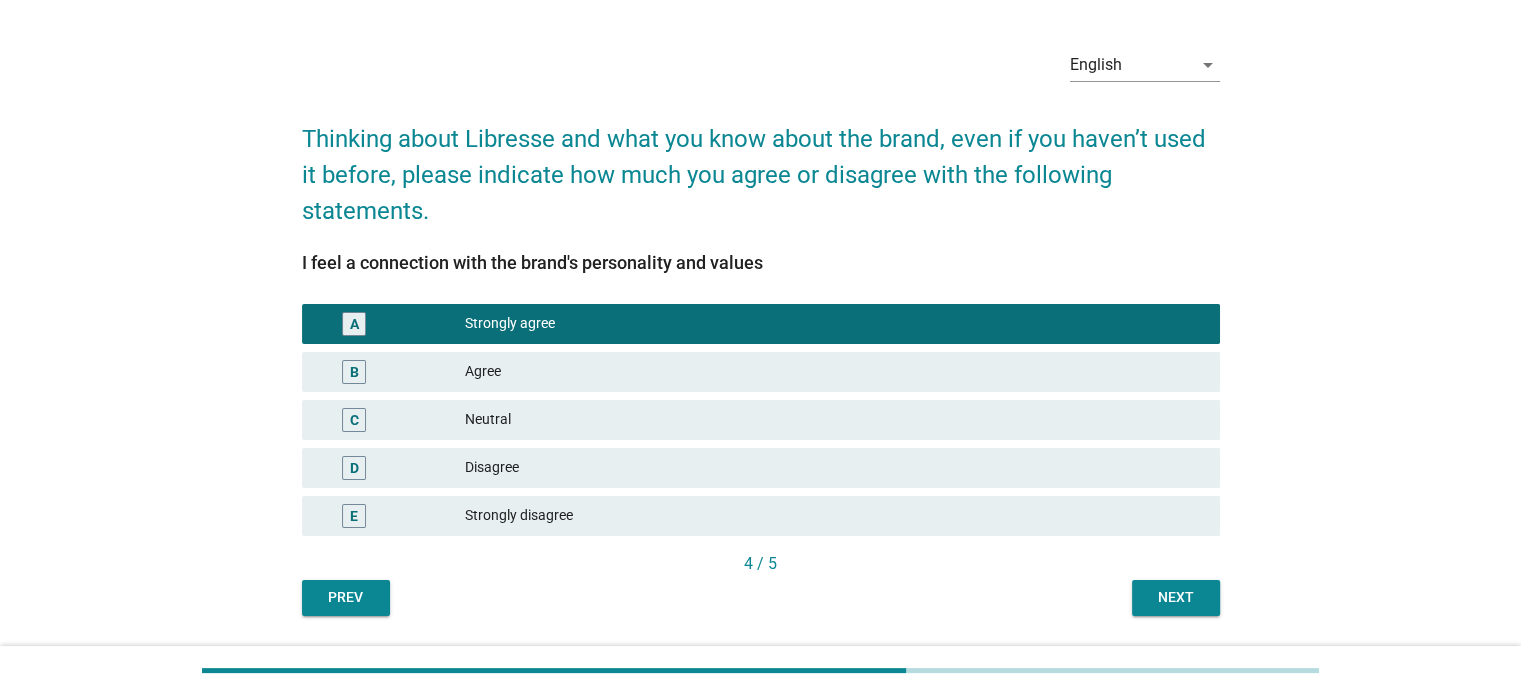 scroll, scrollTop: 113, scrollLeft: 0, axis: vertical 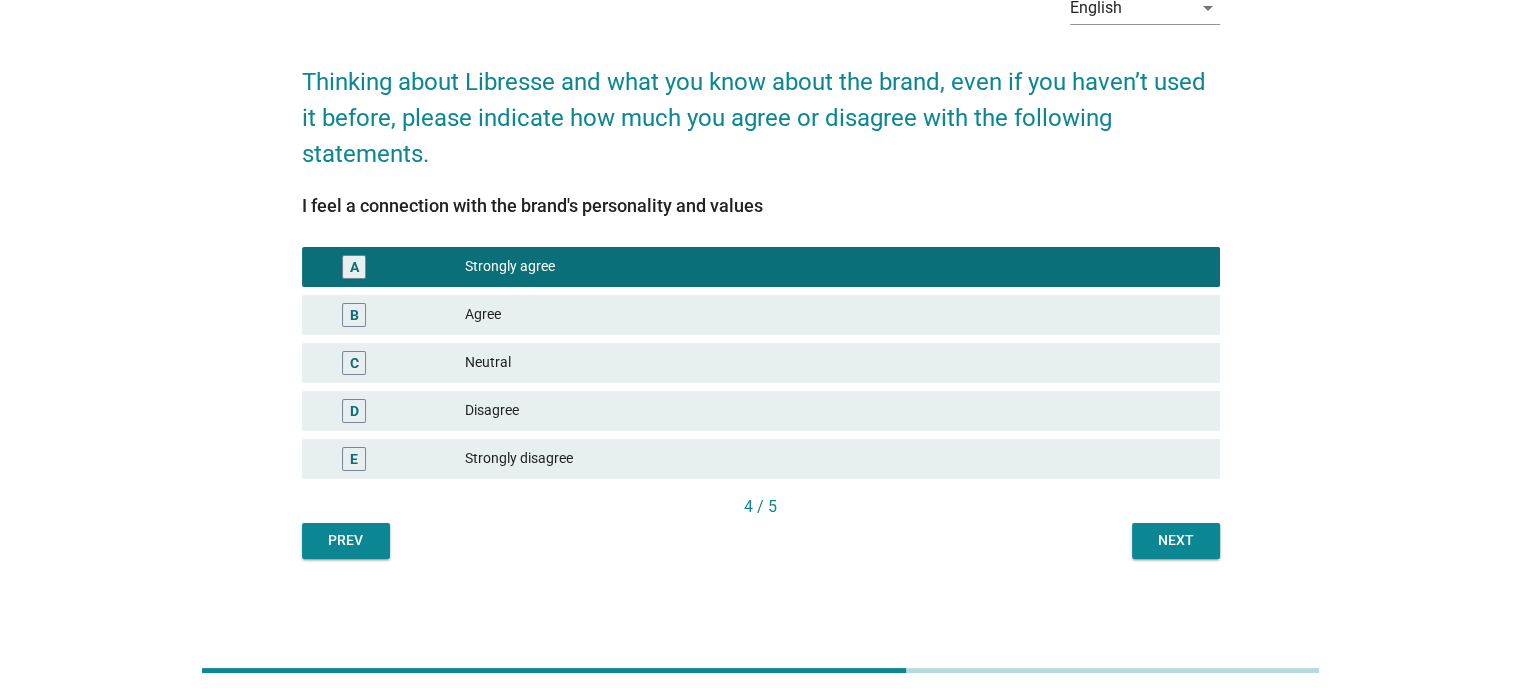 click on "English arrow_drop_down   Thinking about Libresse and what you know about the brand, even if you haven’t used it before, please indicate how much you agree or disagree with the following statements.
I feel a connection with the brand's personality and values
A   Strongly agree B   Agree C   Neutral D   Disagree E   Strongly disagree
4 / 5
Prev   Next" at bounding box center (761, 267) 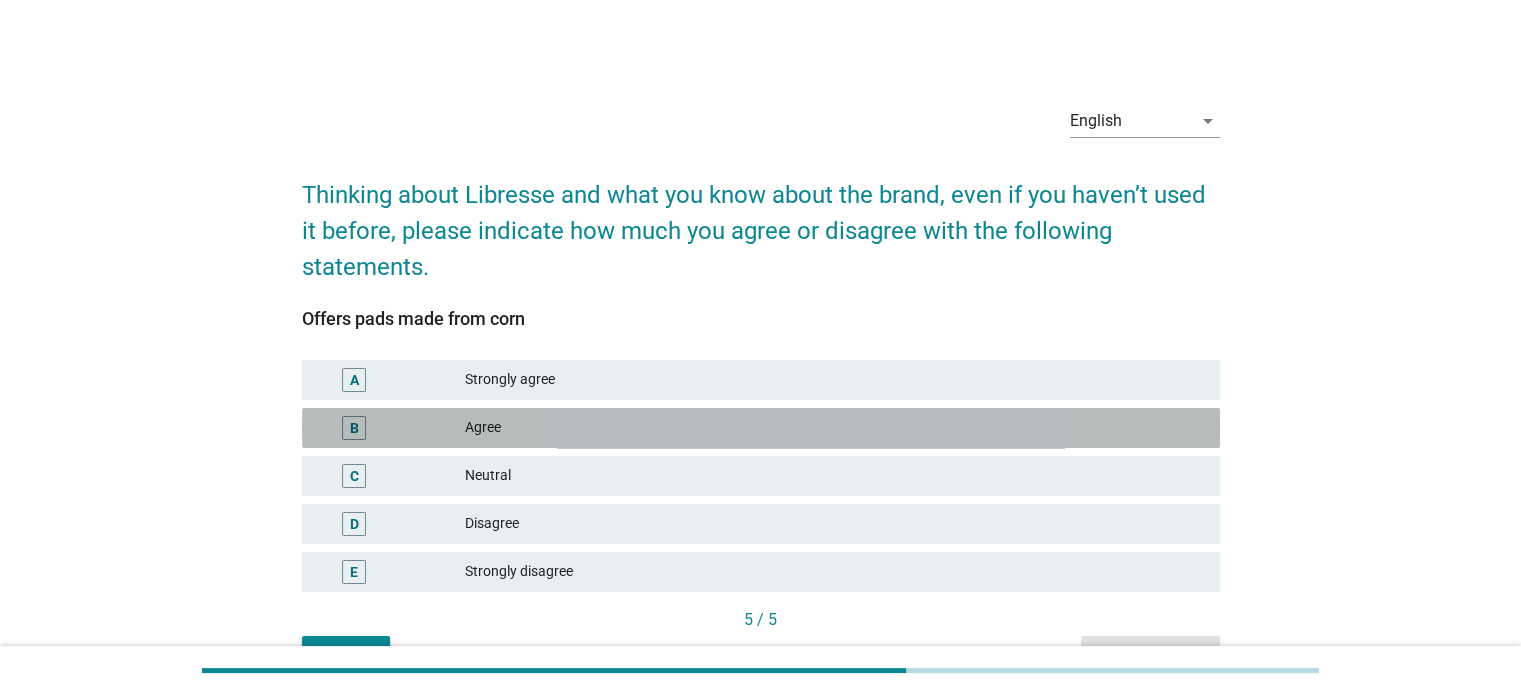 click on "Agree" at bounding box center (834, 428) 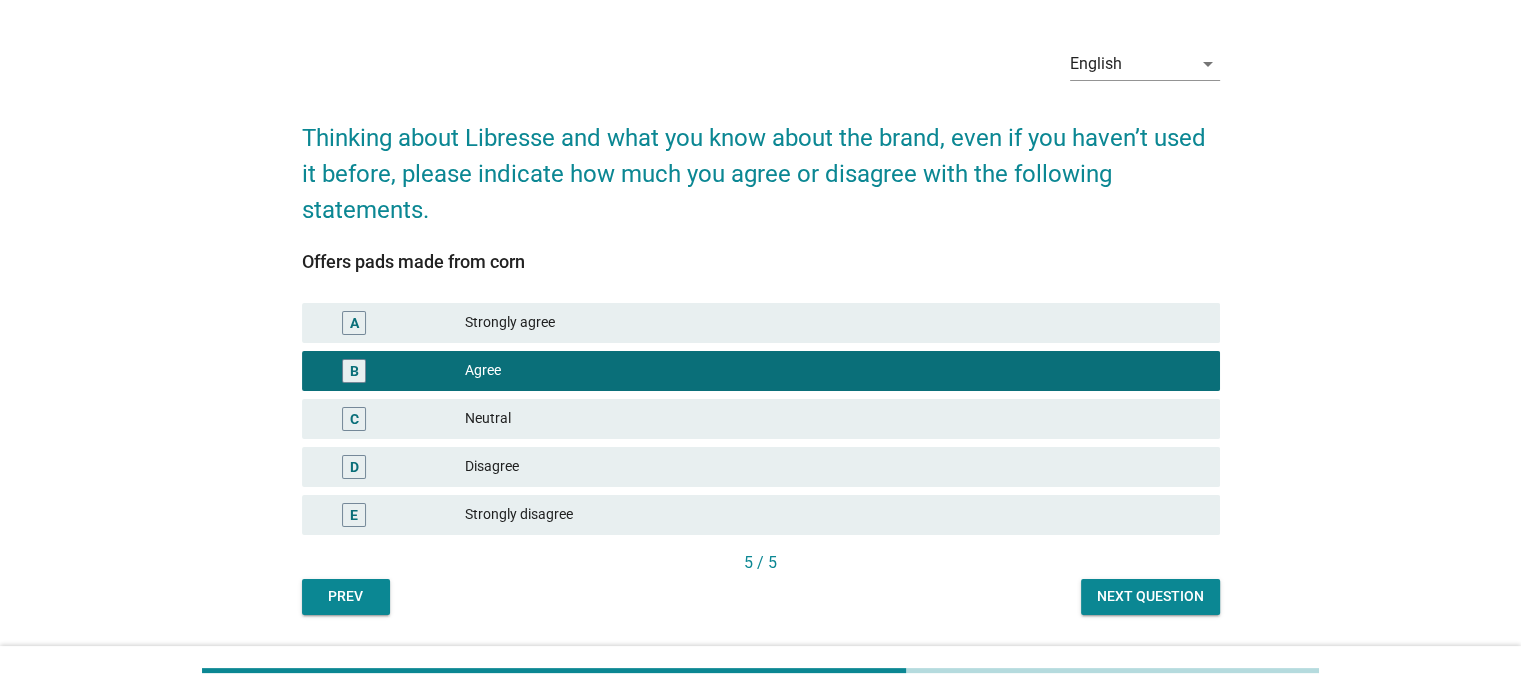 scroll 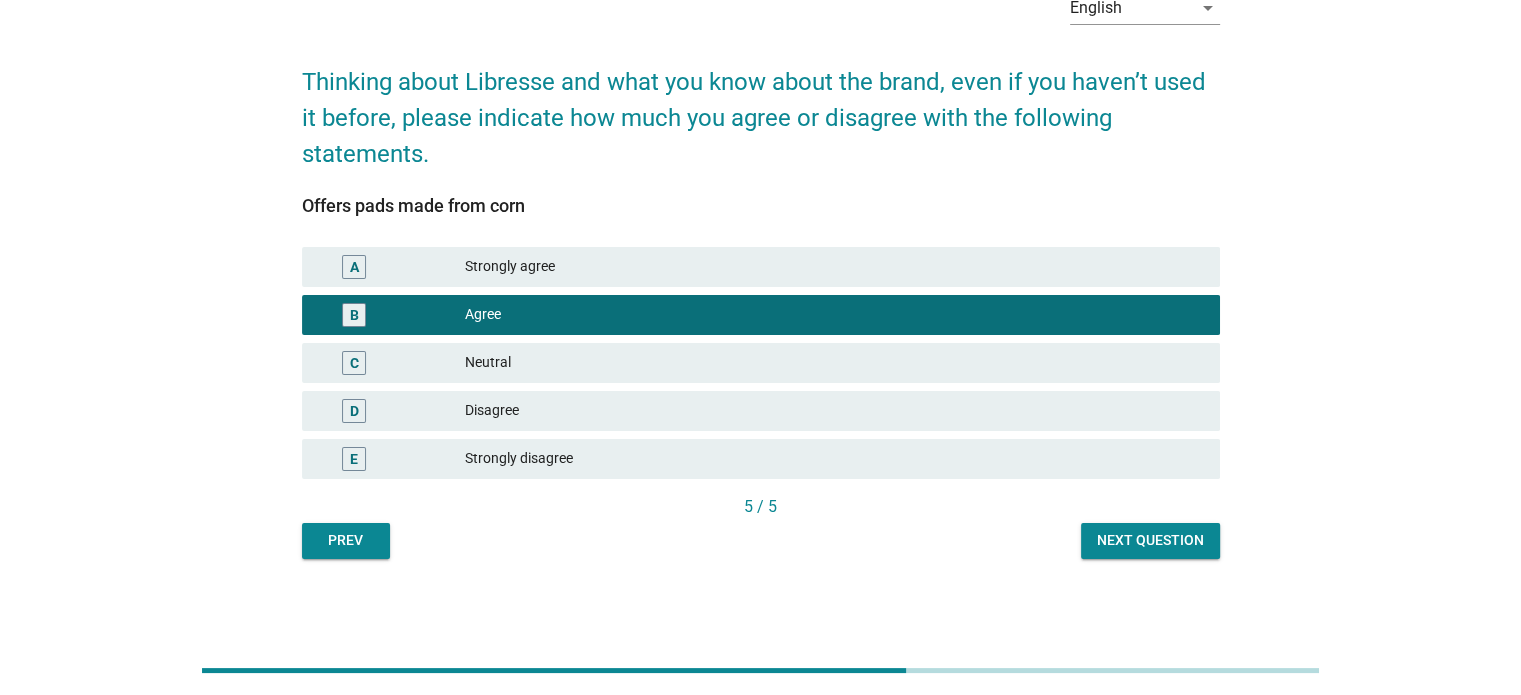 click on "Next question" at bounding box center (1150, 541) 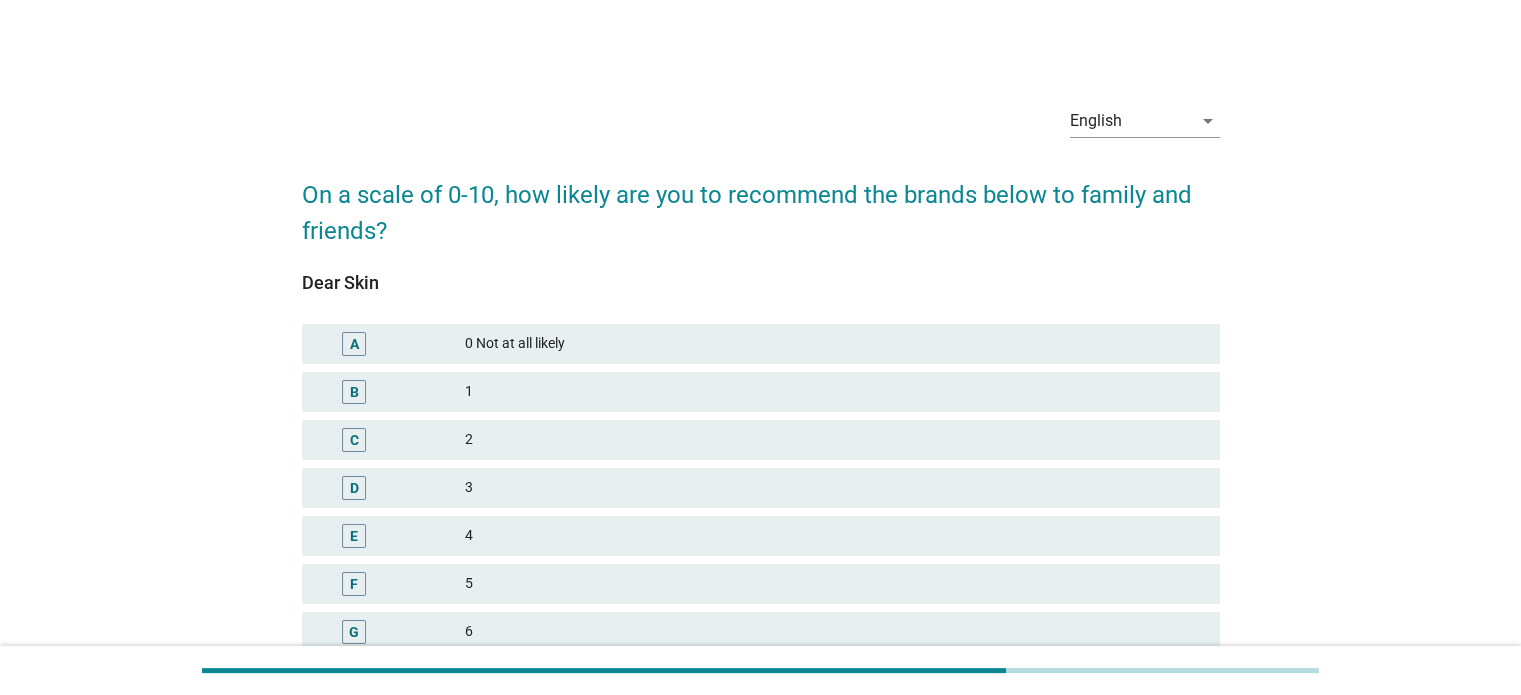 click on "1" at bounding box center [834, 392] 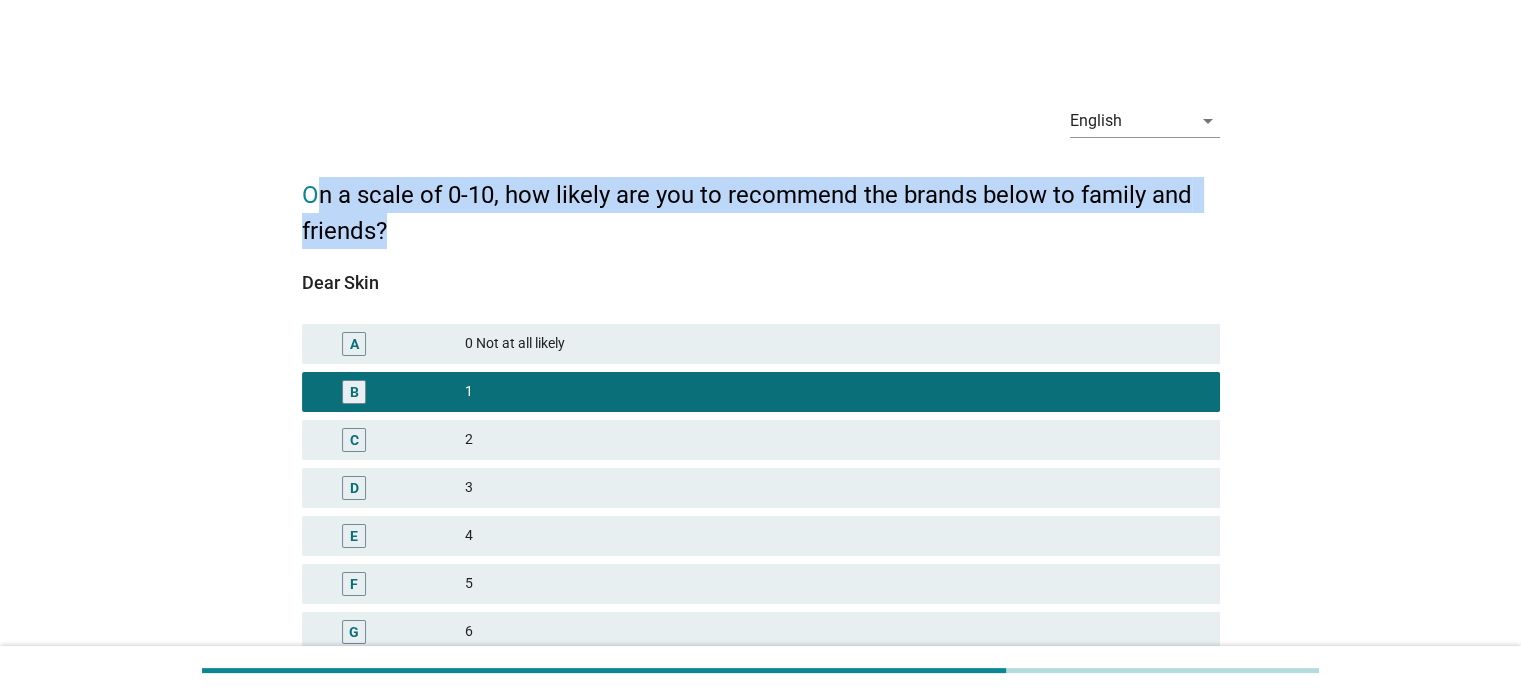 drag, startPoint x: 428, startPoint y: 219, endPoint x: 321, endPoint y: 5, distance: 239.25928 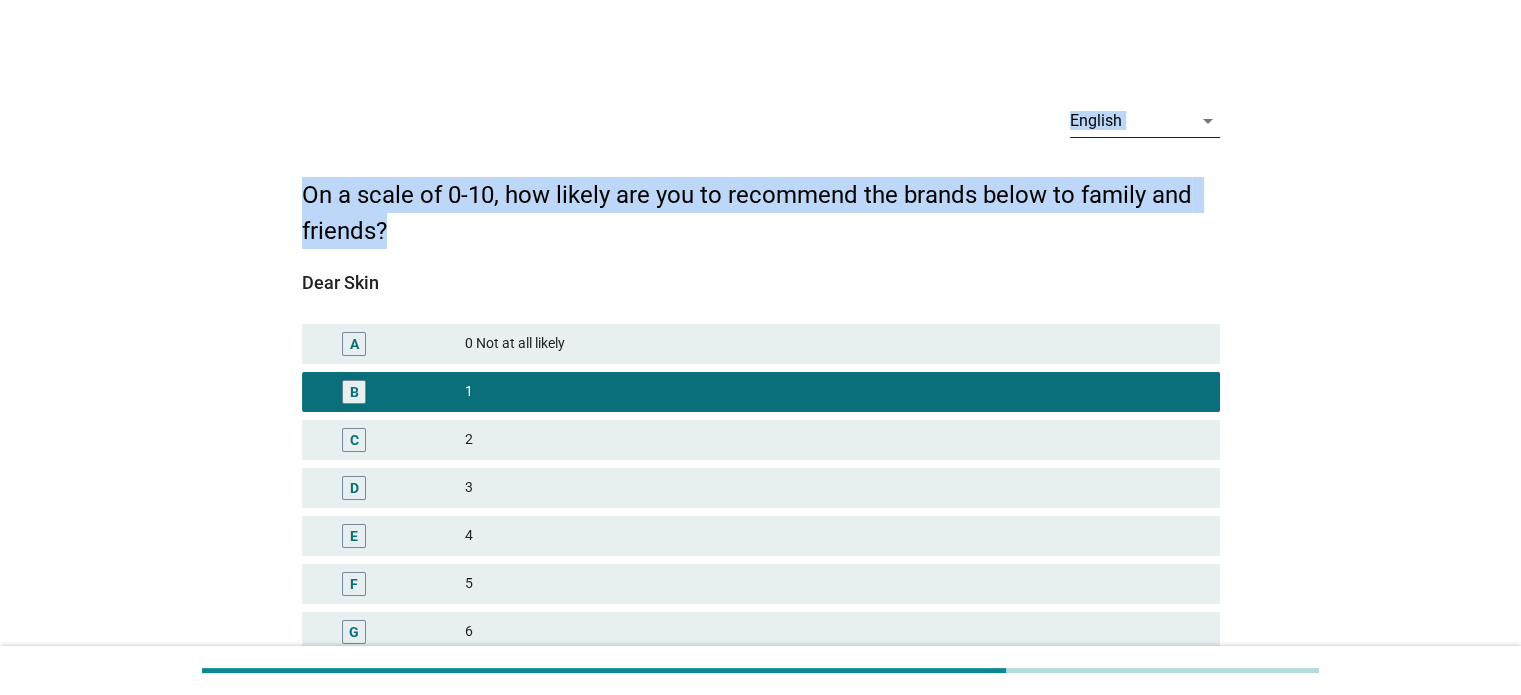 click on "English" at bounding box center (1131, 121) 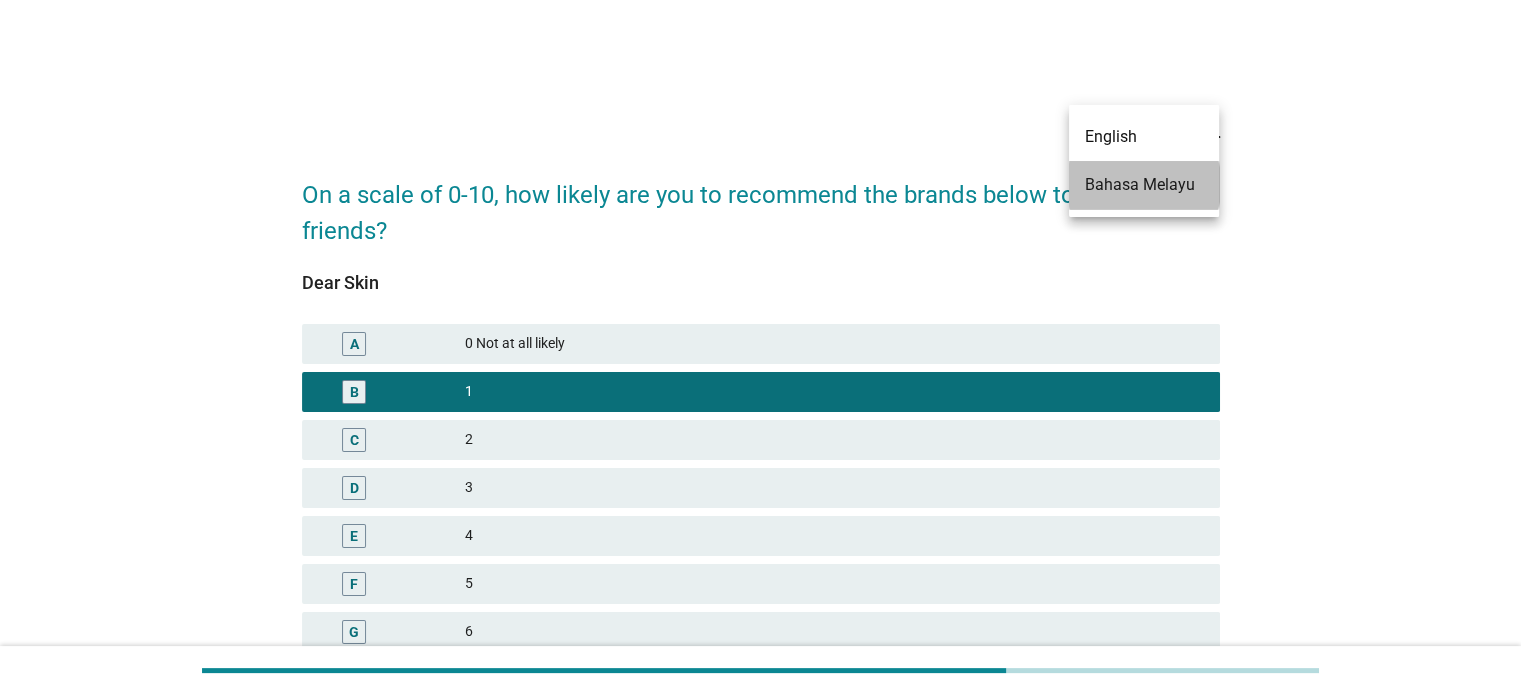 click on "Bahasa Melayu" at bounding box center [1144, 185] 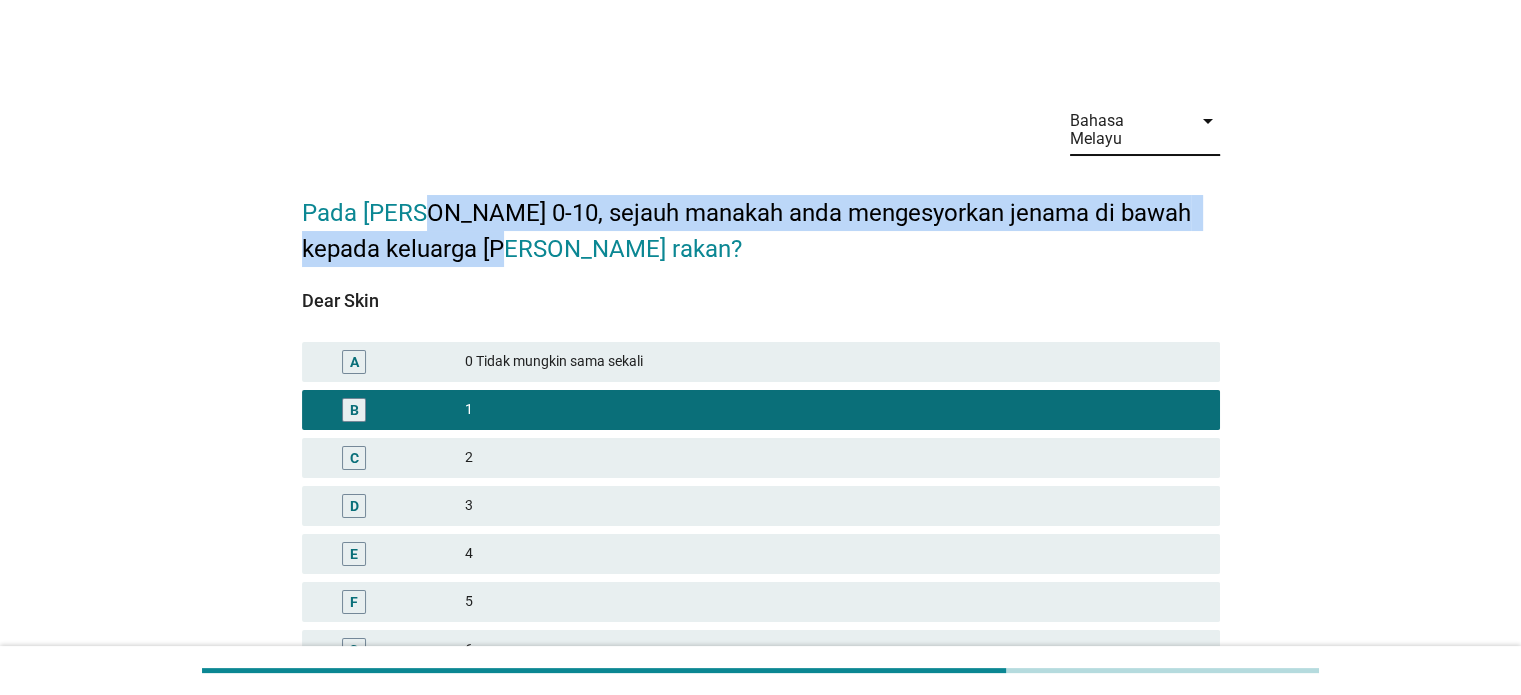 drag, startPoint x: 602, startPoint y: 236, endPoint x: 415, endPoint y: 201, distance: 190.24721 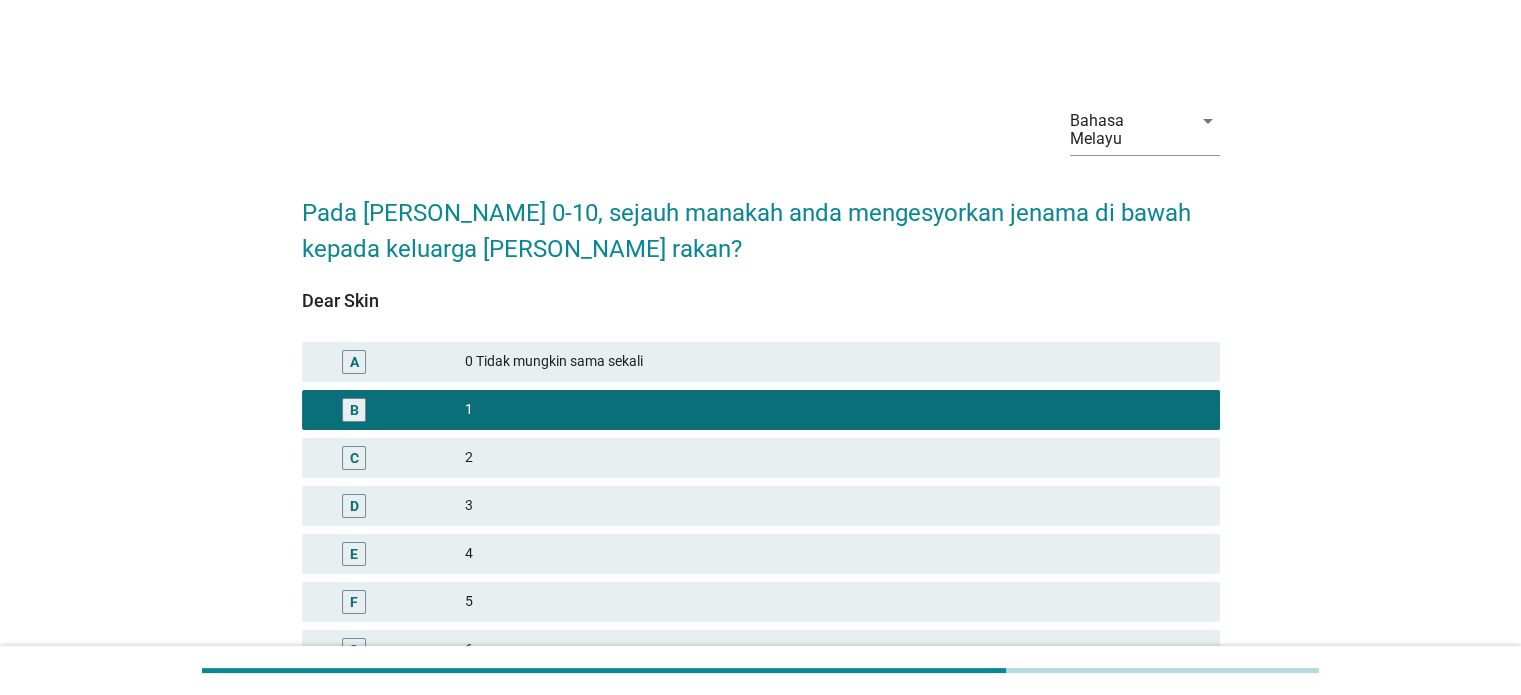 click on "Pada [PERSON_NAME] 0-10, sejauh manakah anda mengesyorkan jenama di bawah kepada keluarga [PERSON_NAME] rakan?" at bounding box center (761, 221) 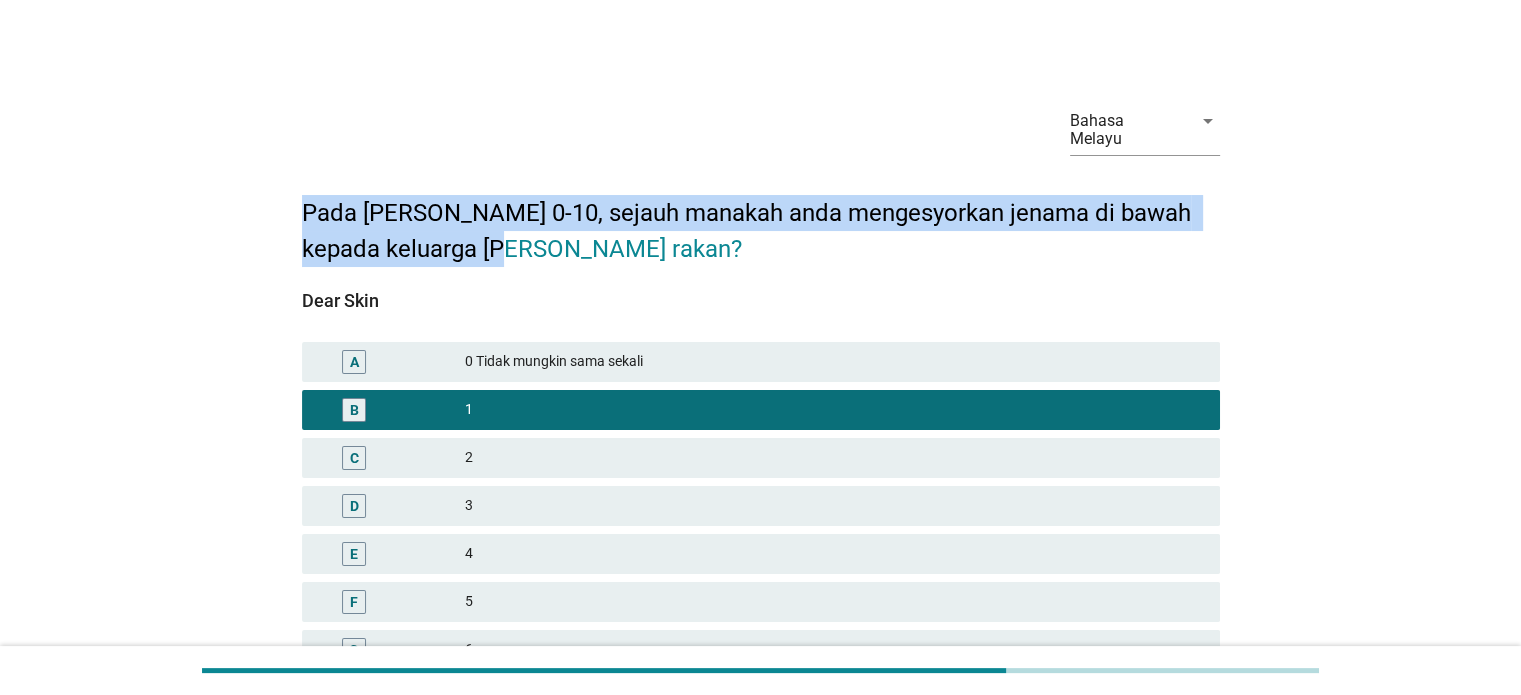 drag, startPoint x: 305, startPoint y: 191, endPoint x: 520, endPoint y: 230, distance: 218.50858 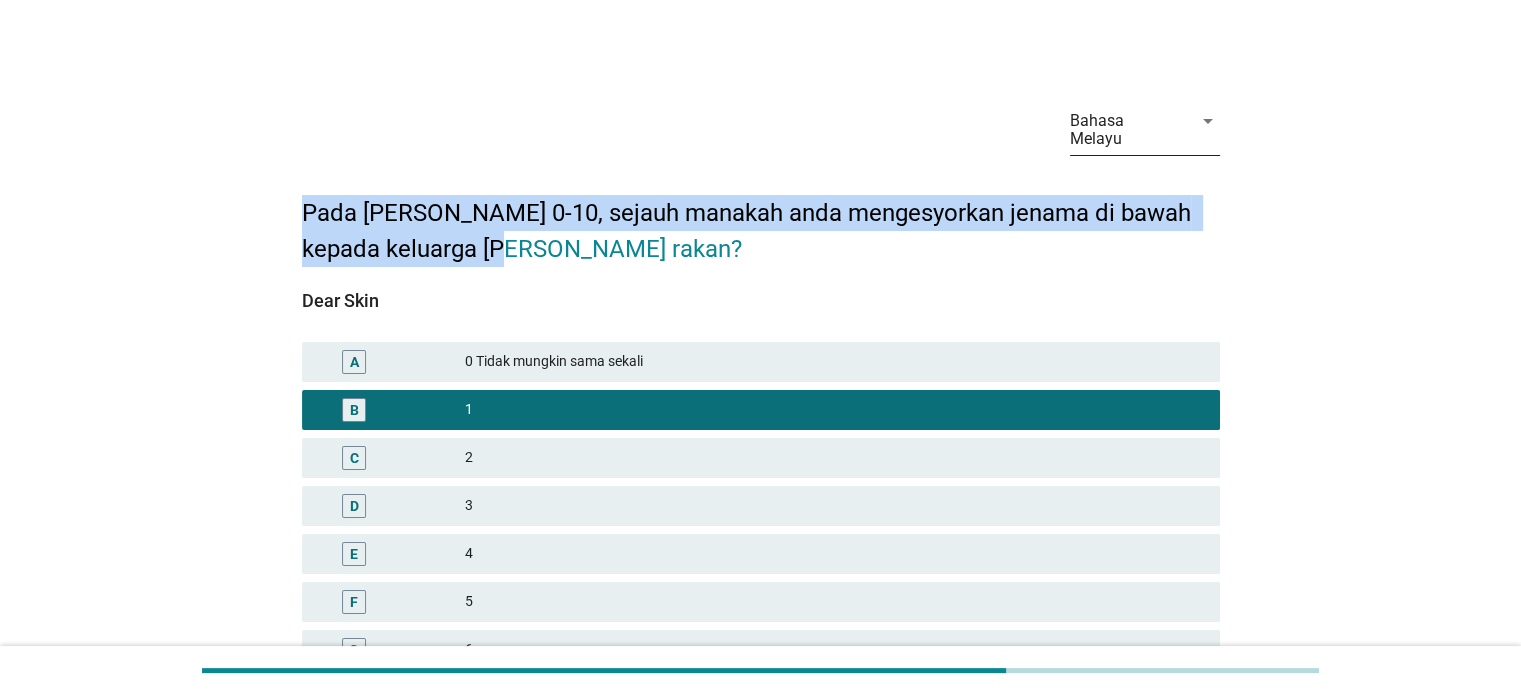 click on "arrow_drop_down" at bounding box center [1206, 121] 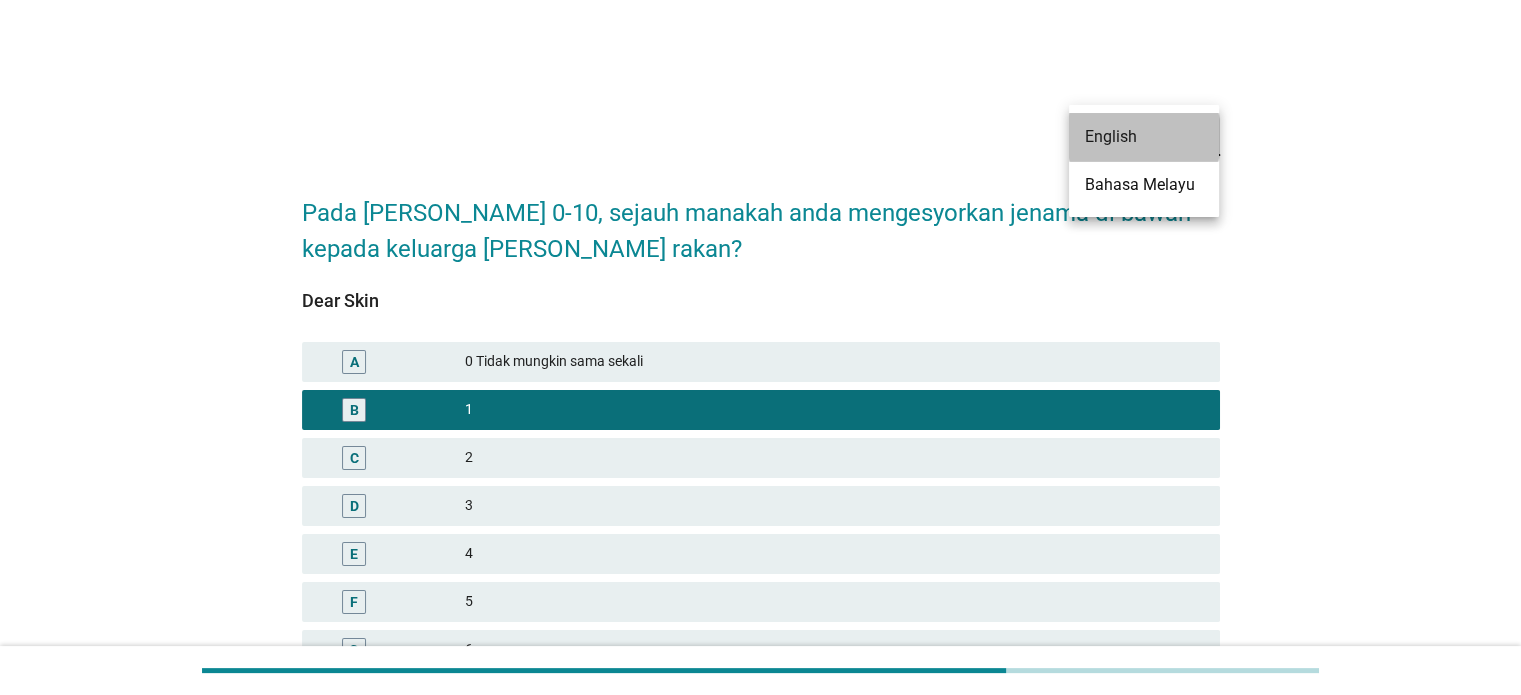 click on "English" at bounding box center [1144, 137] 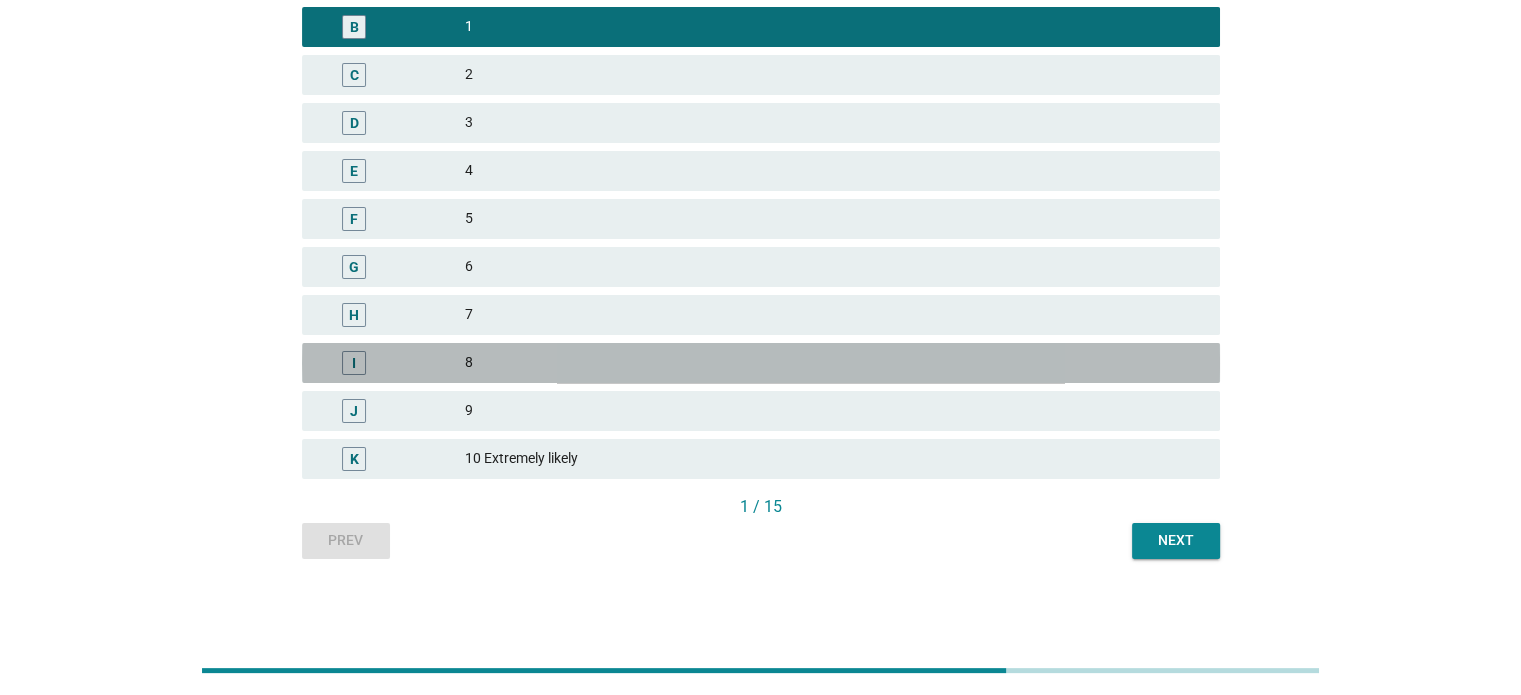 click on "I   8" at bounding box center (761, 363) 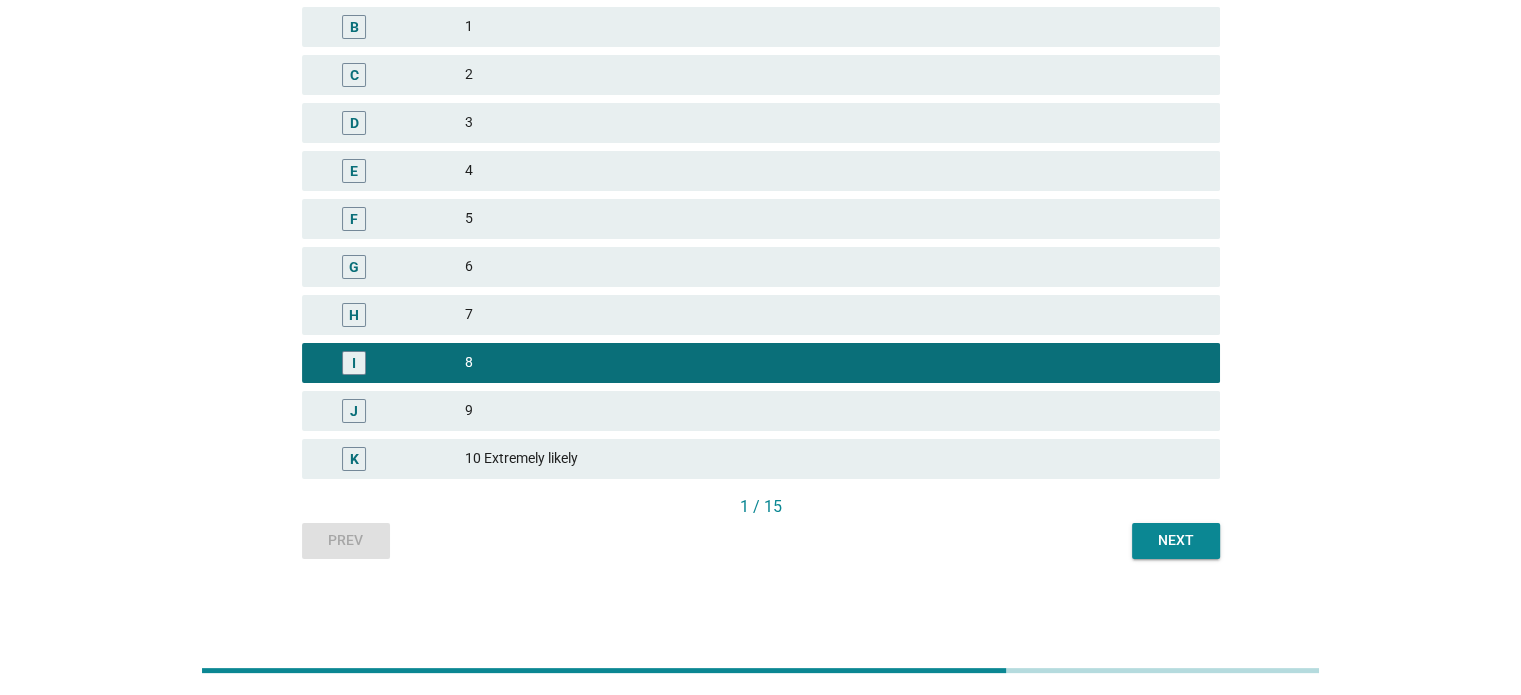 click on "Next" at bounding box center (1176, 541) 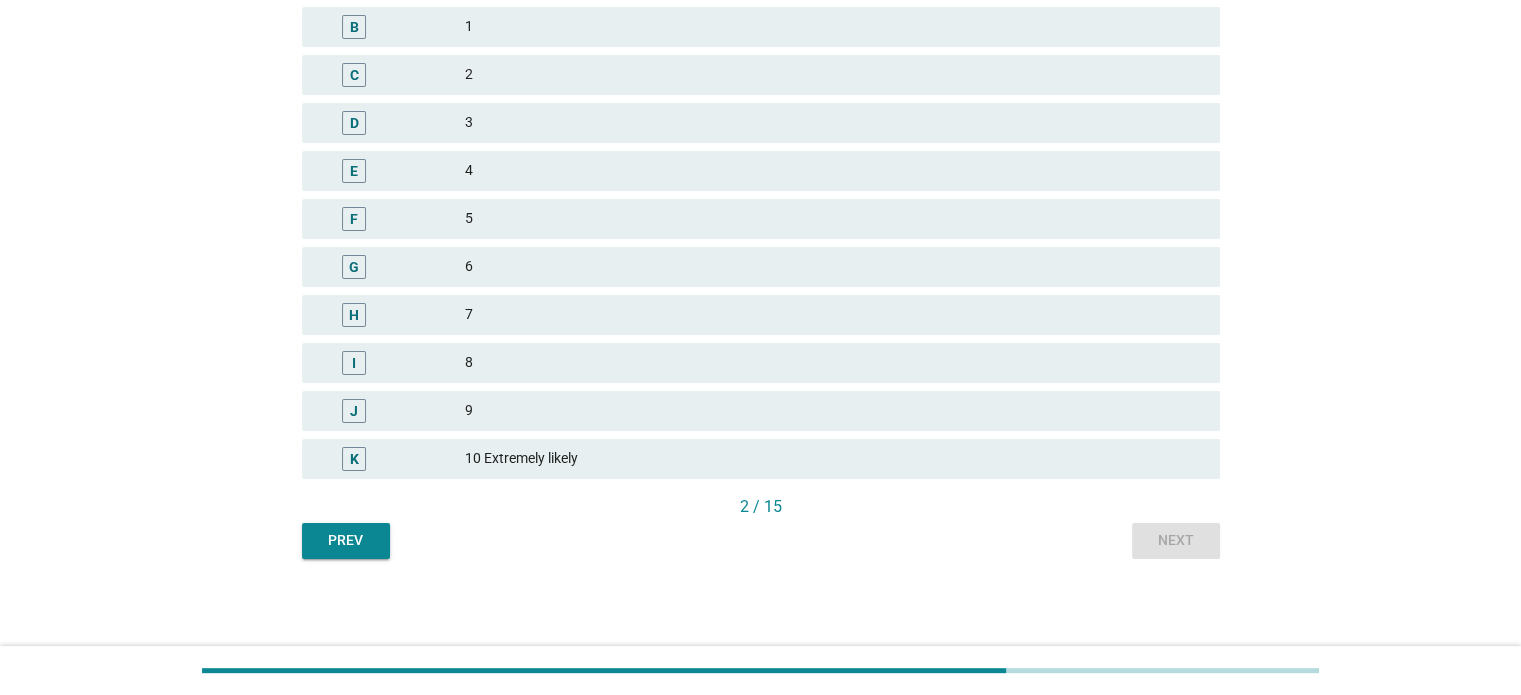 click on "H   7" at bounding box center [761, 315] 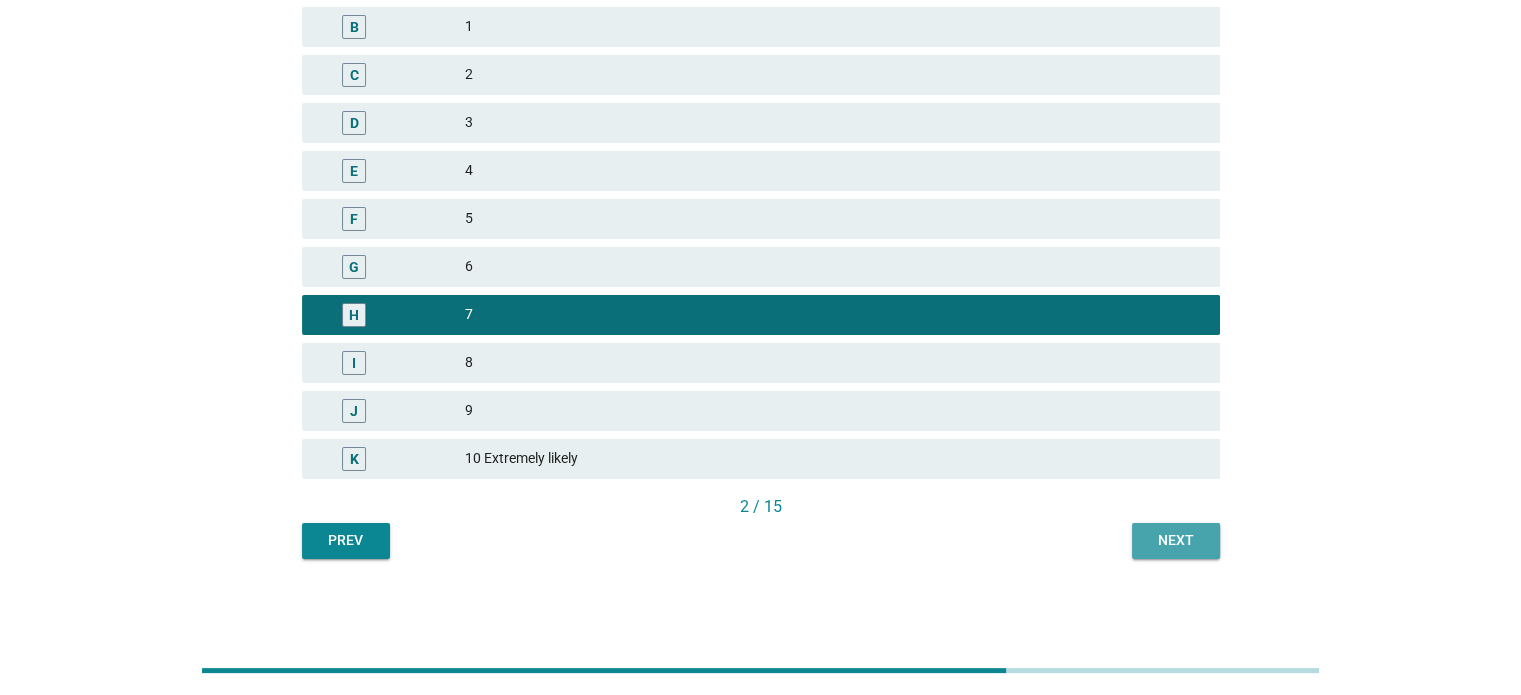 click on "Next" at bounding box center [1176, 540] 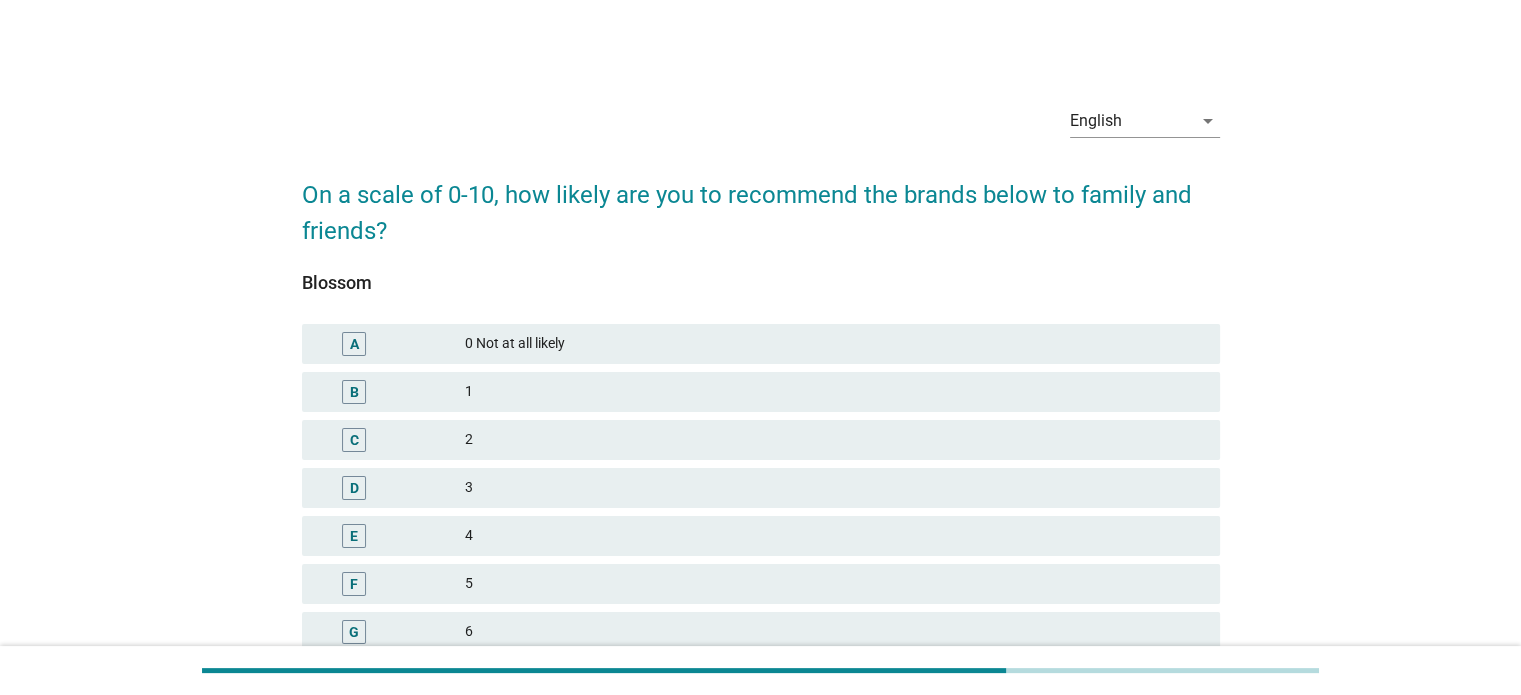 click on "Blossom" at bounding box center (761, 282) 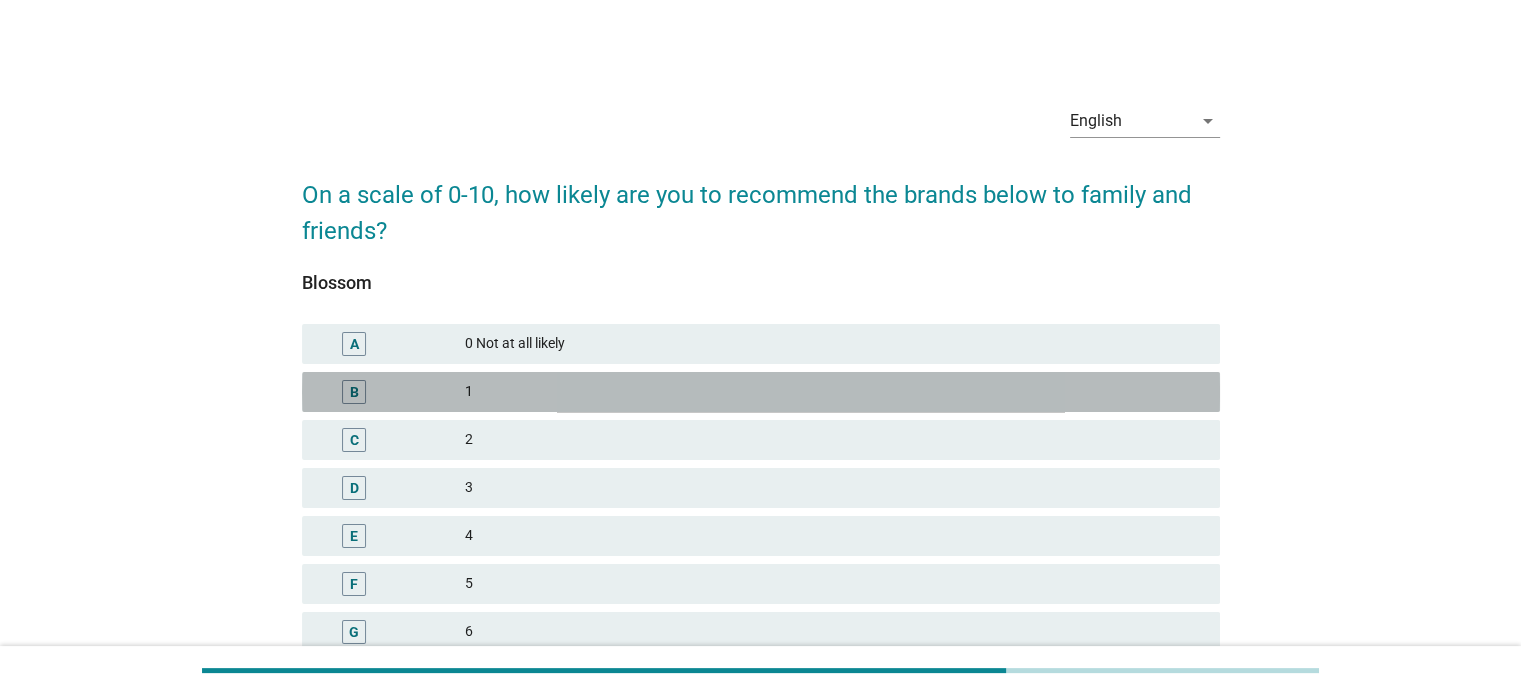 click on "1" at bounding box center [834, 392] 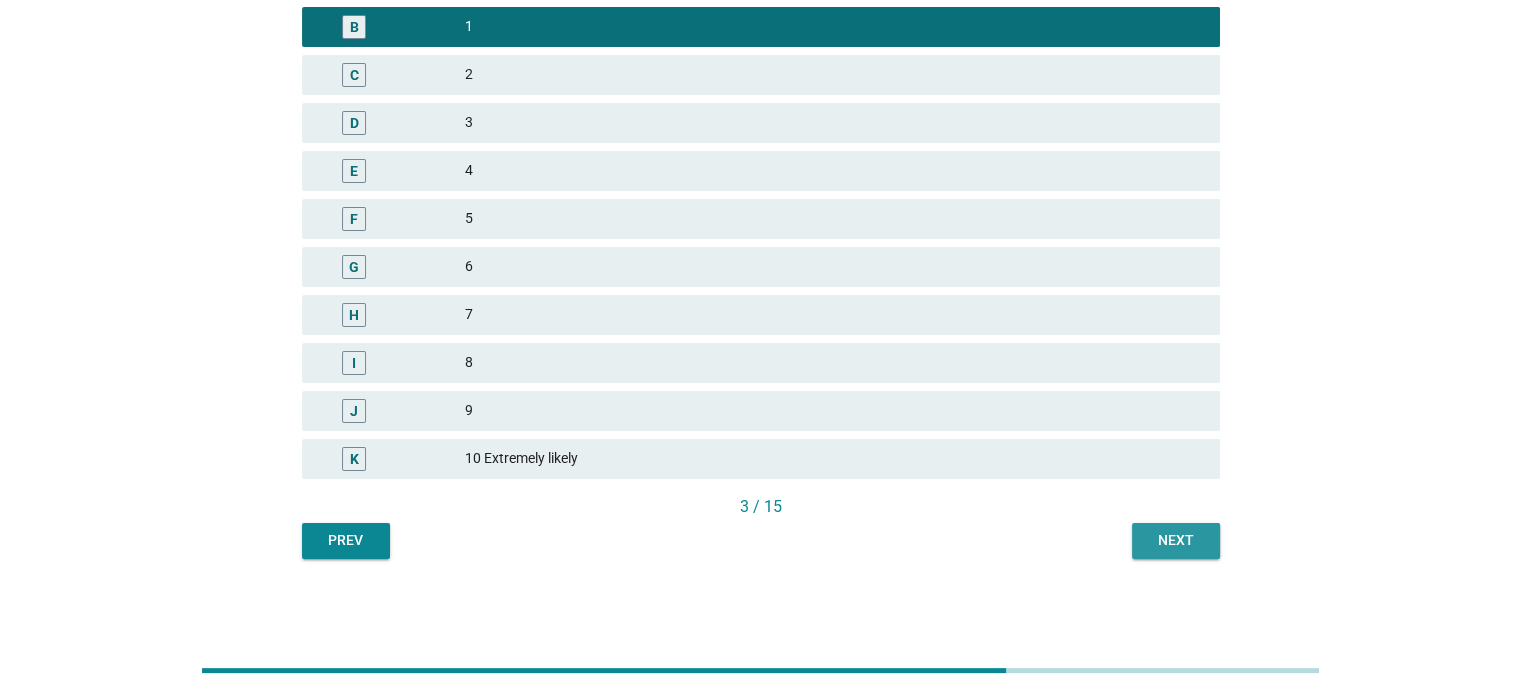 click on "Next" at bounding box center (1176, 540) 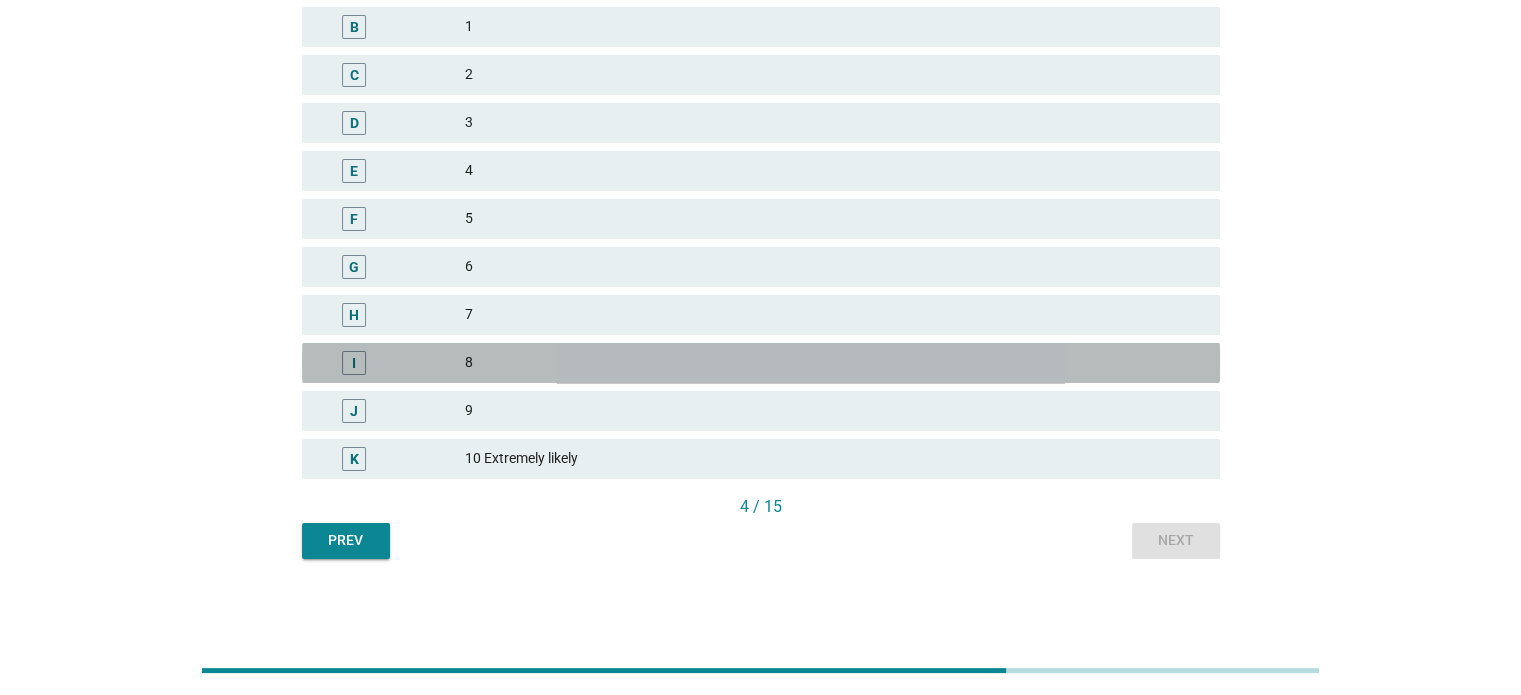 click on "8" at bounding box center [834, 363] 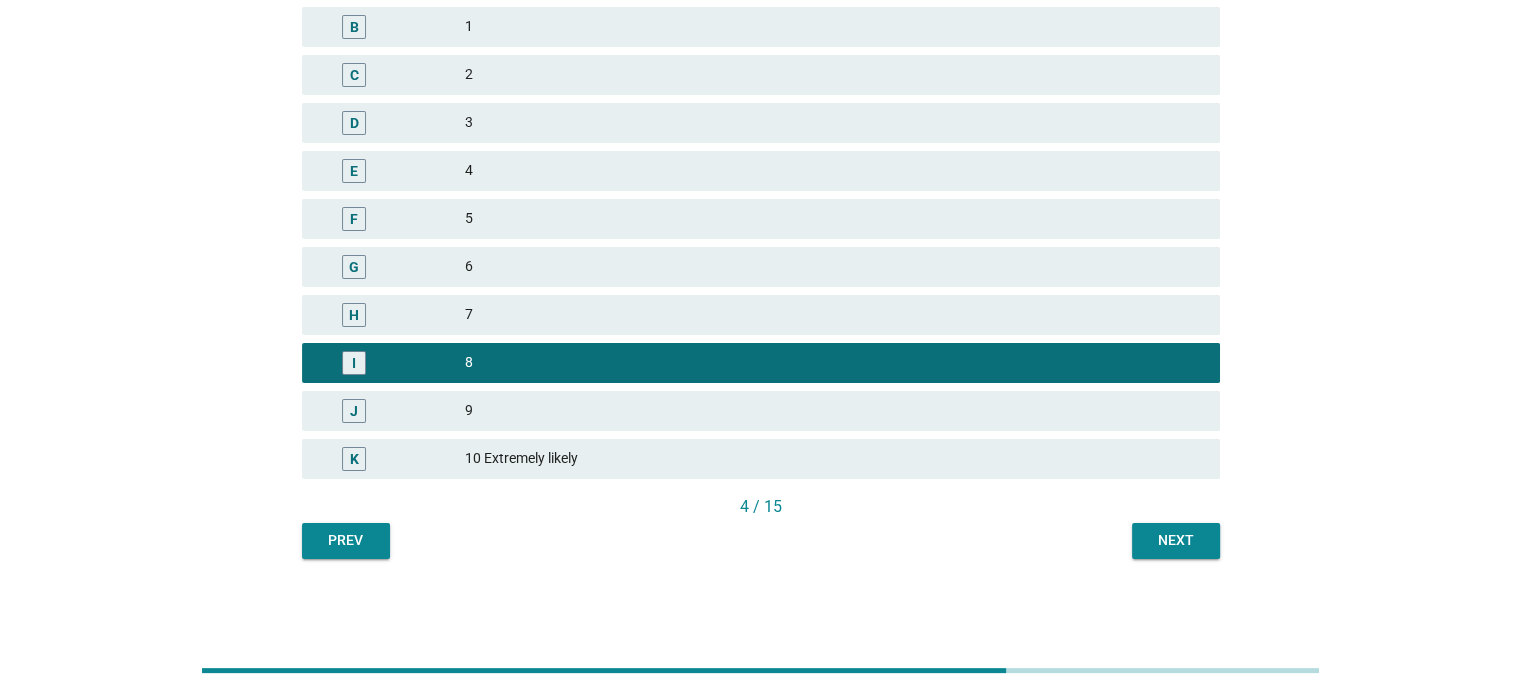 click on "Next" at bounding box center [1176, 541] 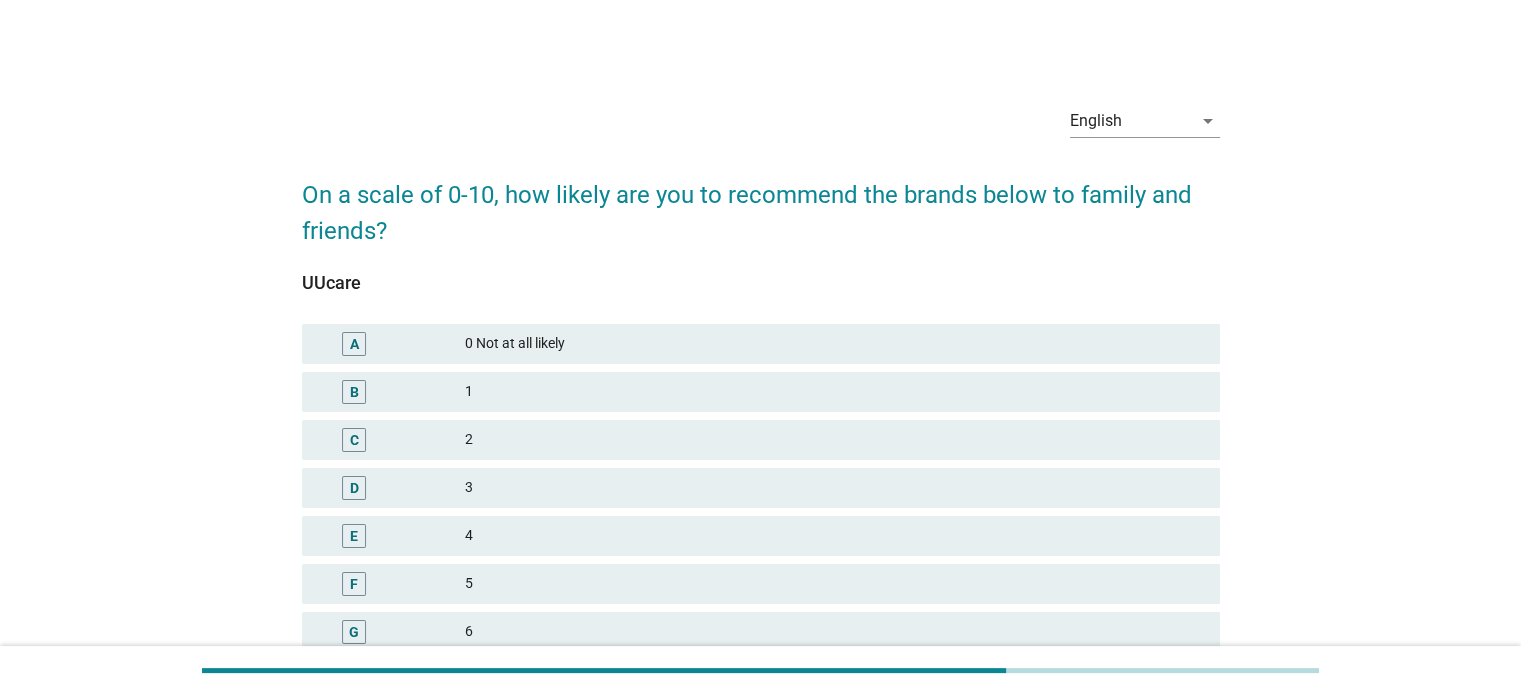 click on "4" at bounding box center [834, 536] 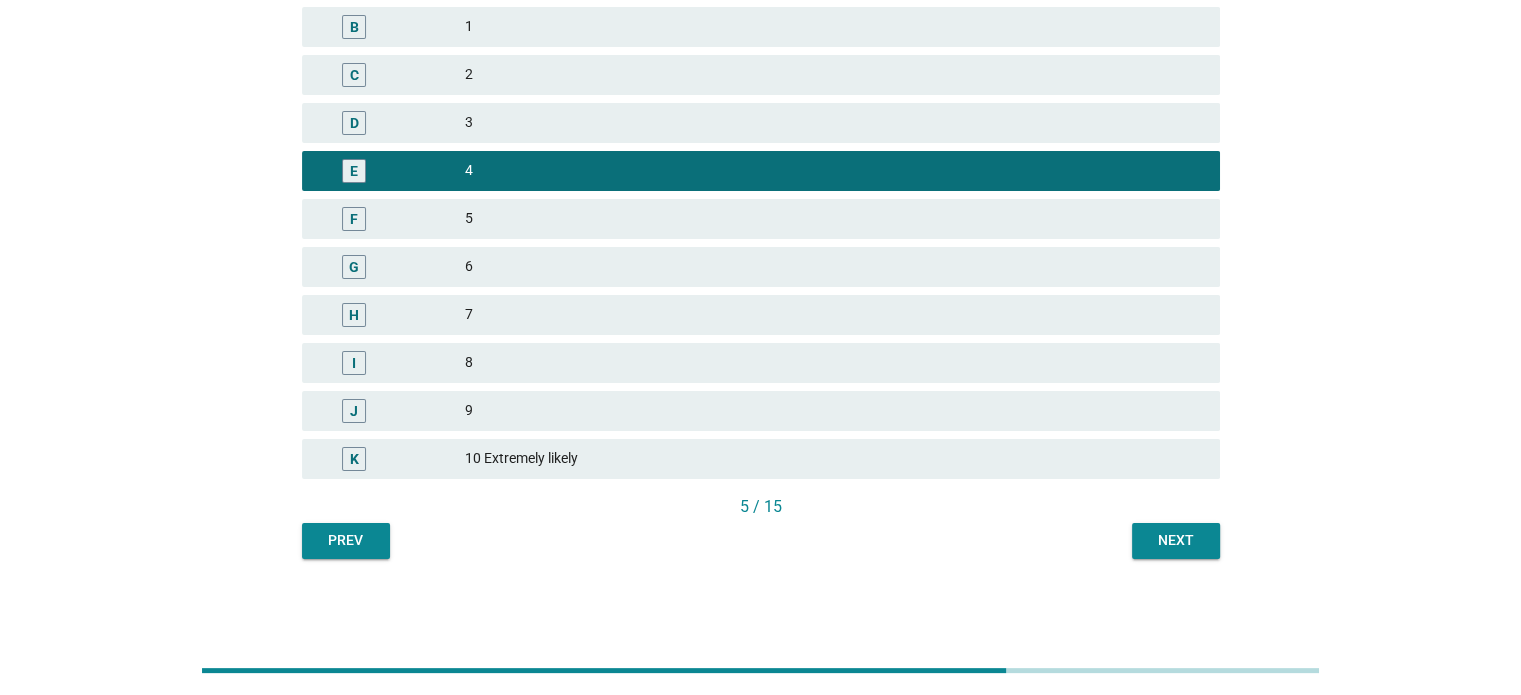 click on "Next" at bounding box center (1176, 540) 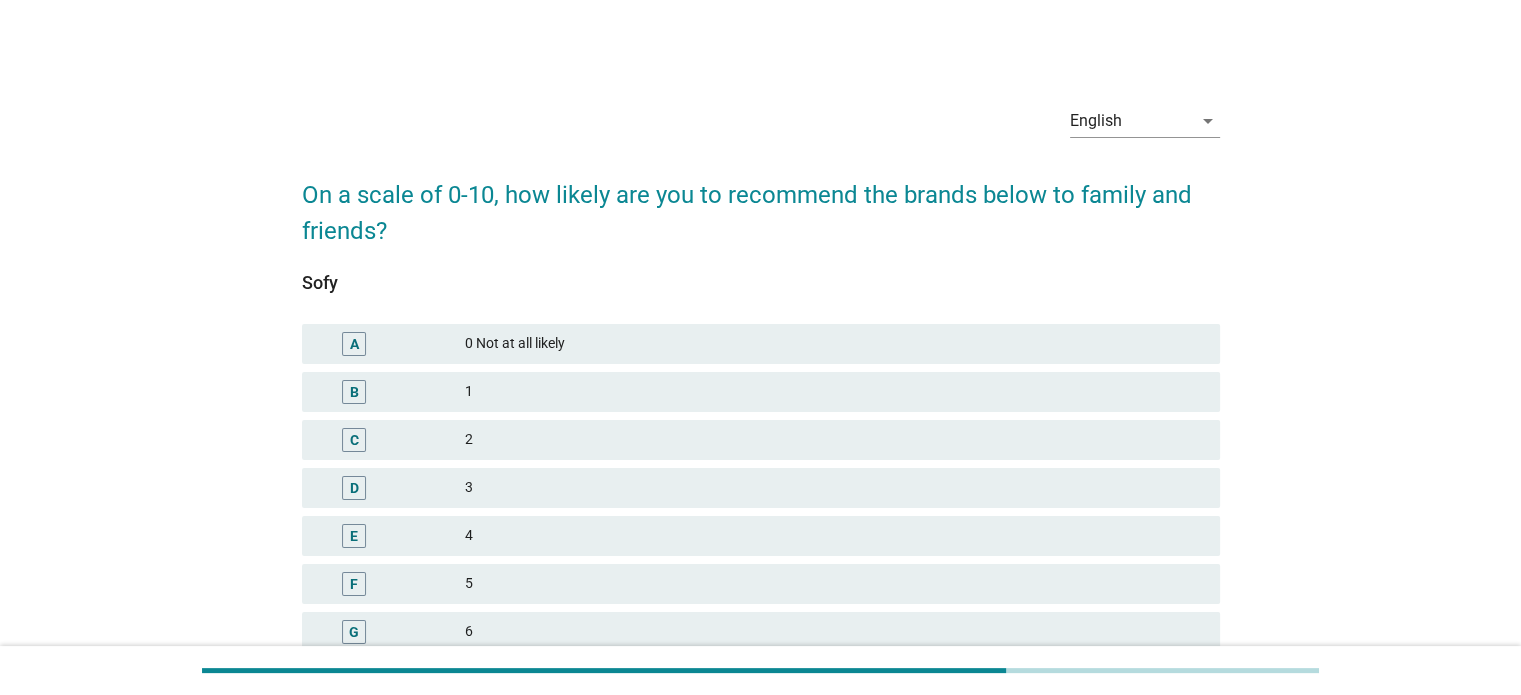 click on "UUcare
A   0 Not at all likely B   1 C   2 D   3 E   4 F   5 G   6 H   7 I   8 J   9 K   10 Extremely likely
Sofy
A   0 Not at all likely B   1 C   2 D   3 E   4 F   5 G   6 H   7 I   8 J   9 K   10 Extremely likely" at bounding box center [761, 554] 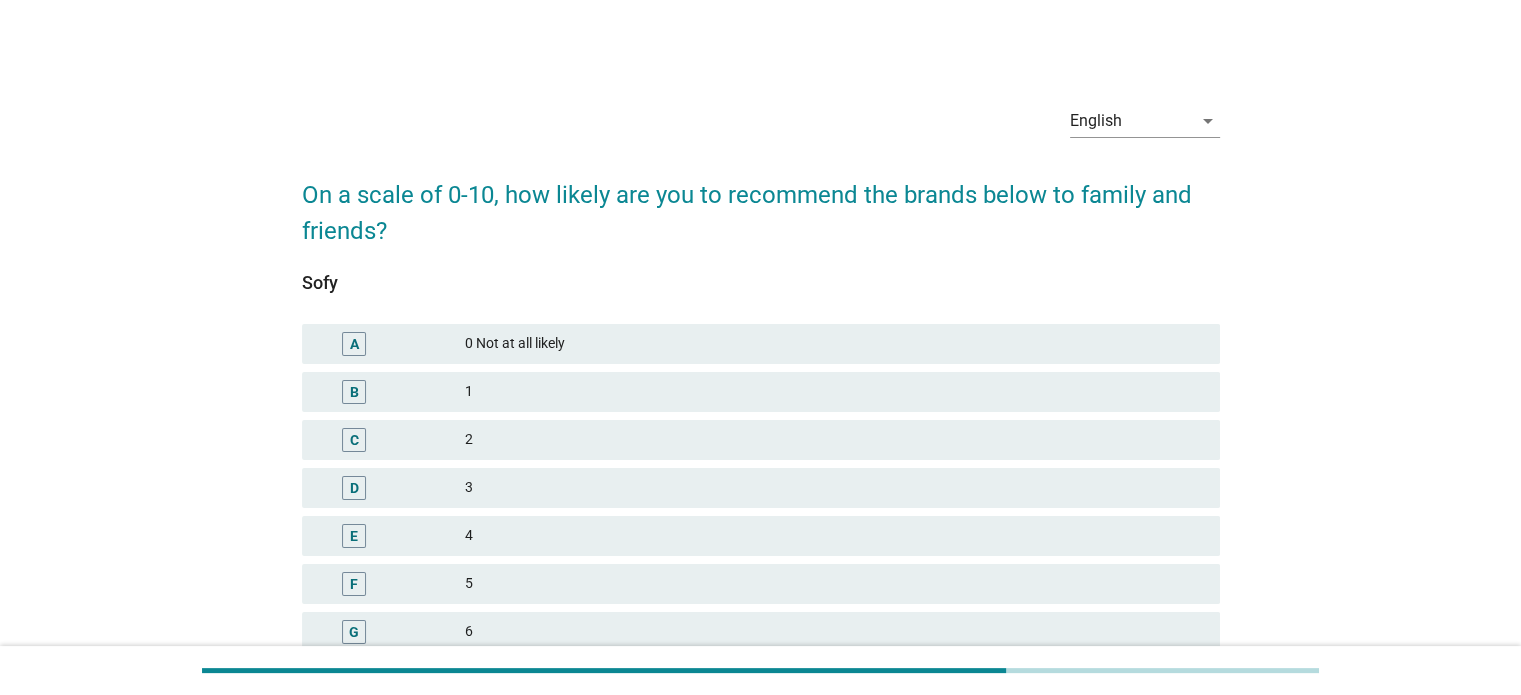 click on "A   0 Not at all likely" at bounding box center [761, 344] 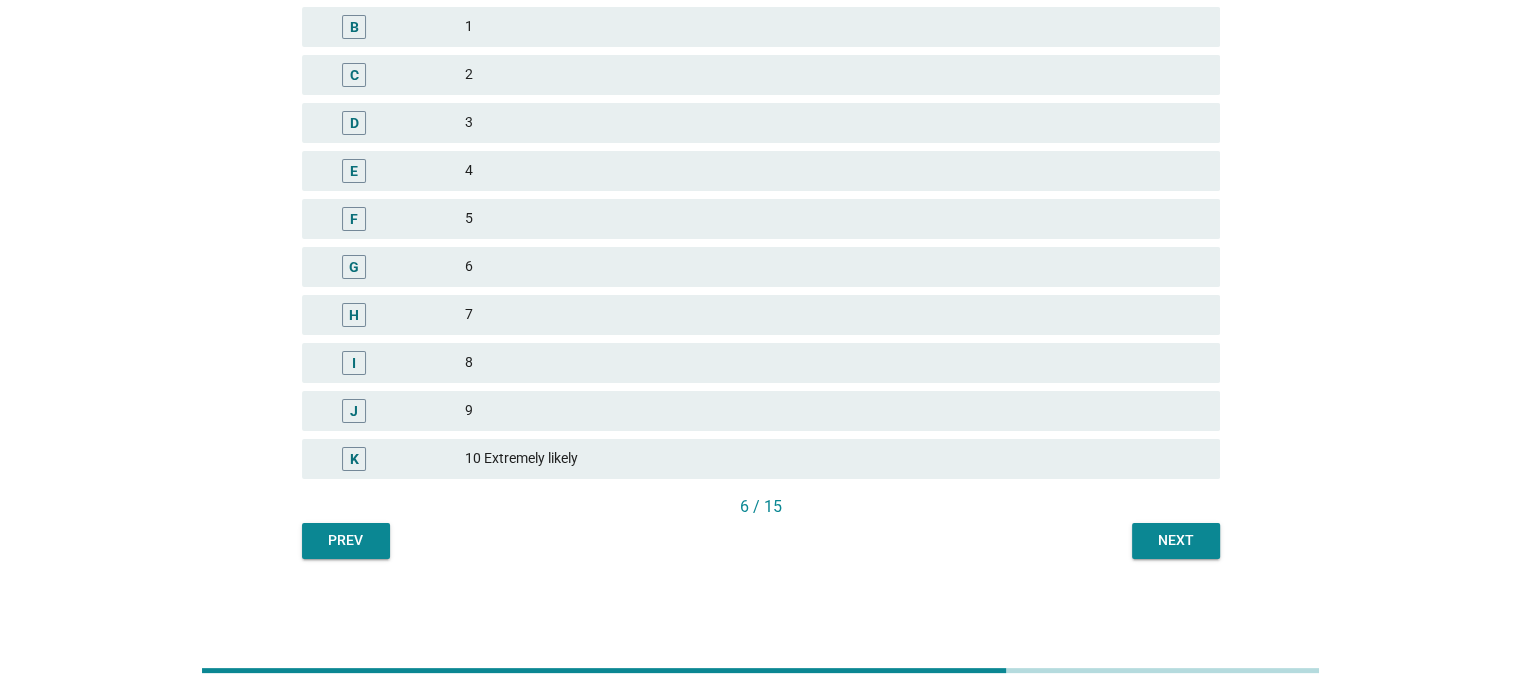 click on "Next" at bounding box center [1176, 541] 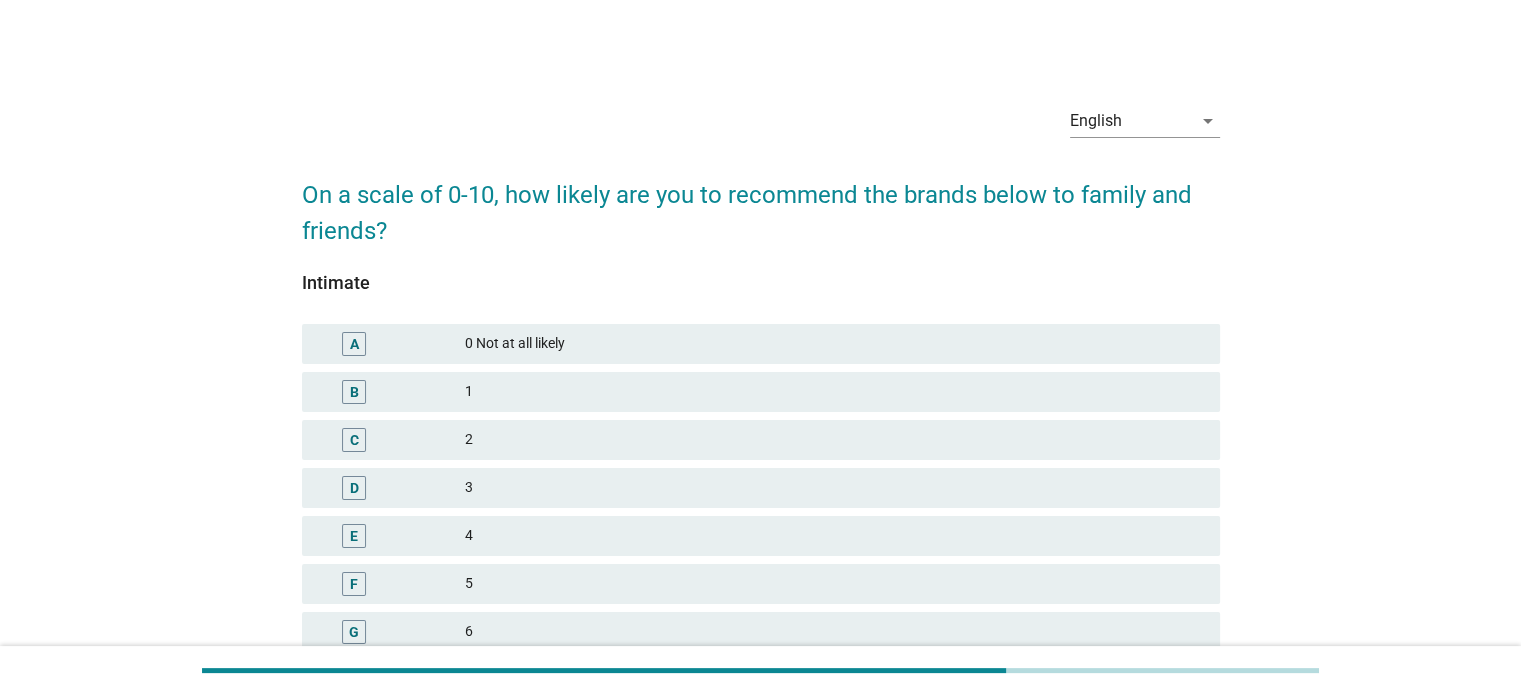 click on "B   1" at bounding box center (761, 392) 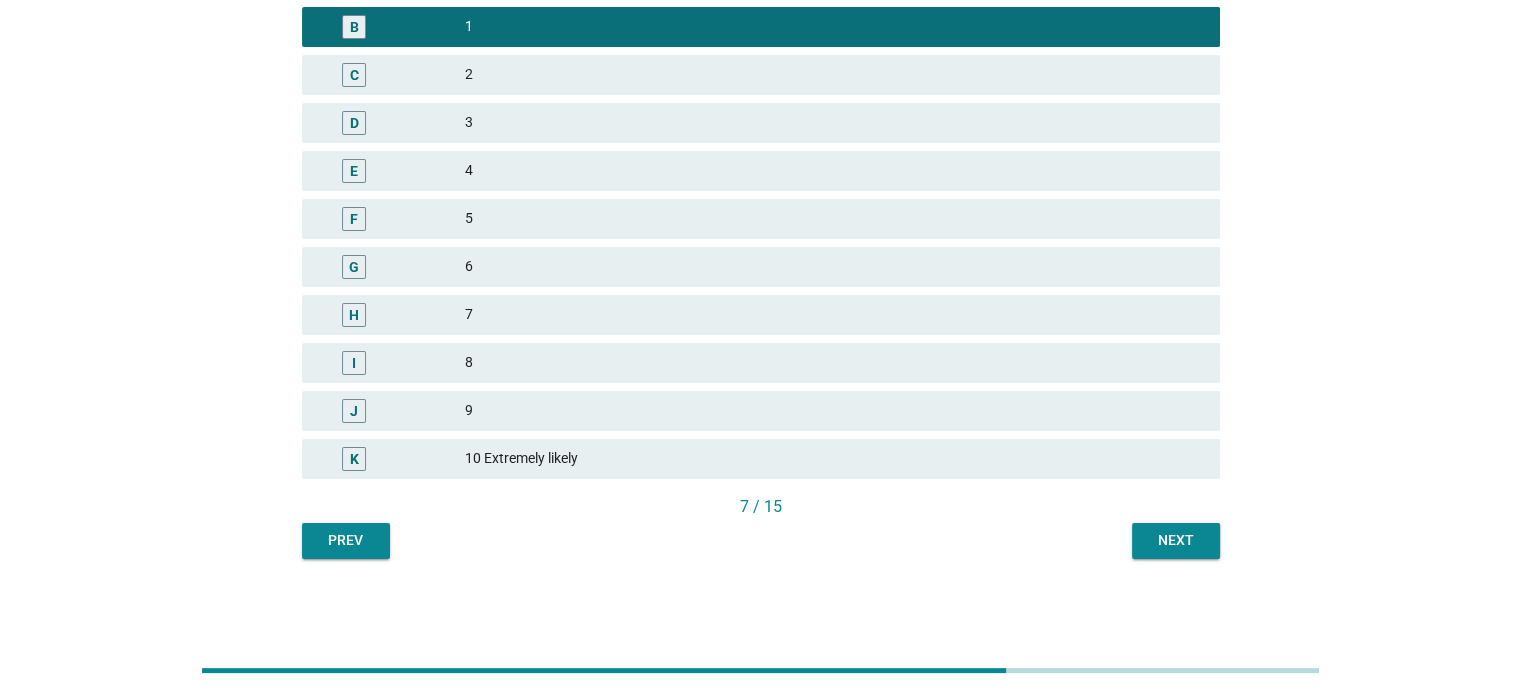click on "Next" at bounding box center (1176, 540) 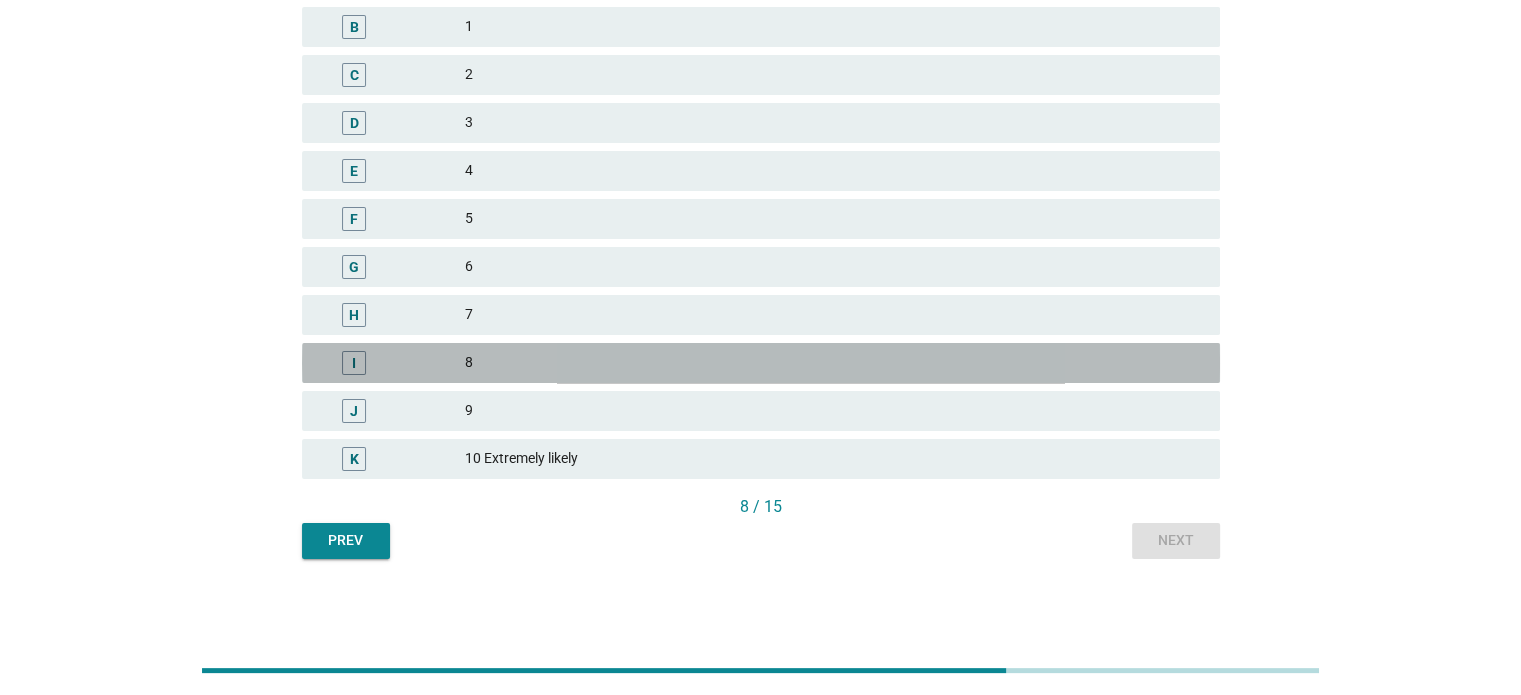 click on "8" at bounding box center (834, 363) 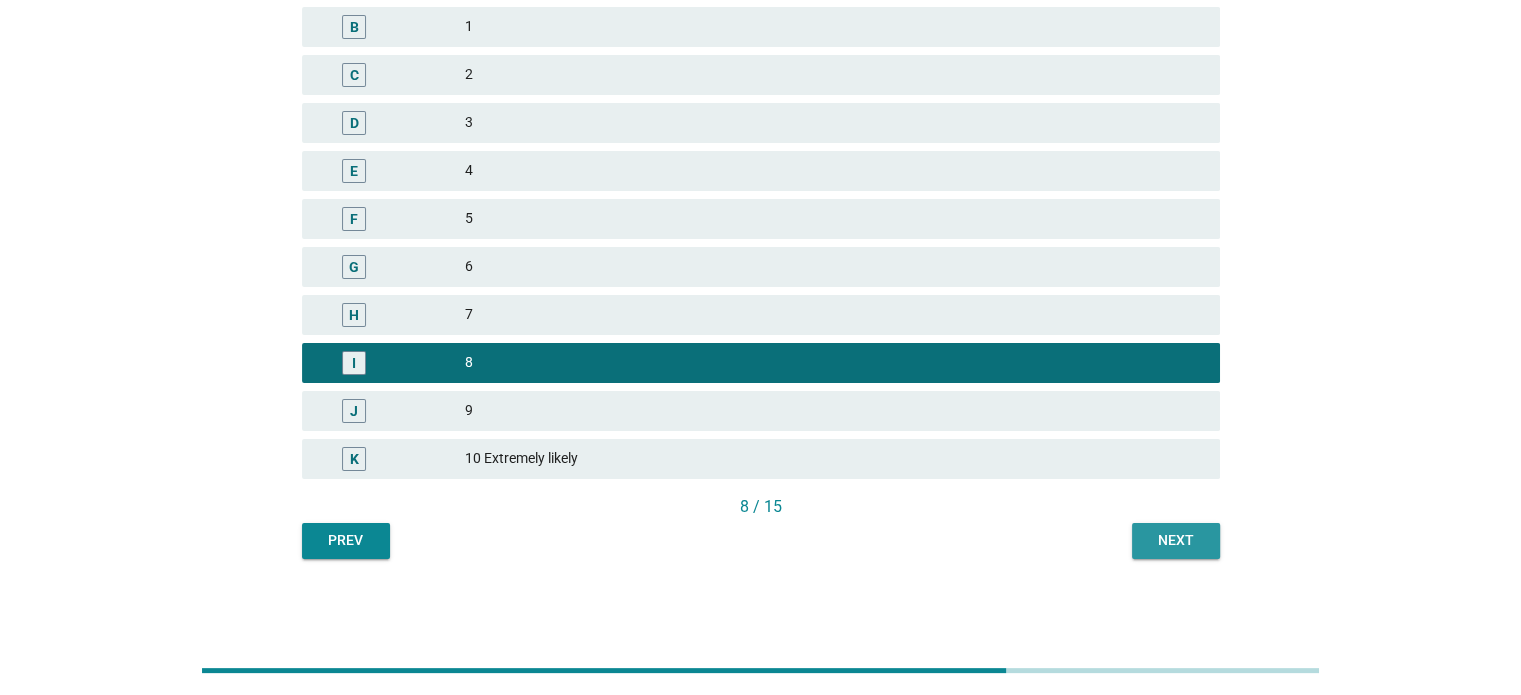 click on "Next" at bounding box center (1176, 541) 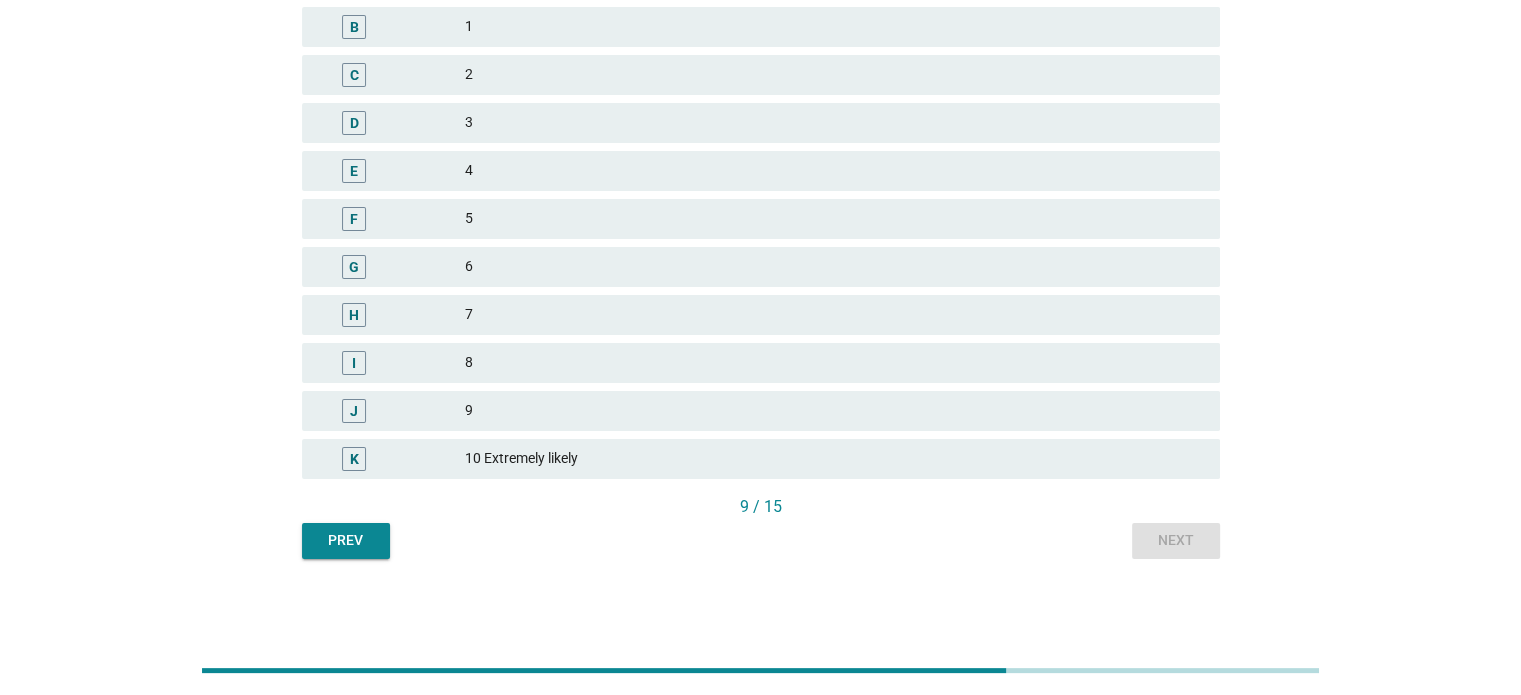 click on "I   8" at bounding box center [761, 363] 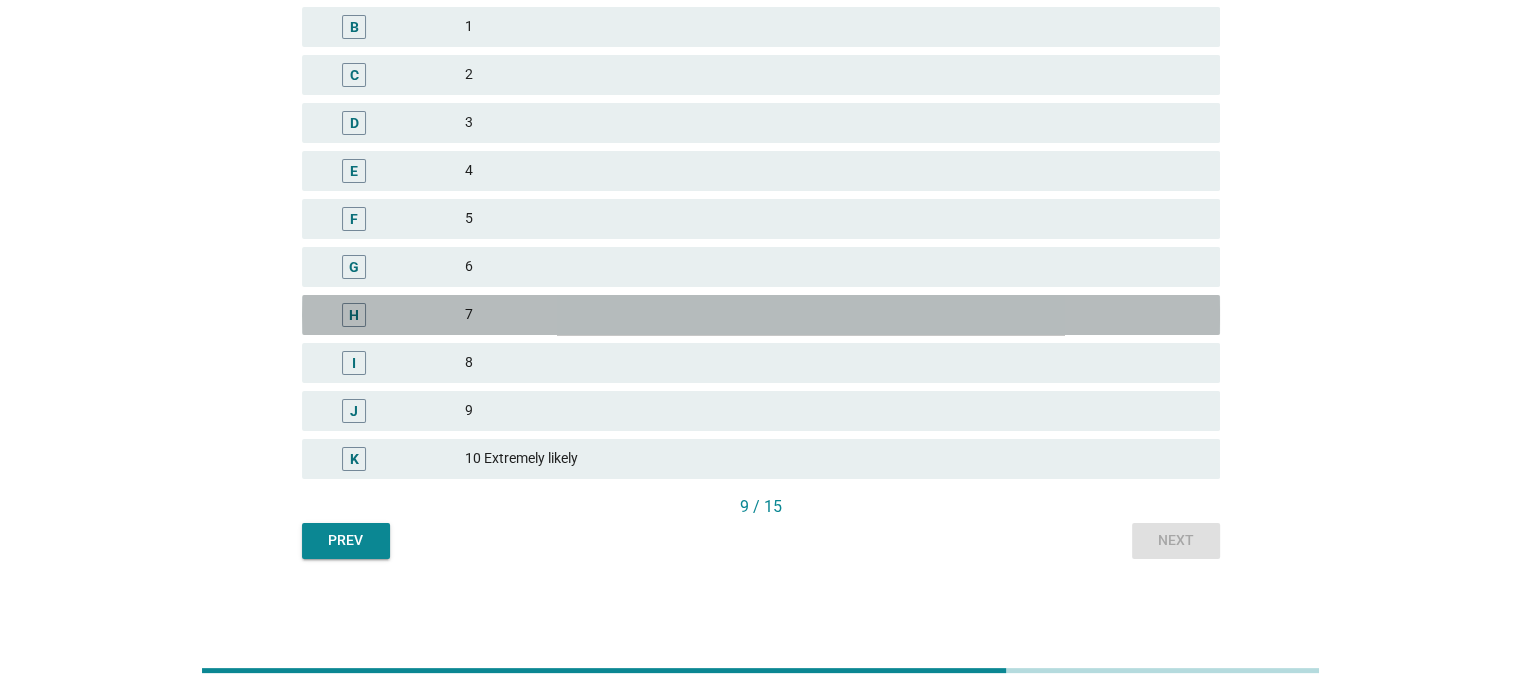 click on "7" at bounding box center [834, 315] 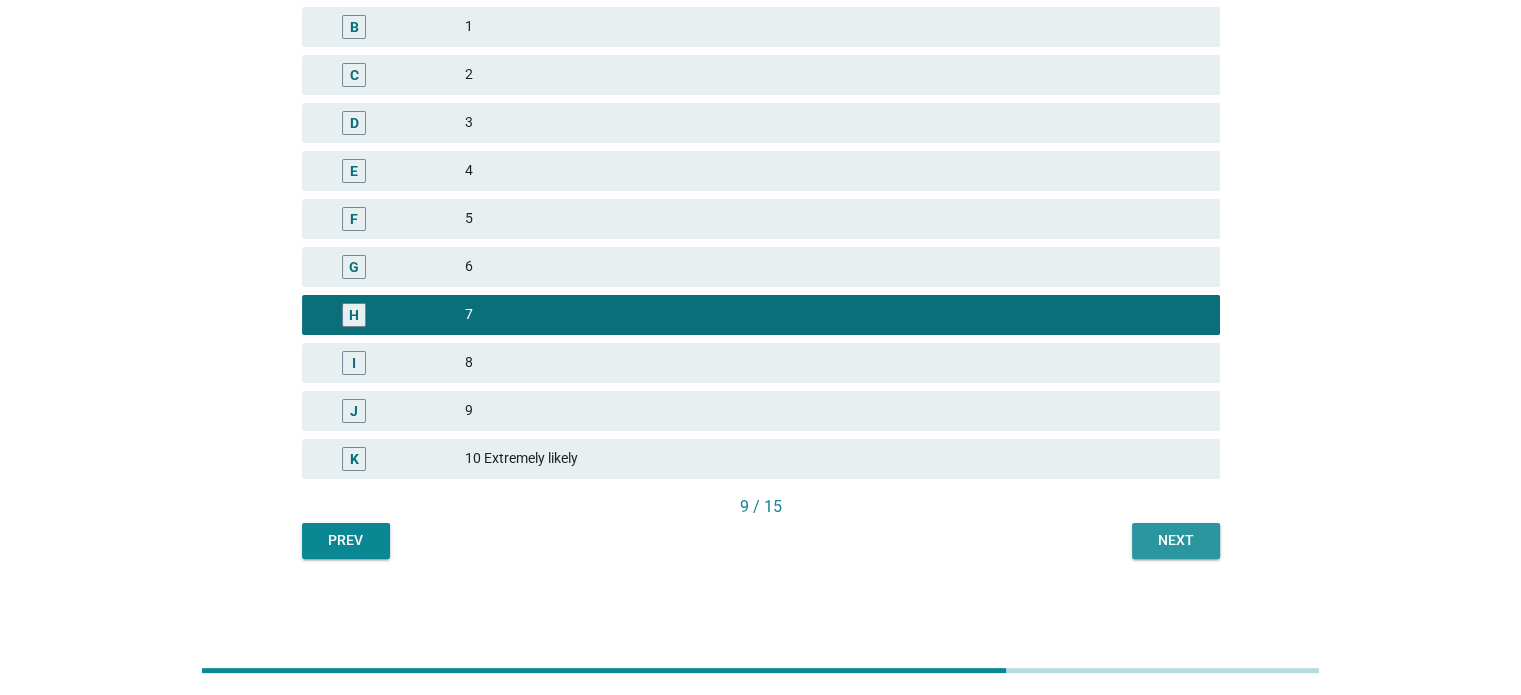 drag, startPoint x: 1168, startPoint y: 547, endPoint x: 1144, endPoint y: 553, distance: 24.738634 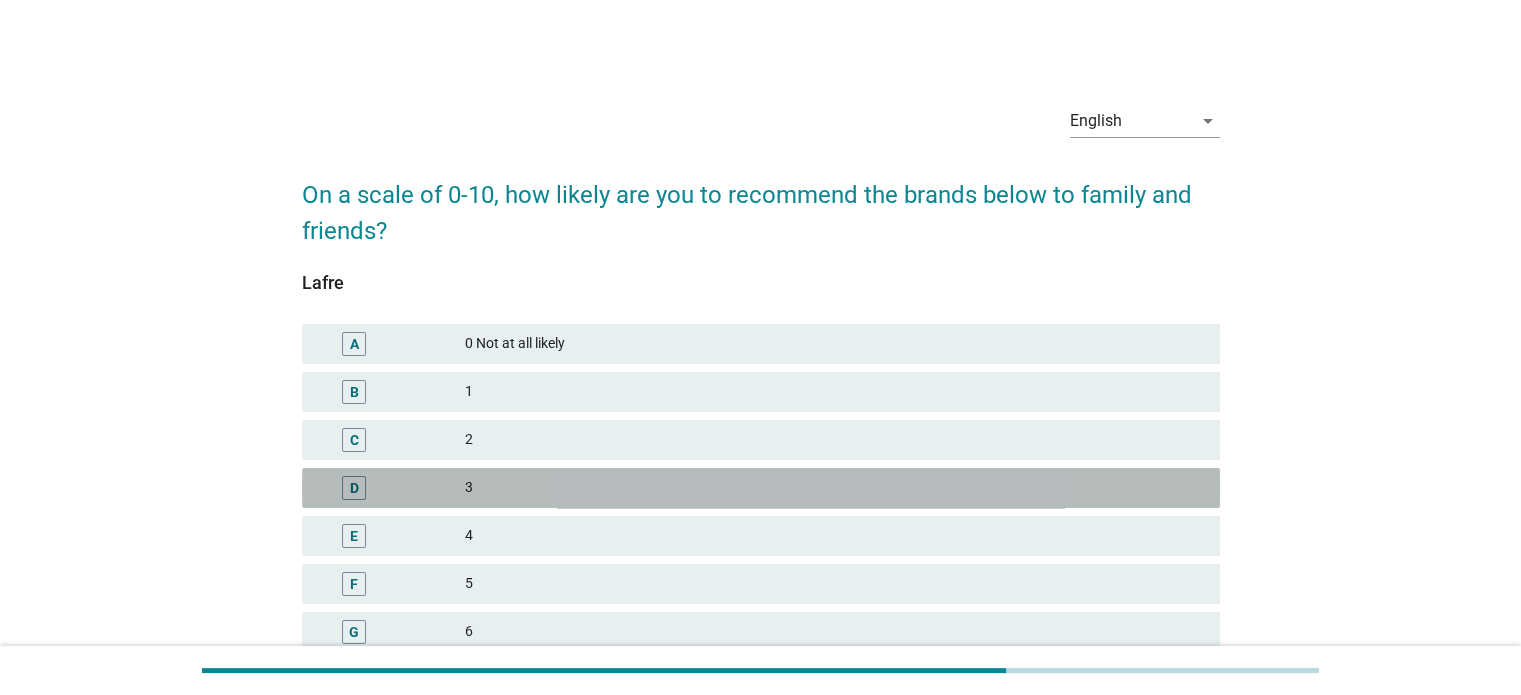 click on "3" at bounding box center [834, 488] 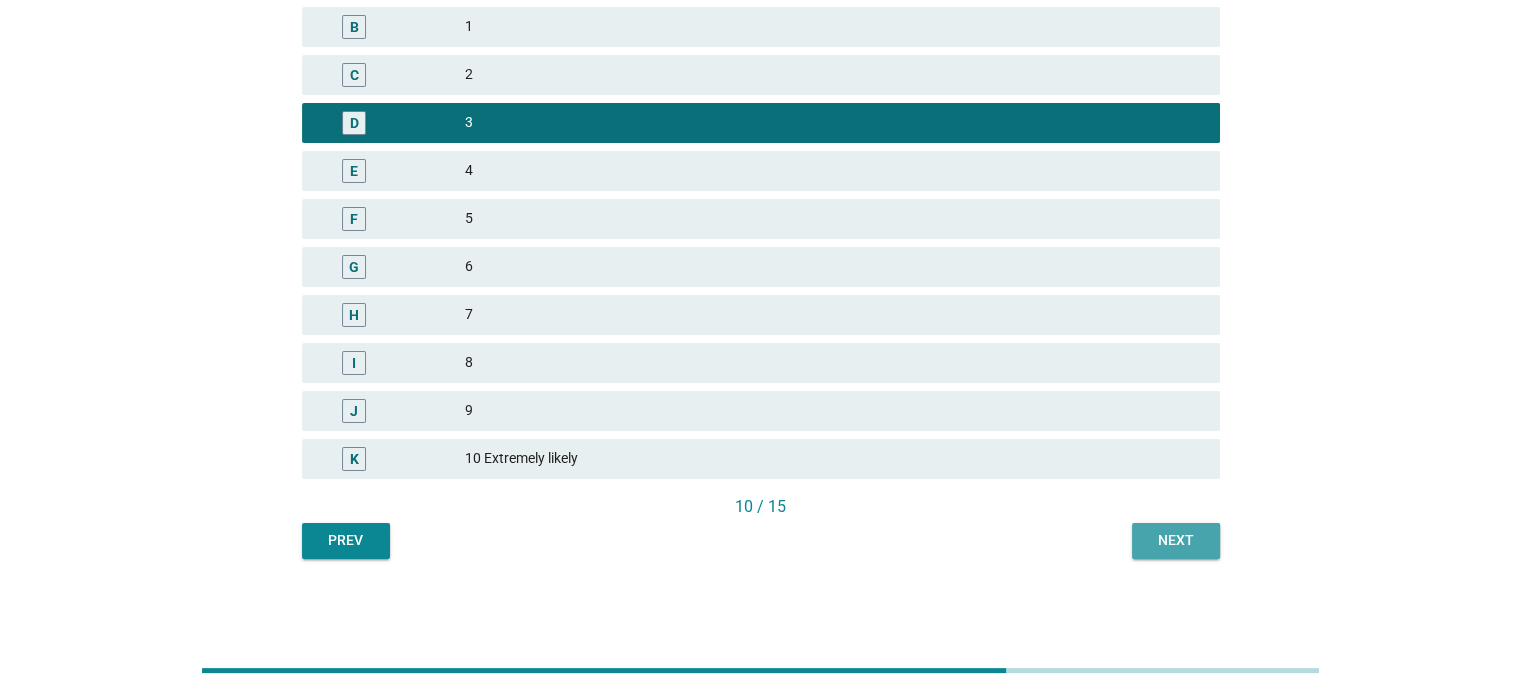 click on "Next" at bounding box center (1176, 541) 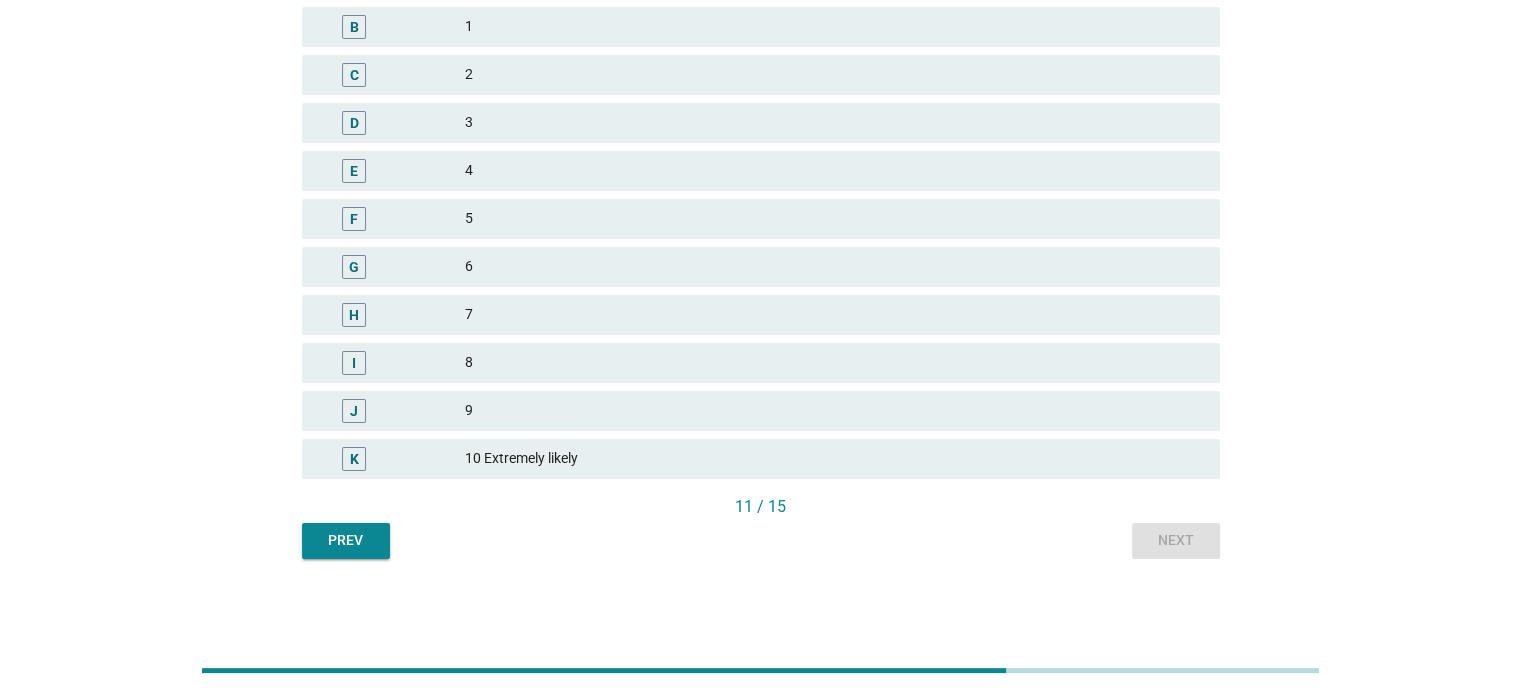 click on "I   8" at bounding box center (761, 363) 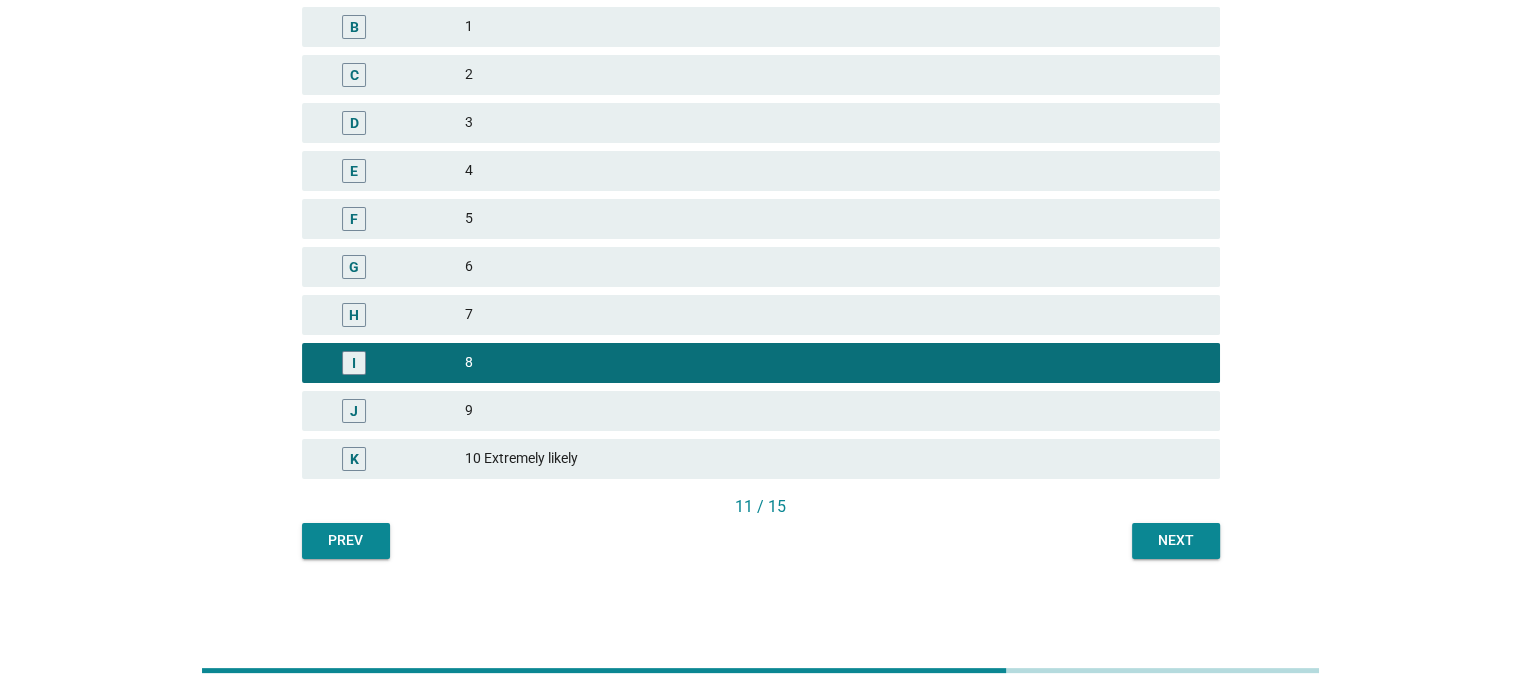 click on "Next" at bounding box center (1176, 540) 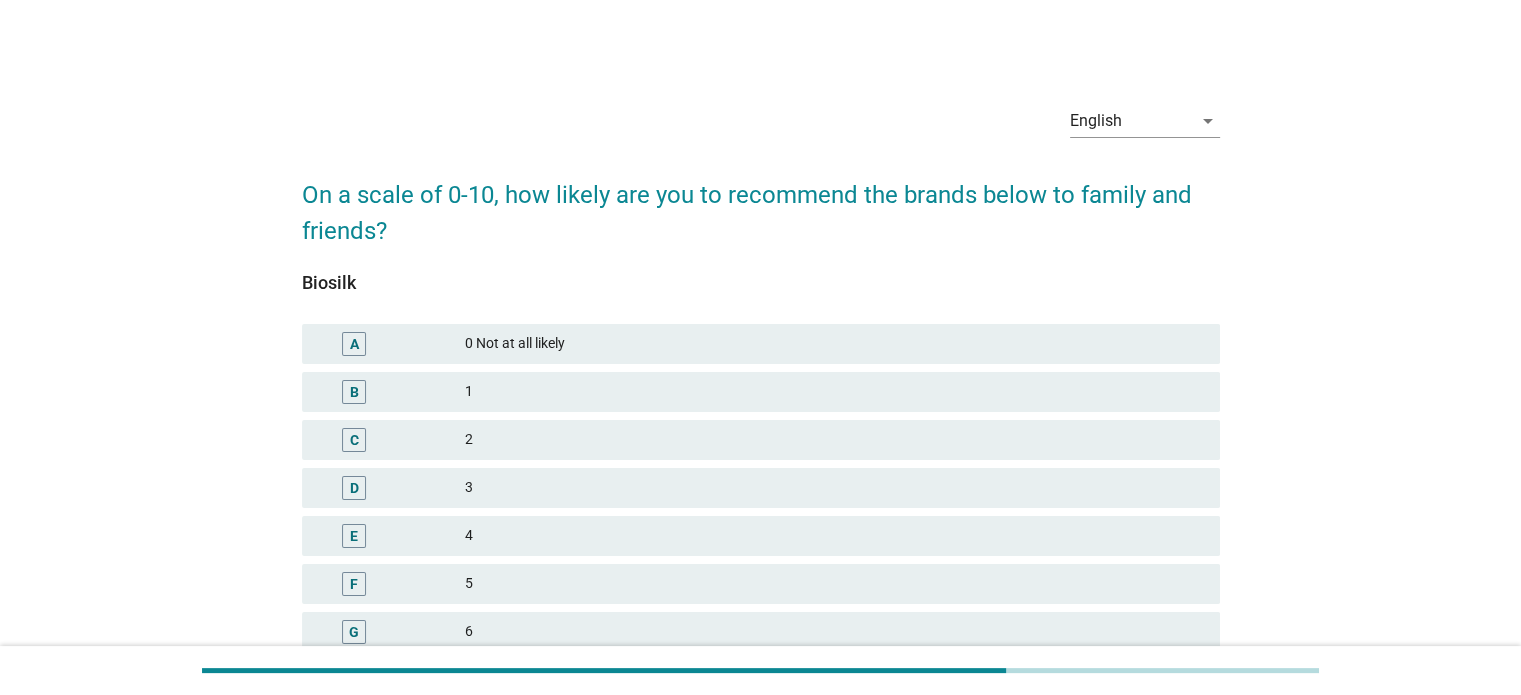 click on "E   4" at bounding box center (761, 536) 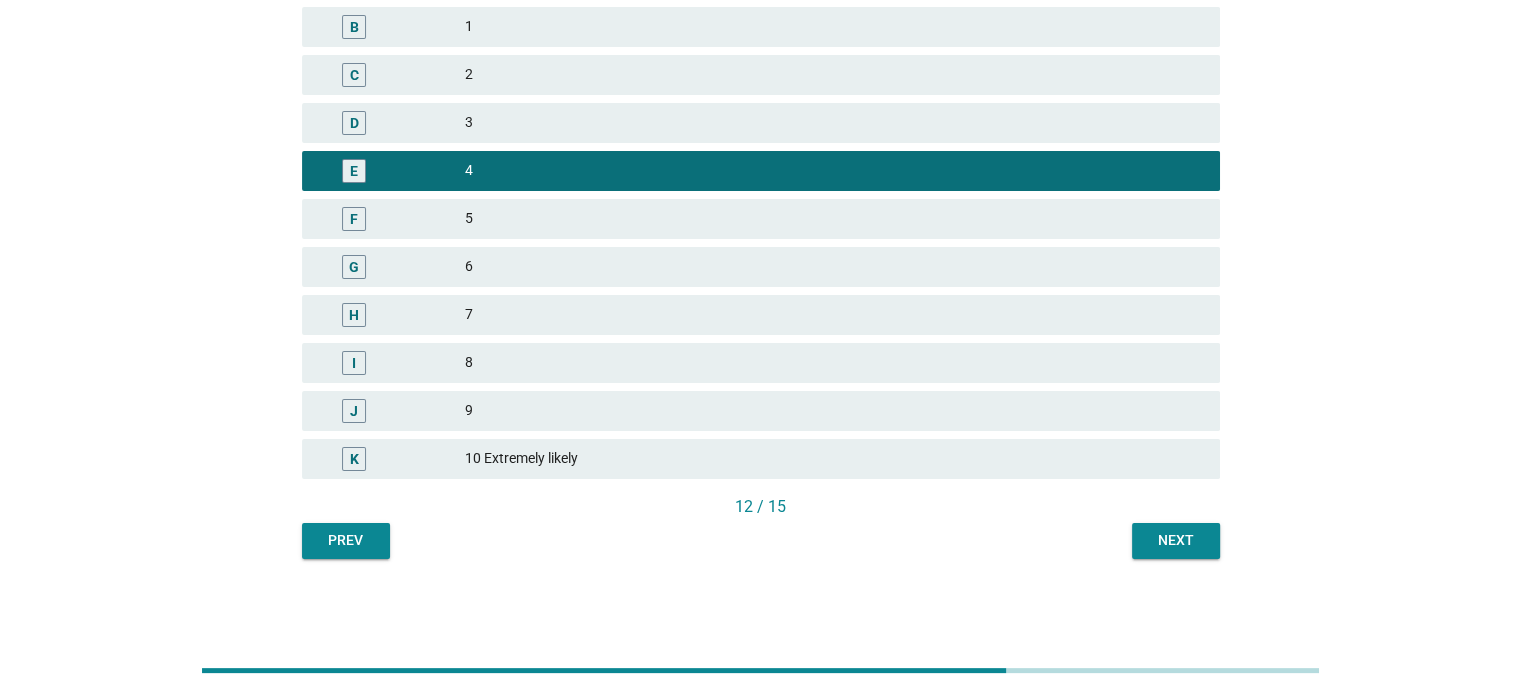 click on "Next" at bounding box center [1176, 540] 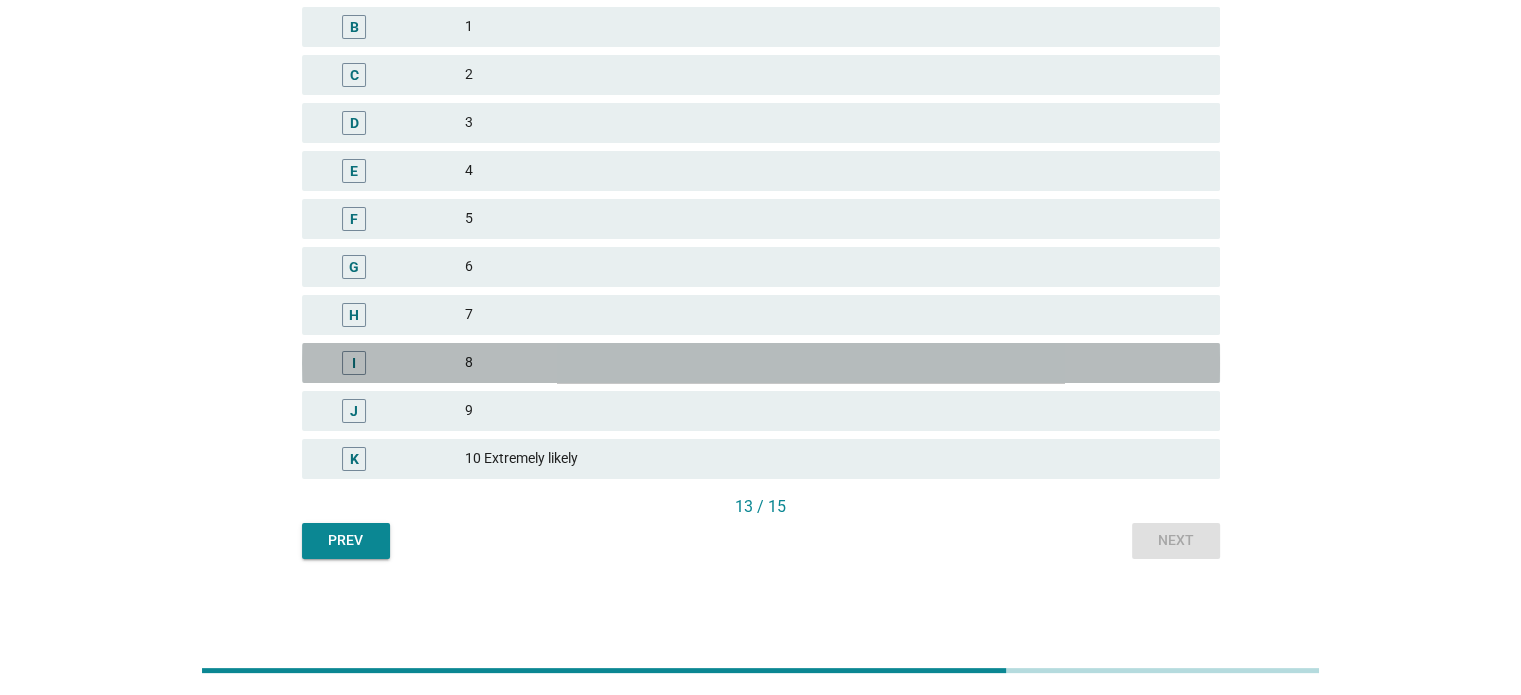 click on "8" at bounding box center (834, 363) 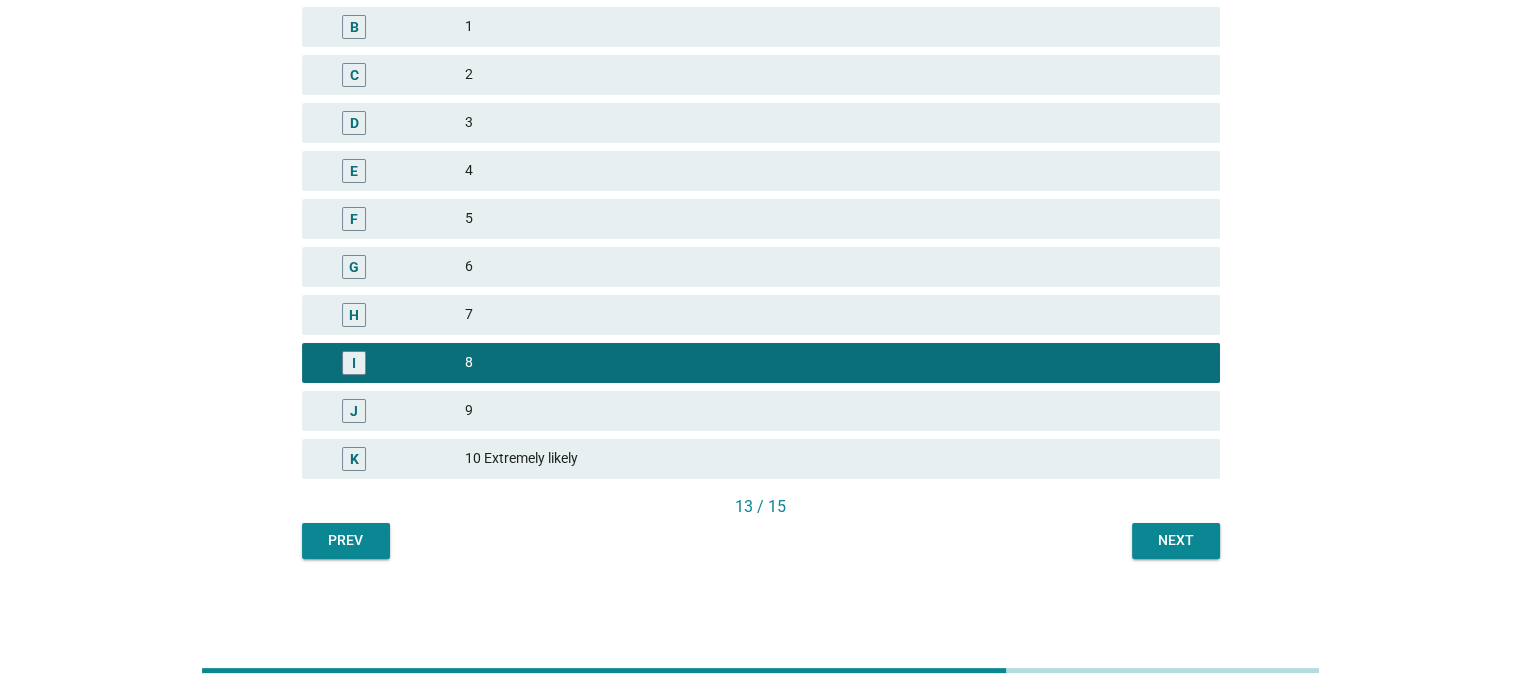 click on "Next" at bounding box center [1176, 541] 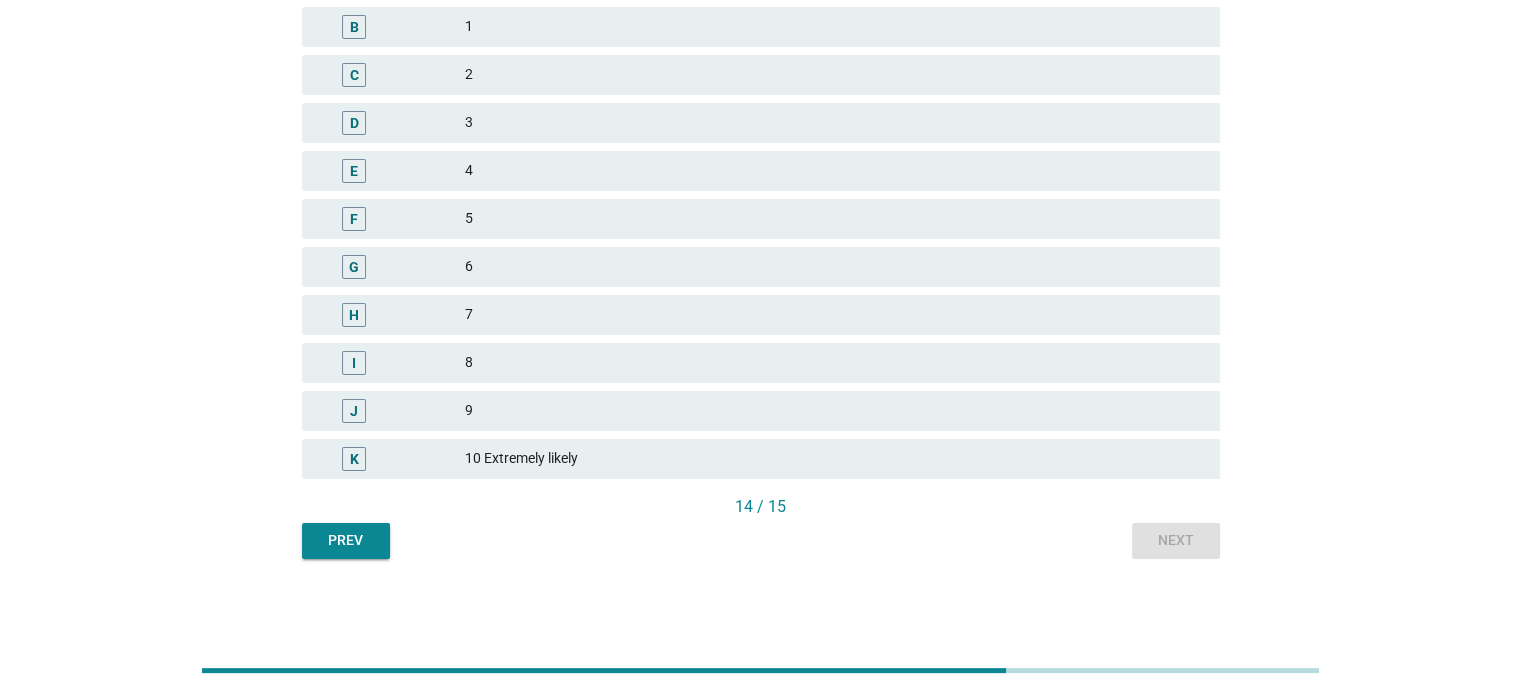 click on "K   10 Extremely likely" at bounding box center (761, 459) 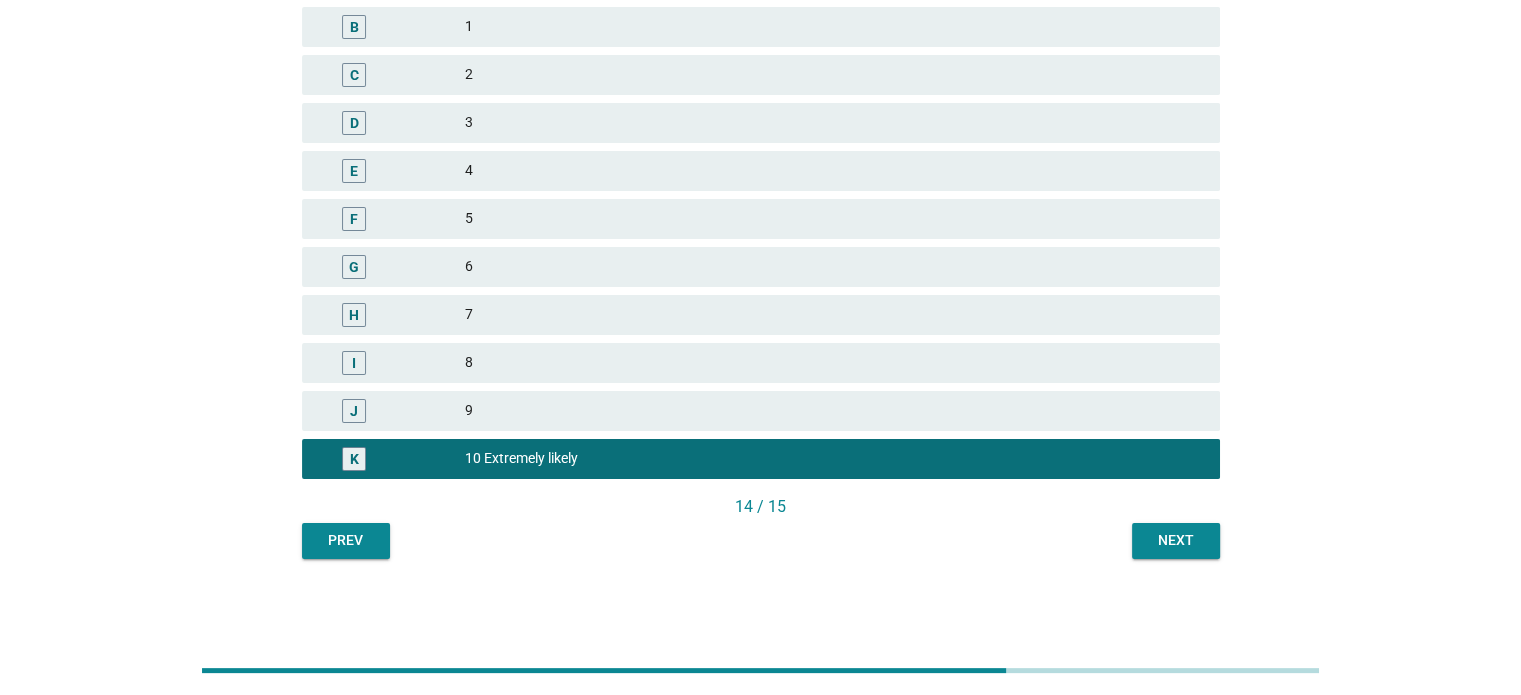 drag, startPoint x: 1175, startPoint y: 572, endPoint x: 1161, endPoint y: 555, distance: 22.022715 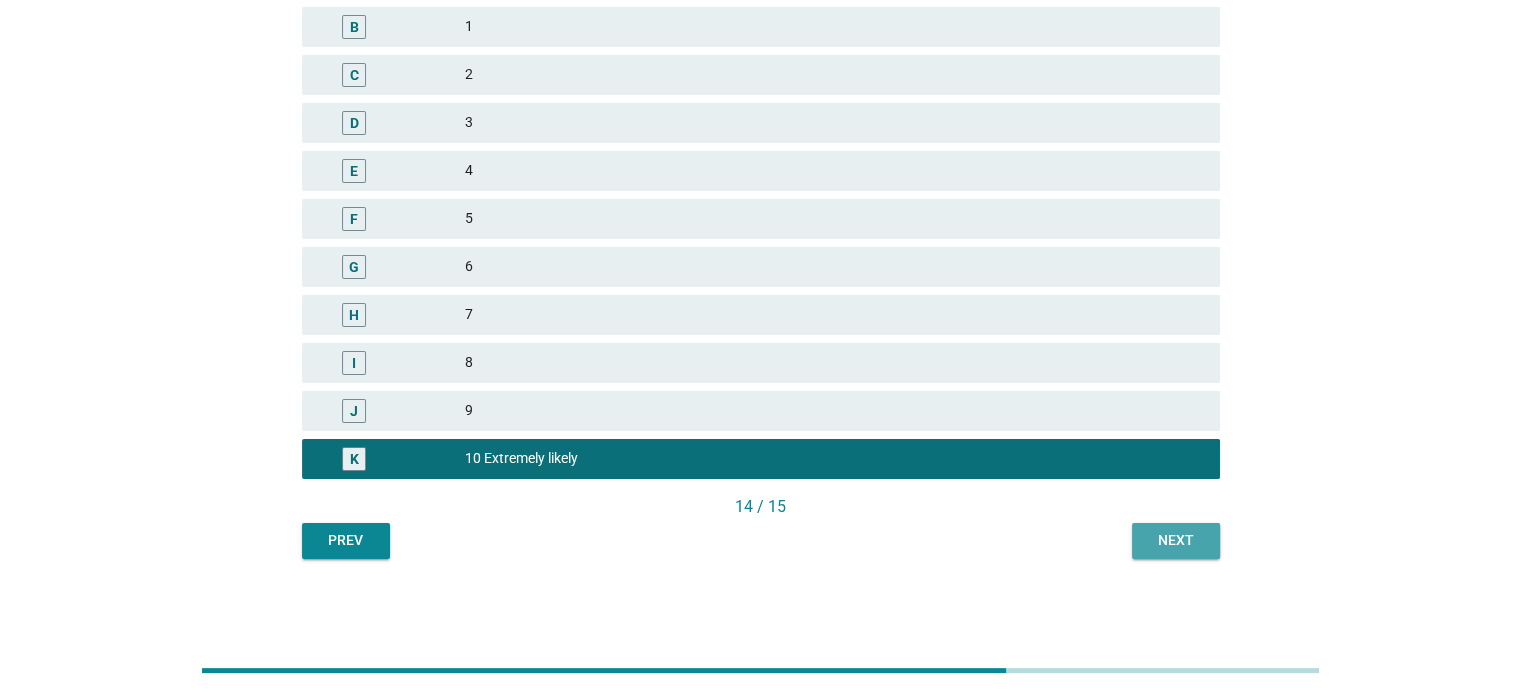 click on "Next" at bounding box center [1176, 541] 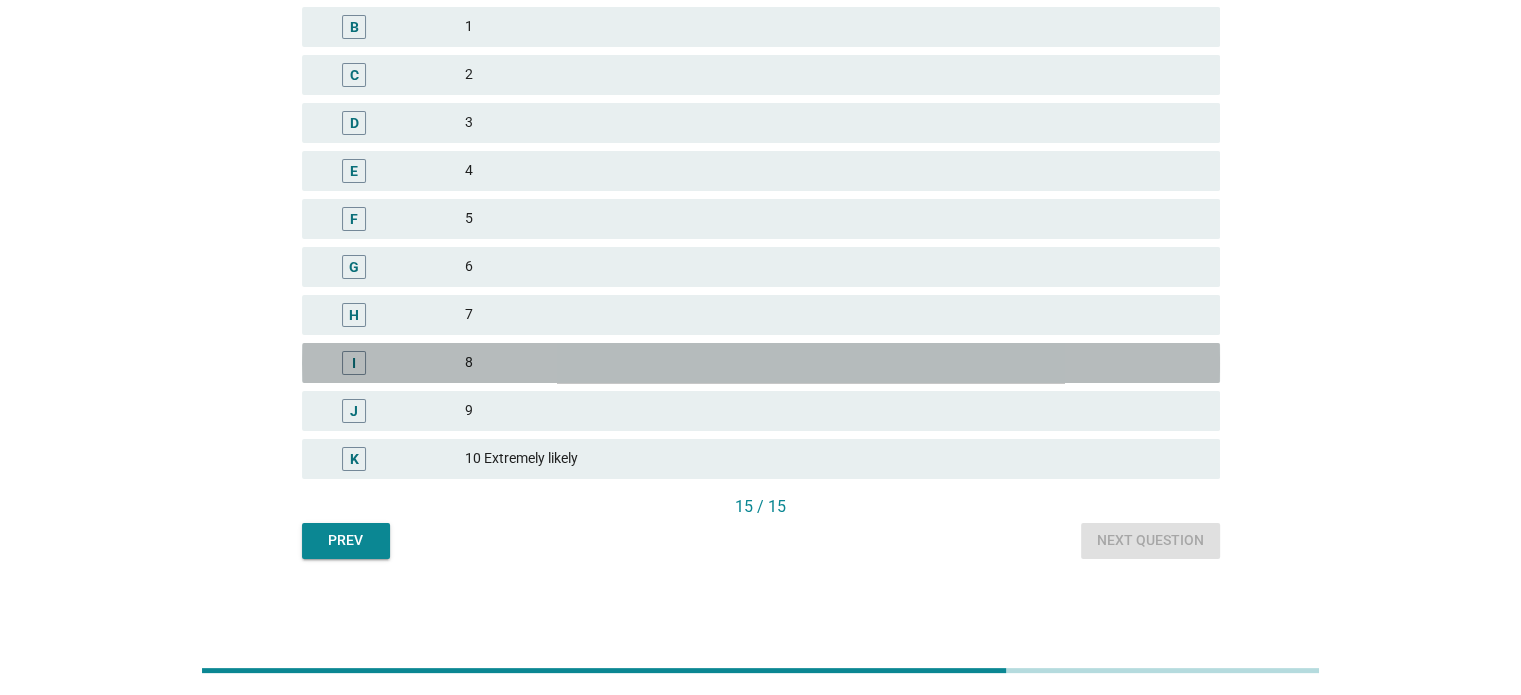 click on "8" at bounding box center (834, 363) 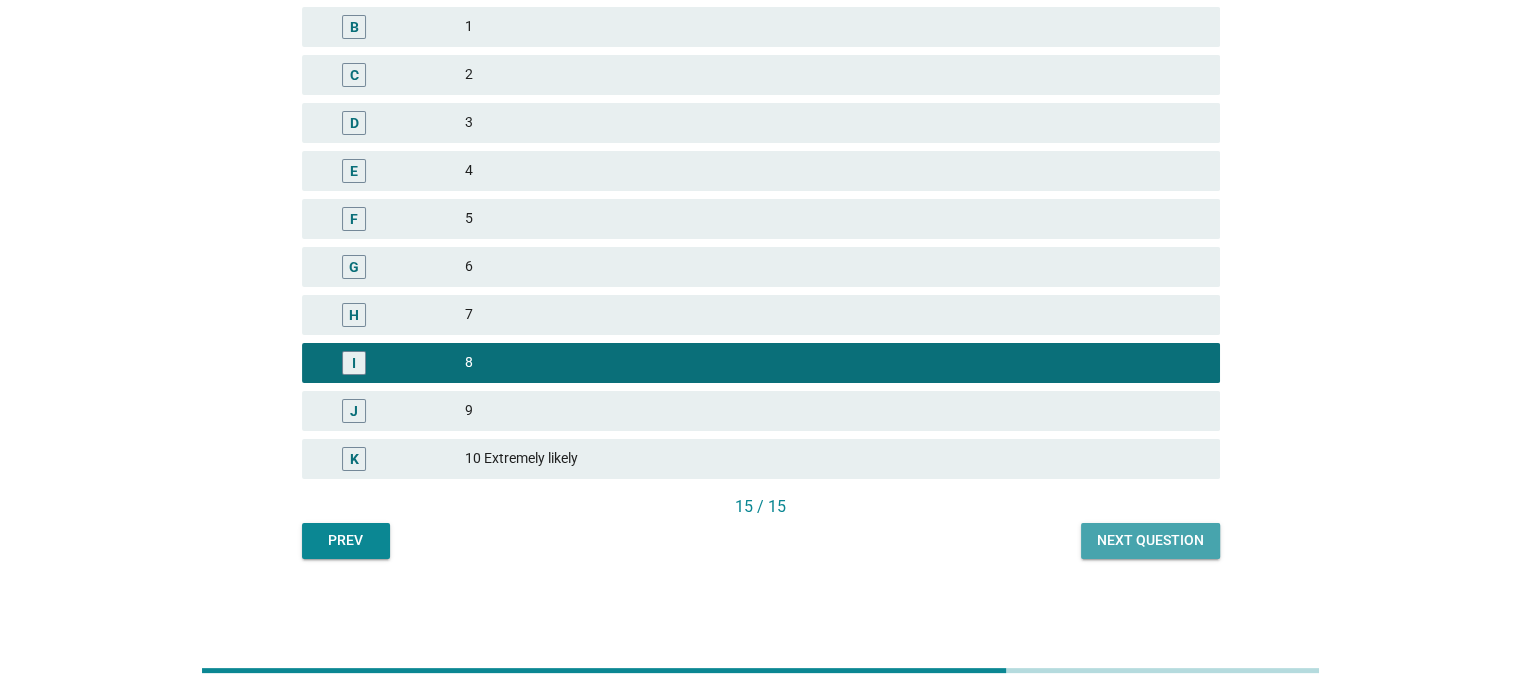 click on "Next question" at bounding box center (1150, 540) 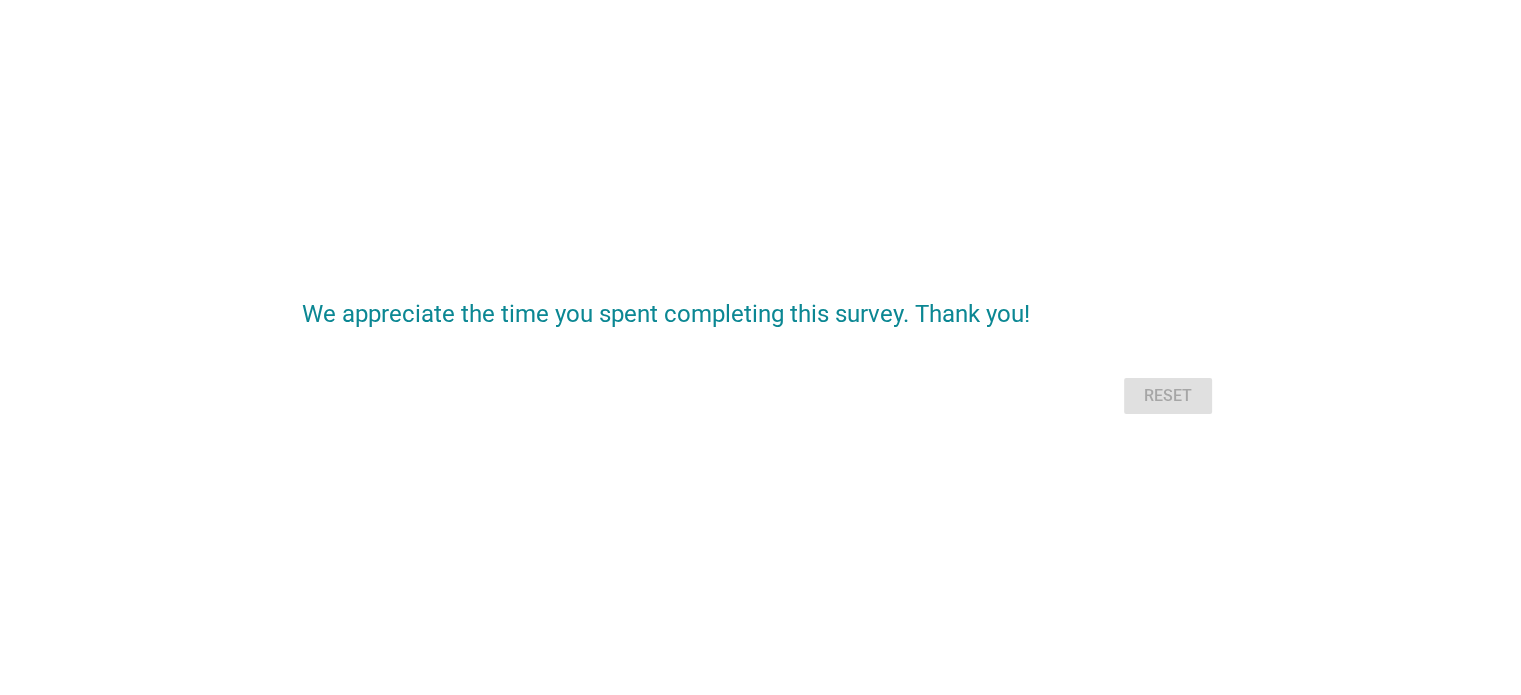click on "Reset" at bounding box center [761, 396] 